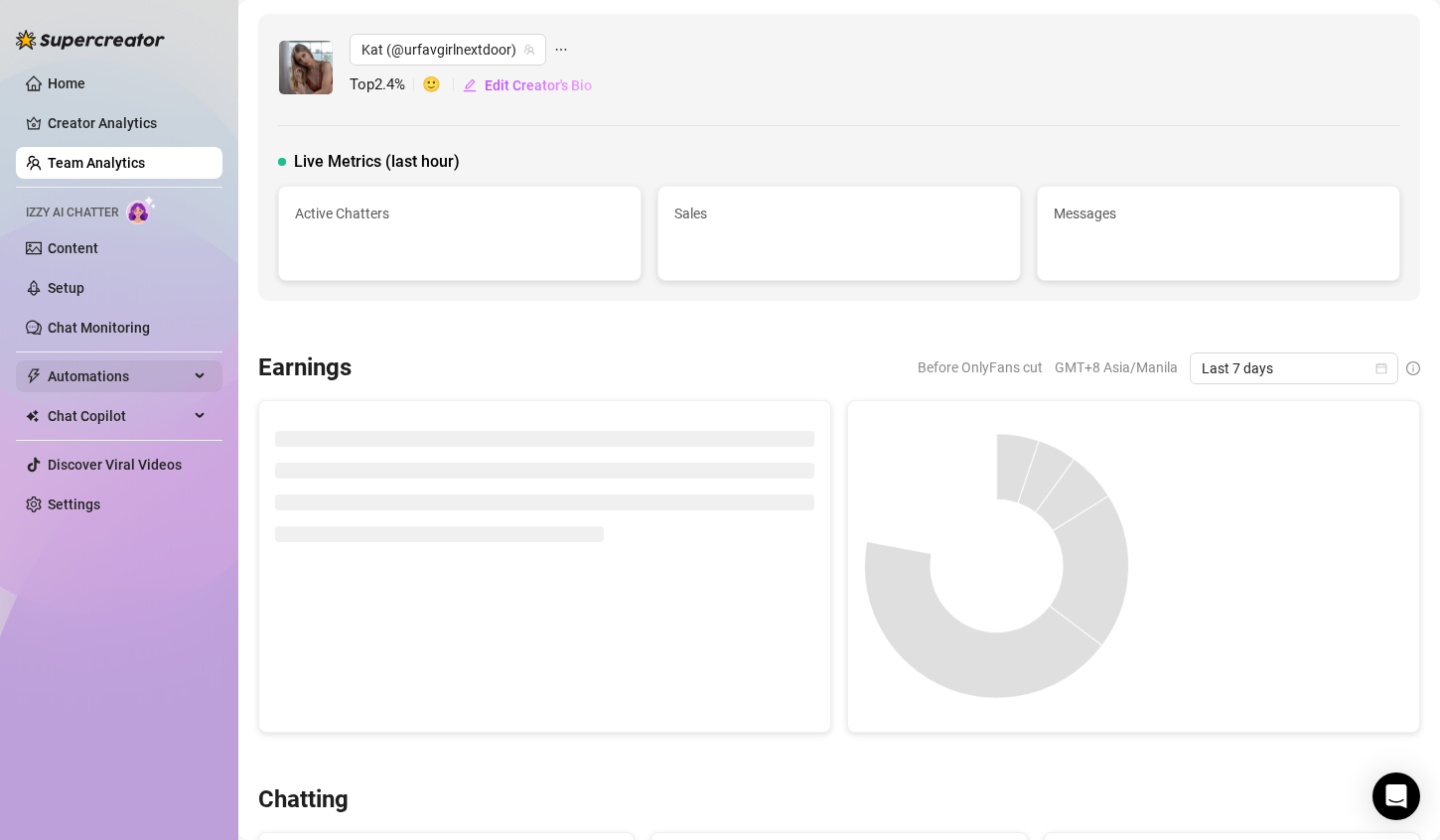 scroll, scrollTop: 0, scrollLeft: 0, axis: both 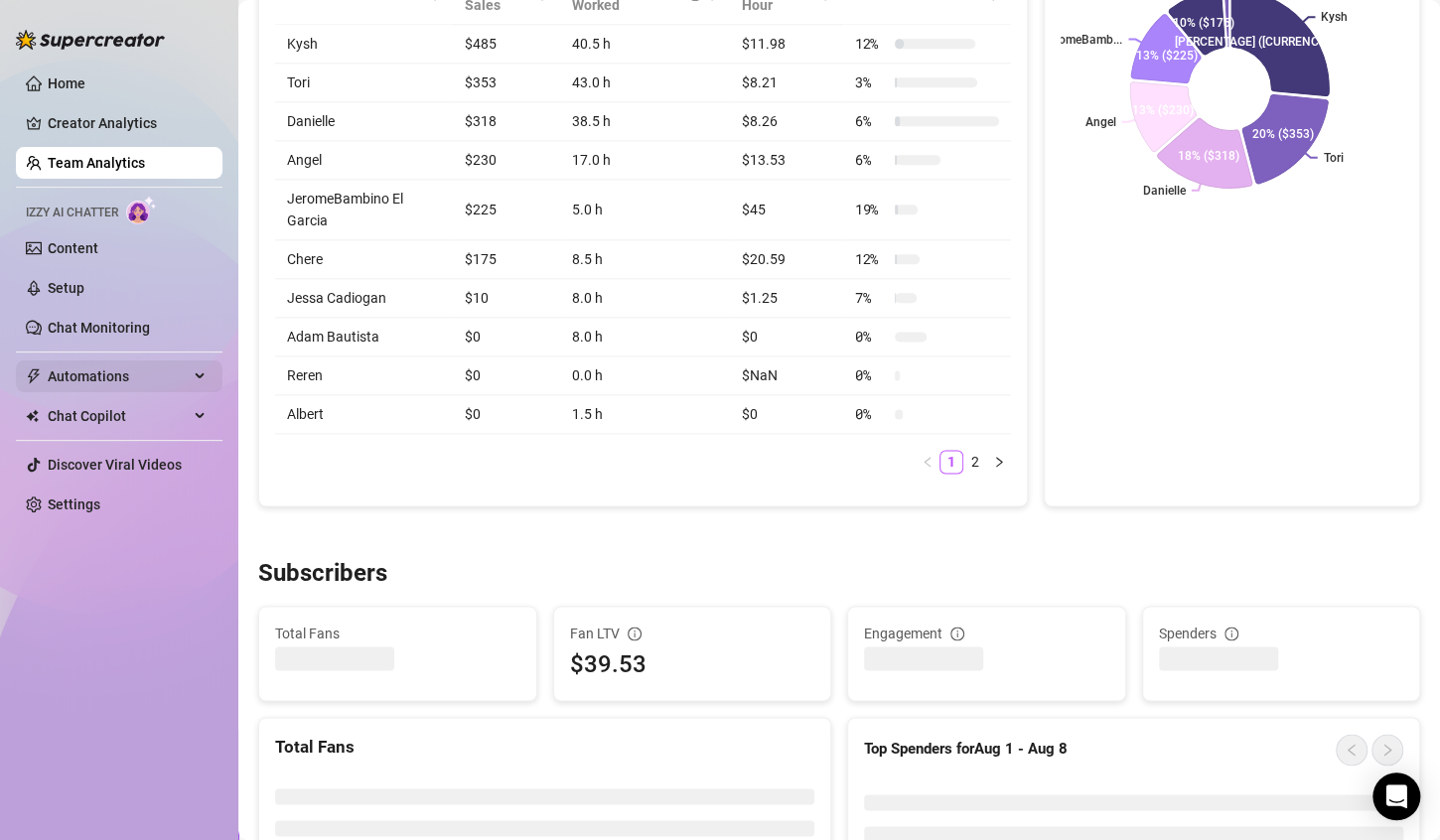 click on "Automations" at bounding box center (119, 376) 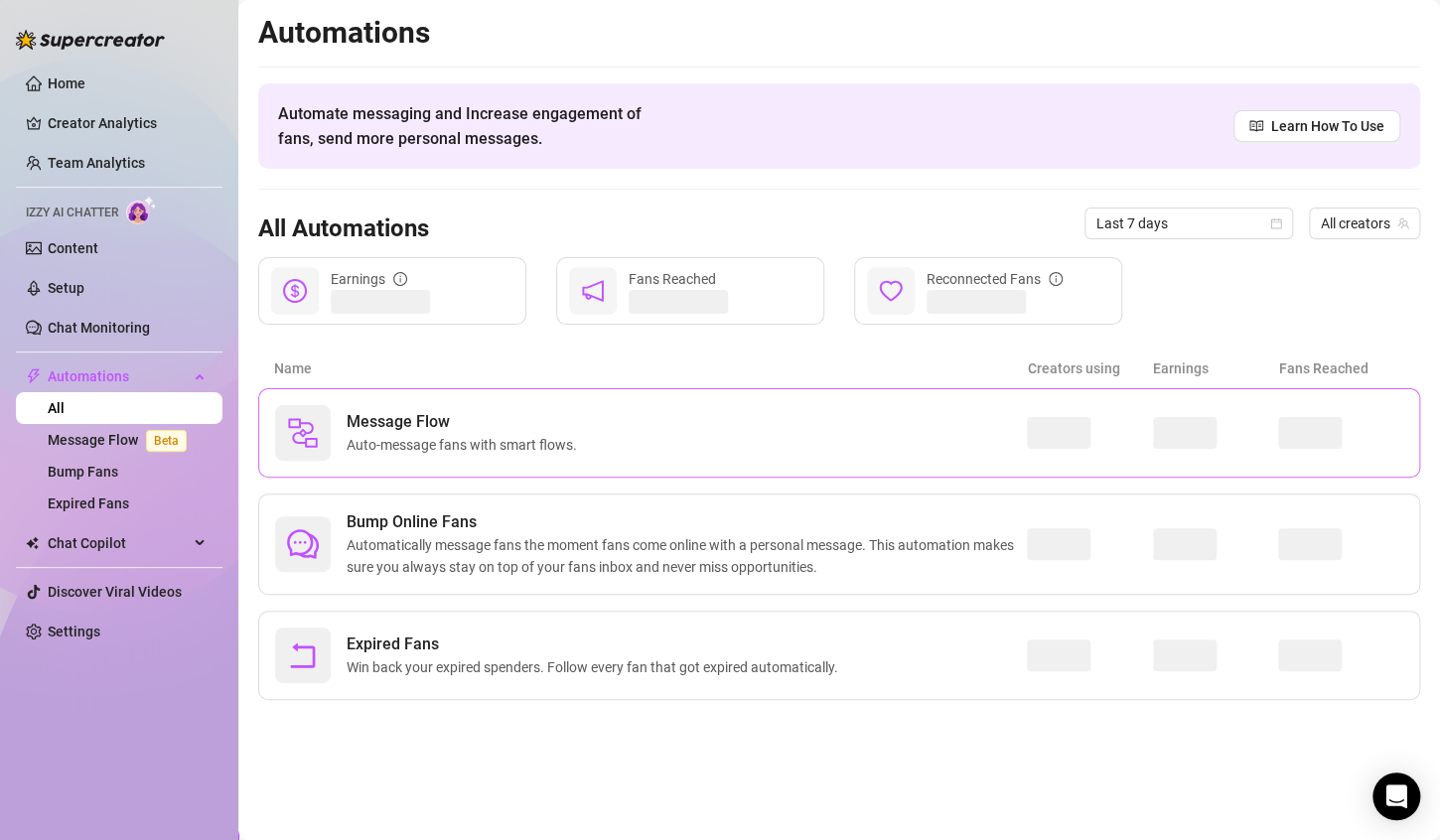 scroll, scrollTop: 0, scrollLeft: 0, axis: both 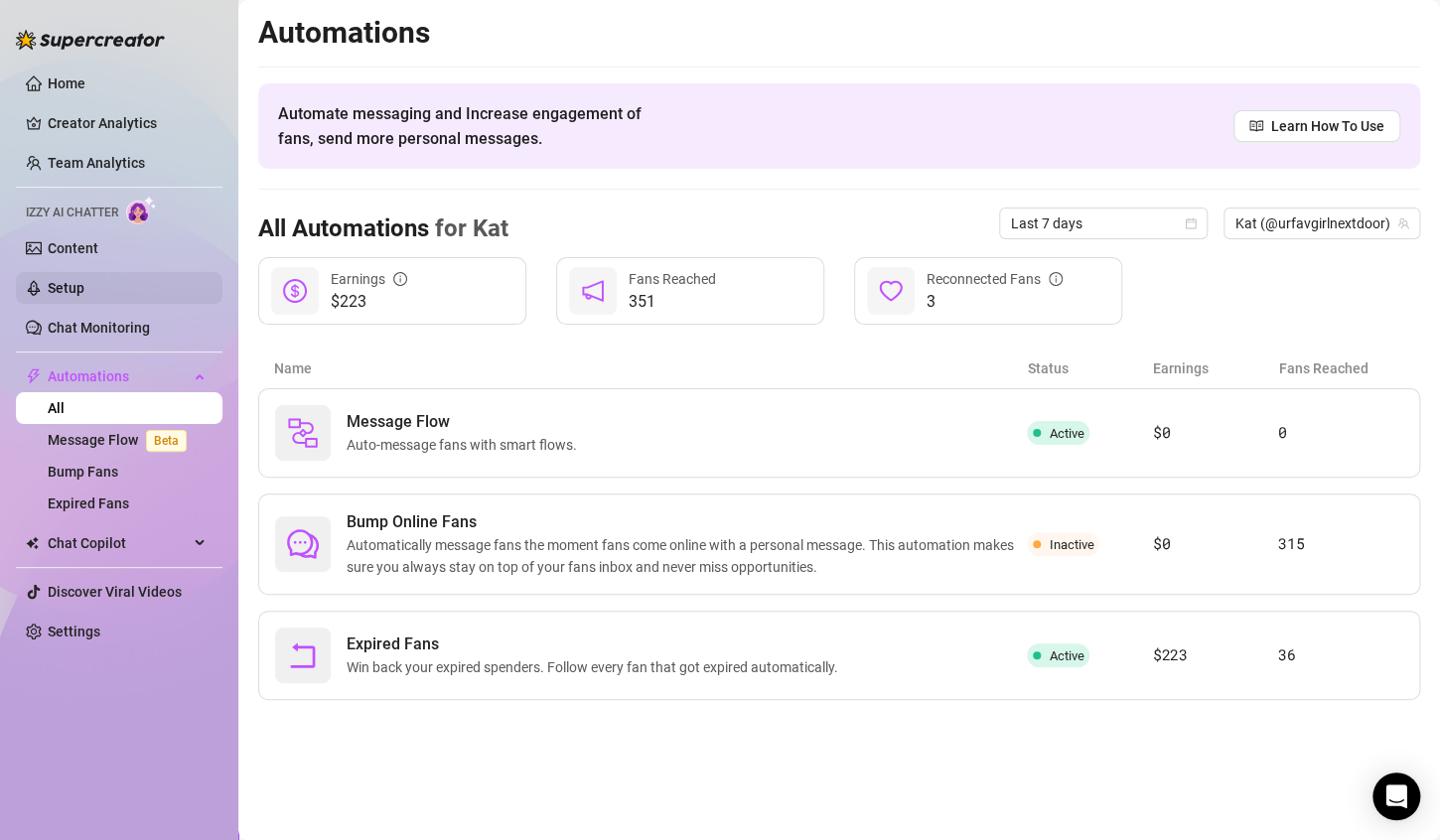 click on "Setup" at bounding box center [66, 288] 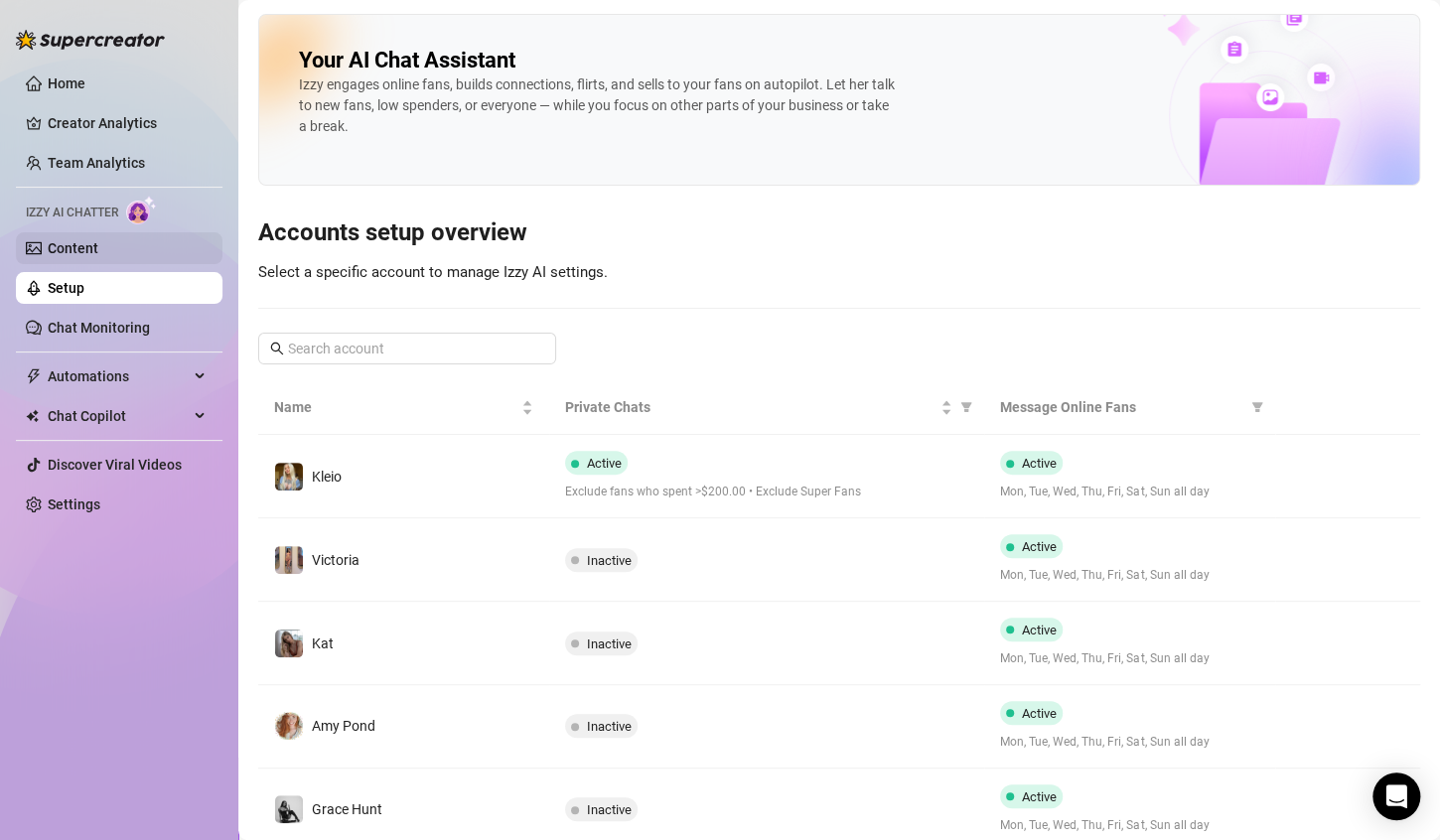 click on "Content" at bounding box center (72, 248) 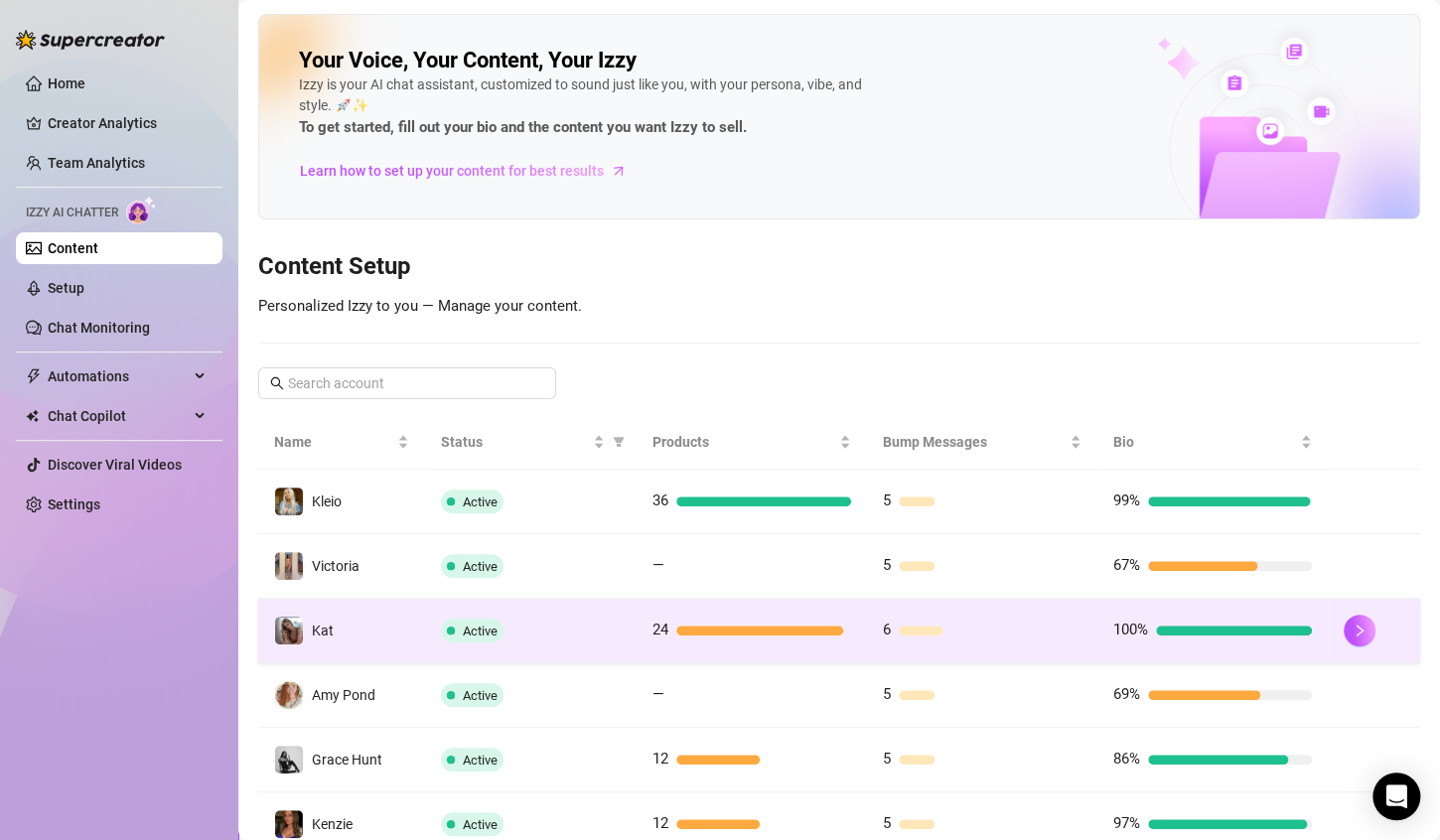 click on "100%" at bounding box center (1213, 630) 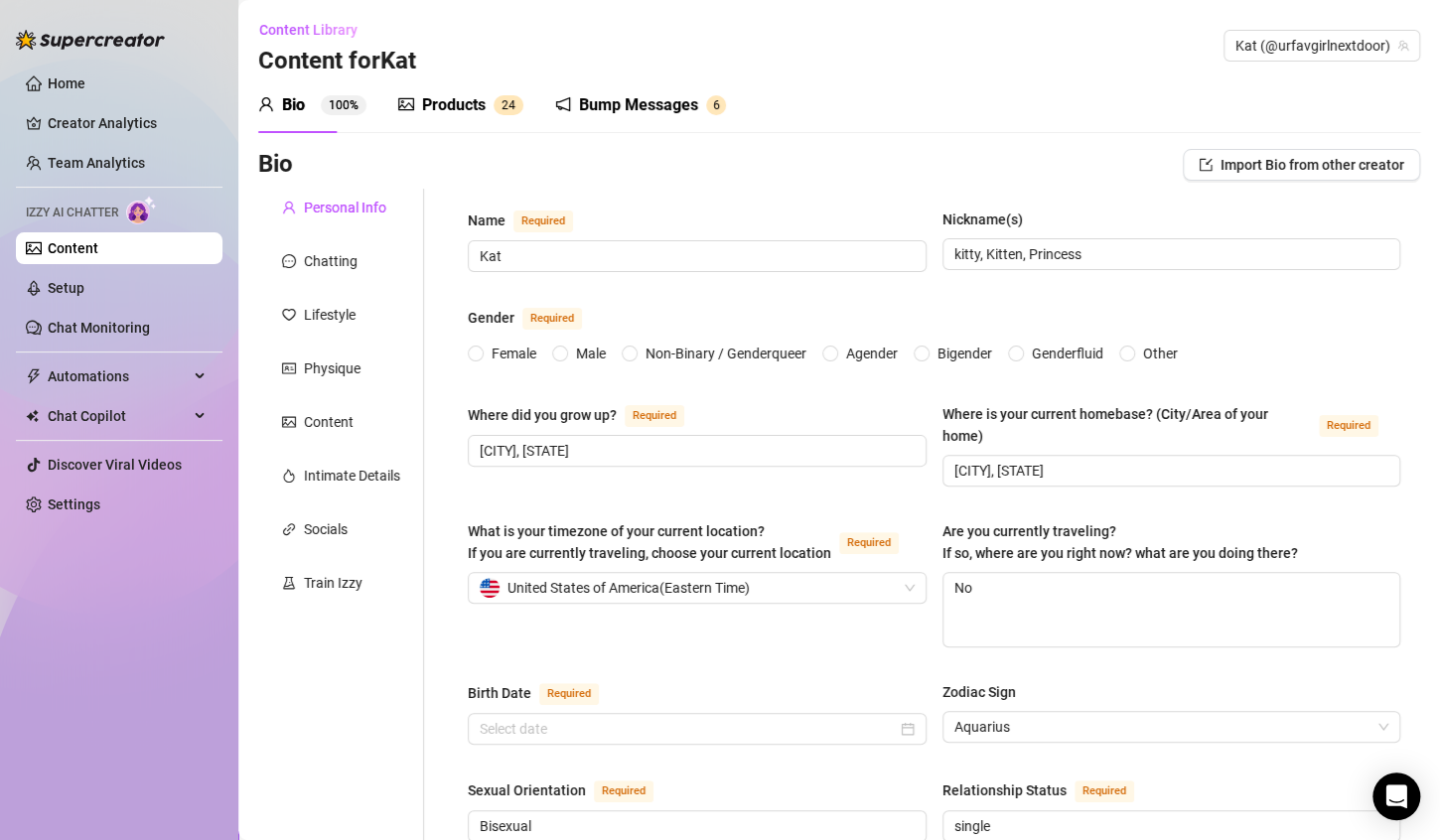 type 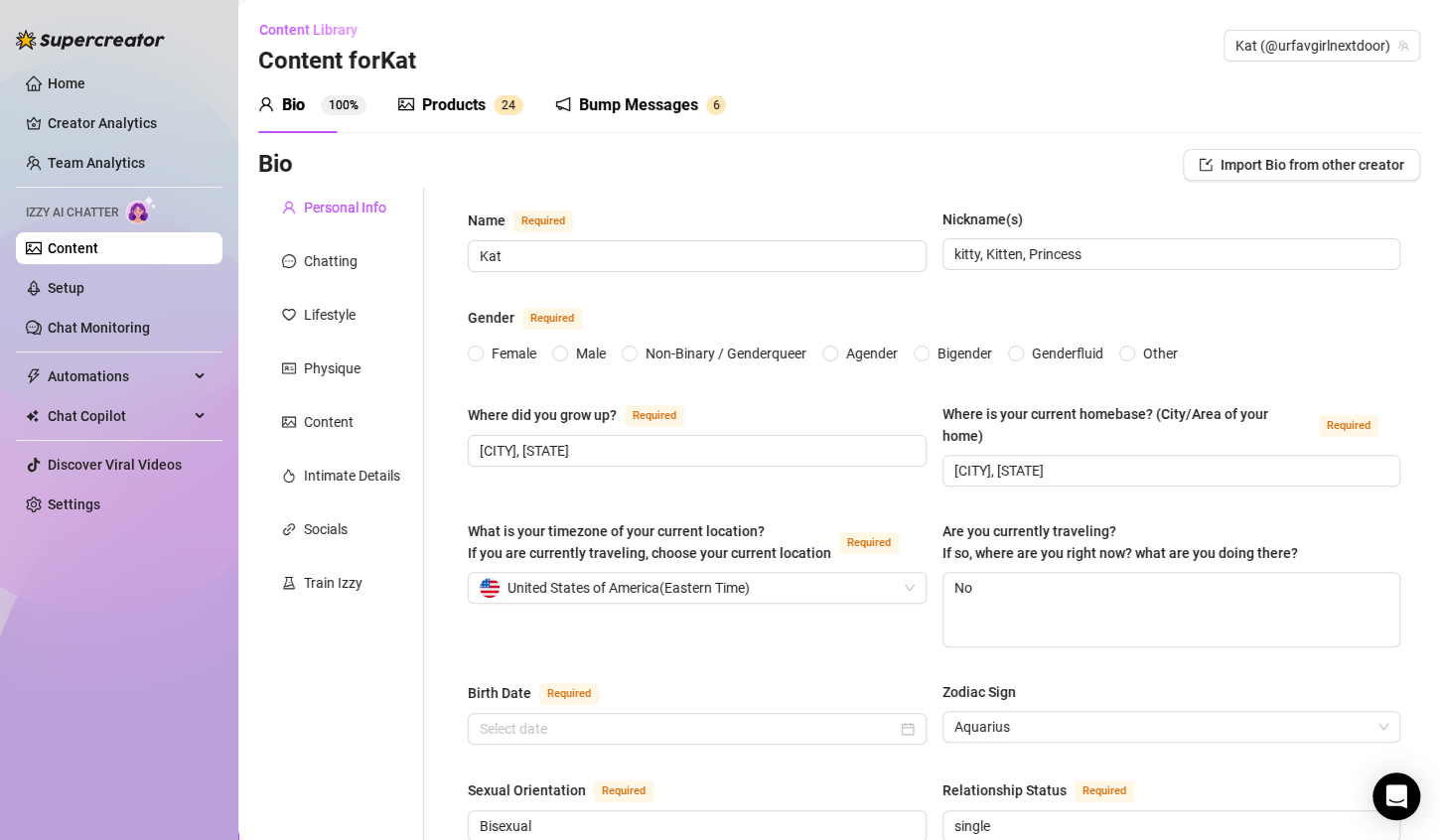 type on "Kat" 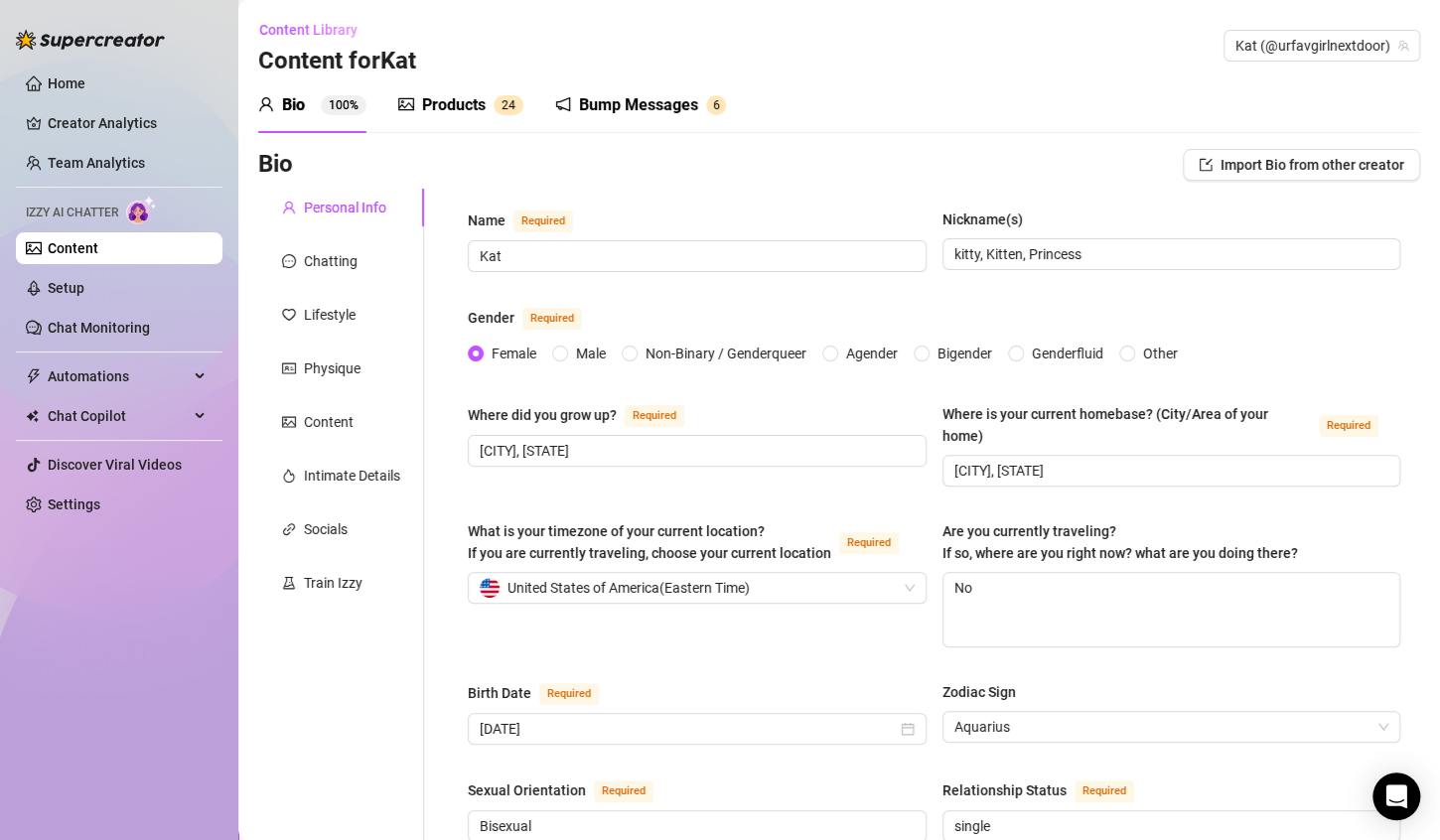 type on "[DATE]" 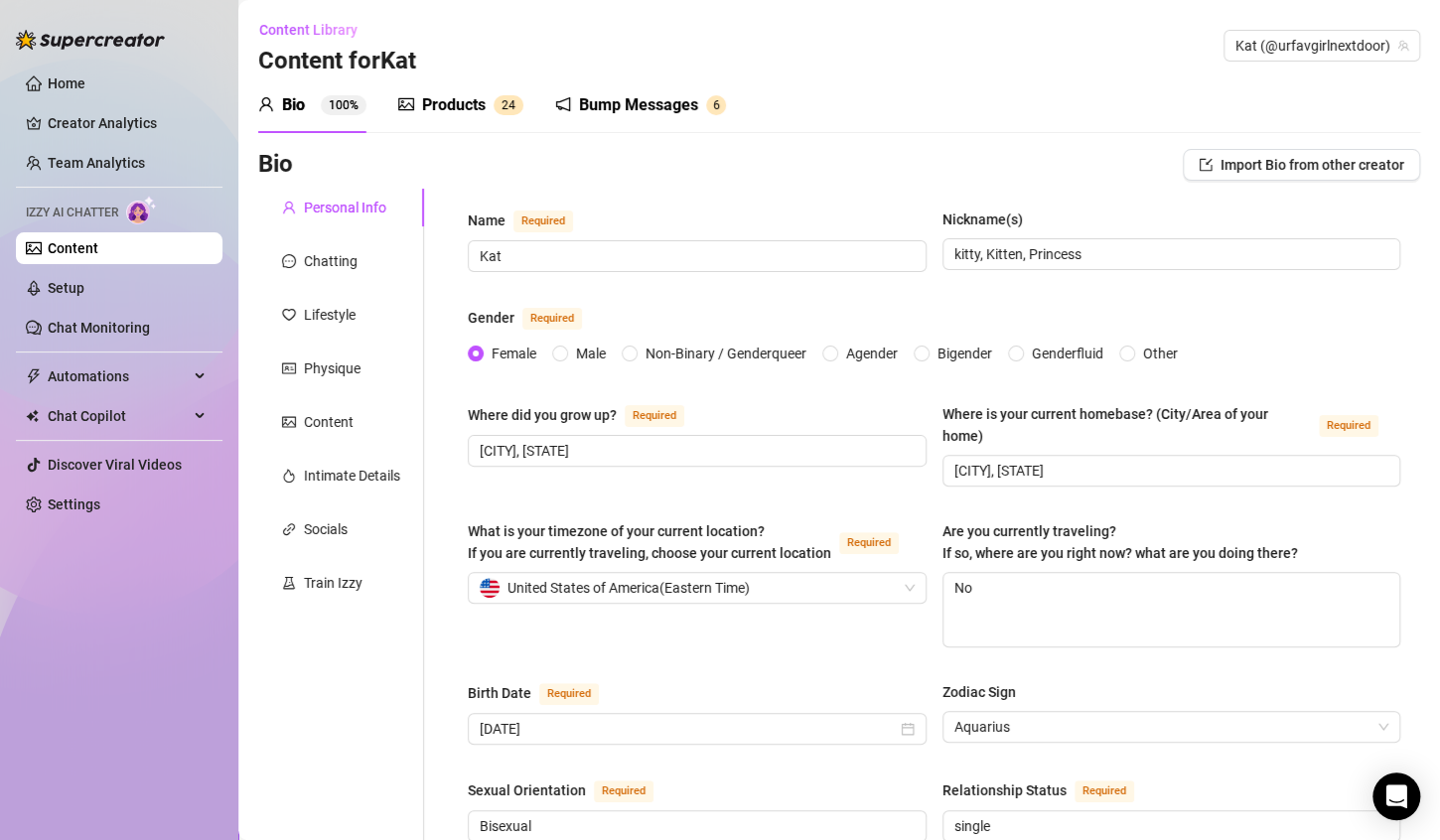 click on "Bump Messages" at bounding box center [639, 105] 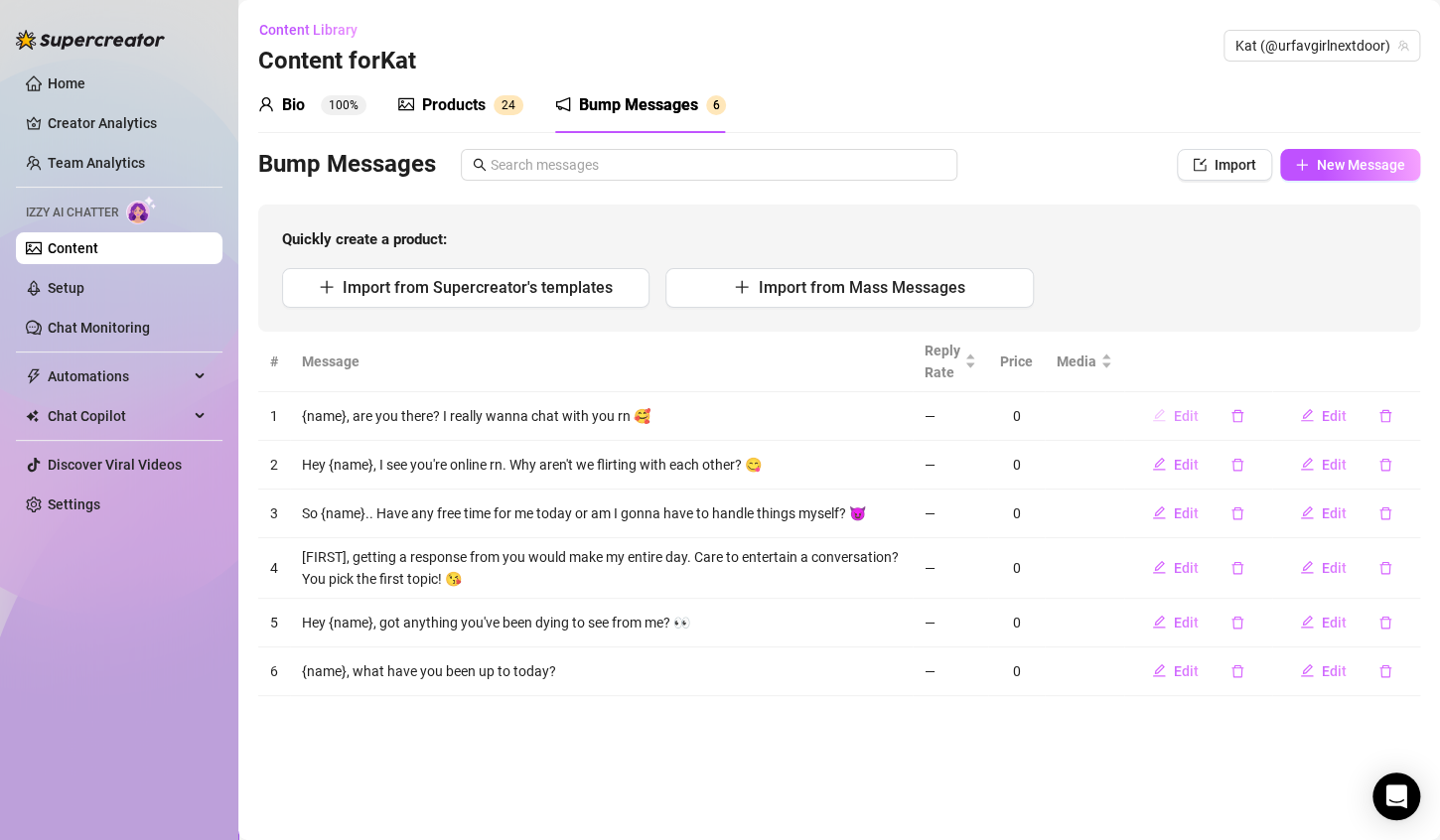 click on "Edit" at bounding box center [1186, 416] 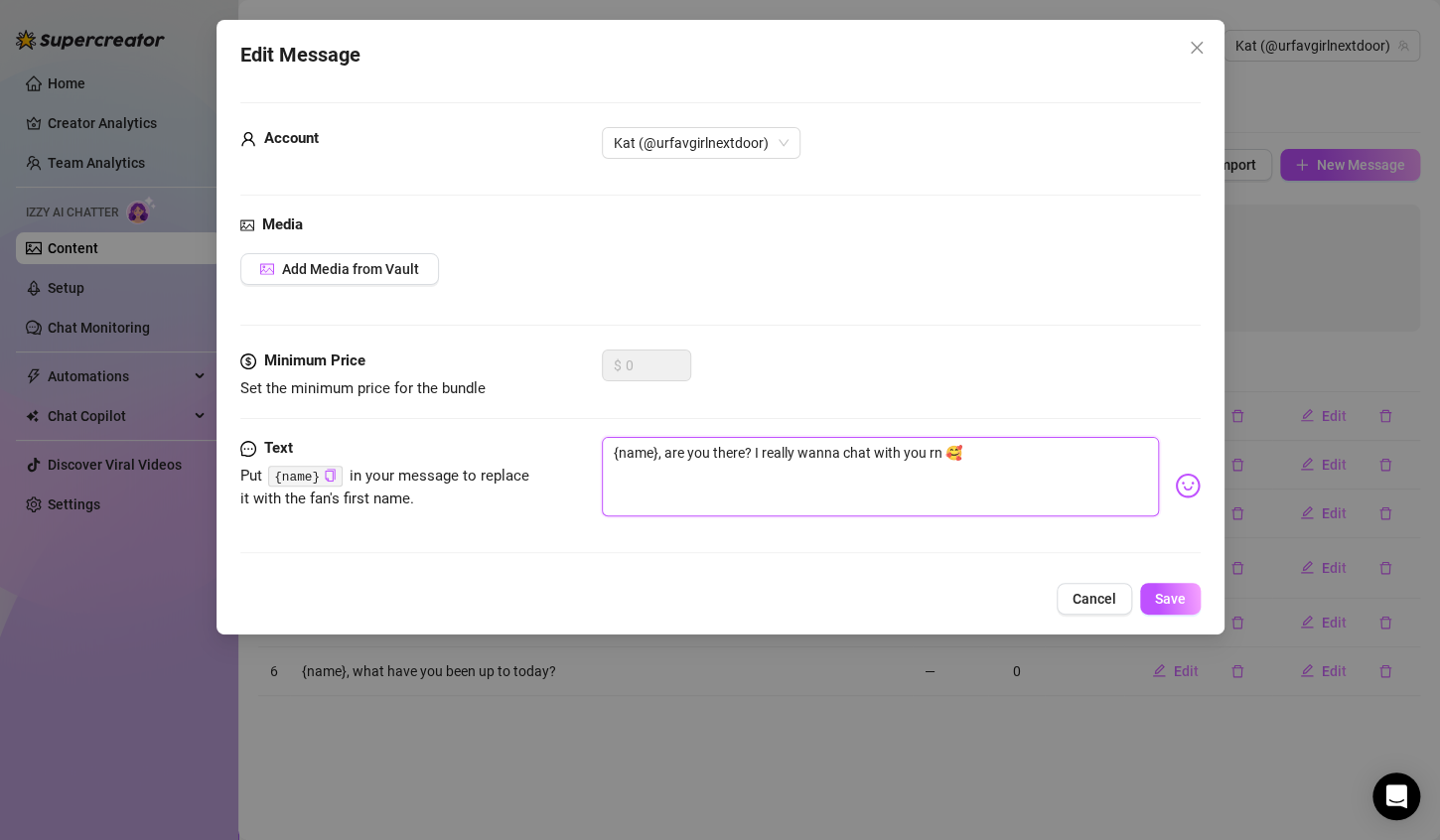 drag, startPoint x: 742, startPoint y: 449, endPoint x: 663, endPoint y: 443, distance: 79.22752 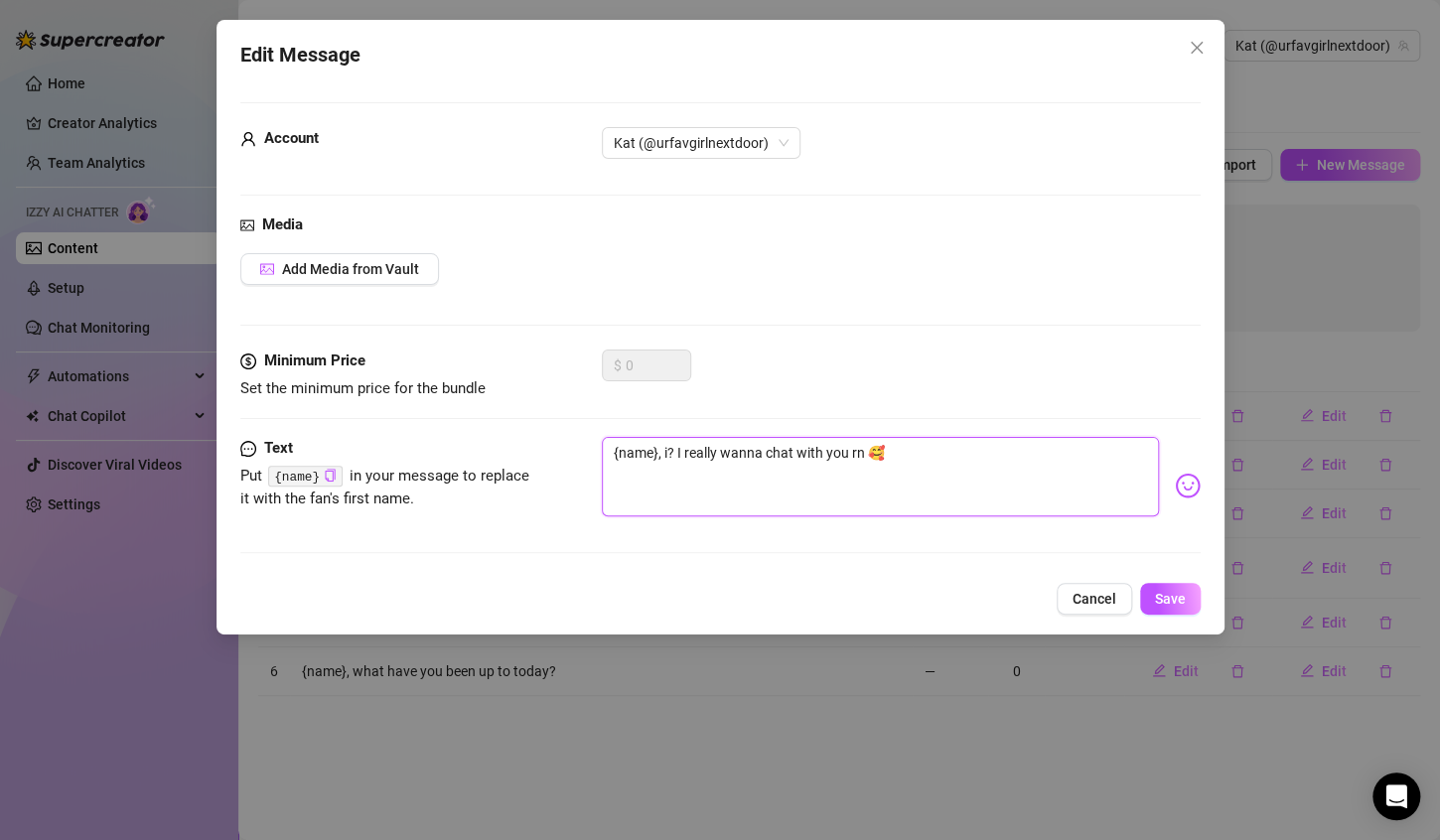 type on "[FIRST], ? I really wanna chat with you rn 🥰" 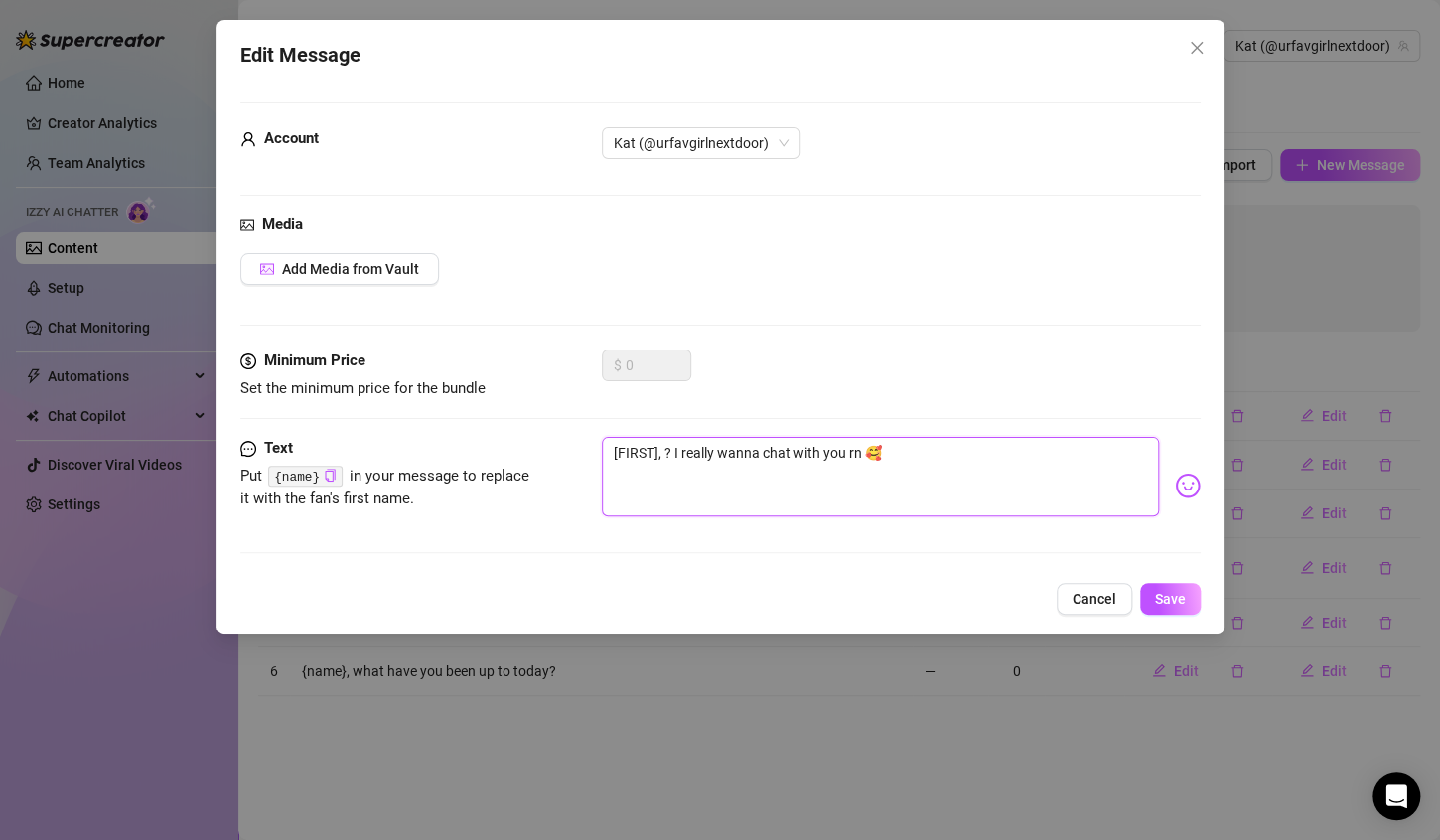 type on "{name}, I? I really wanna chat with you rn 🥰" 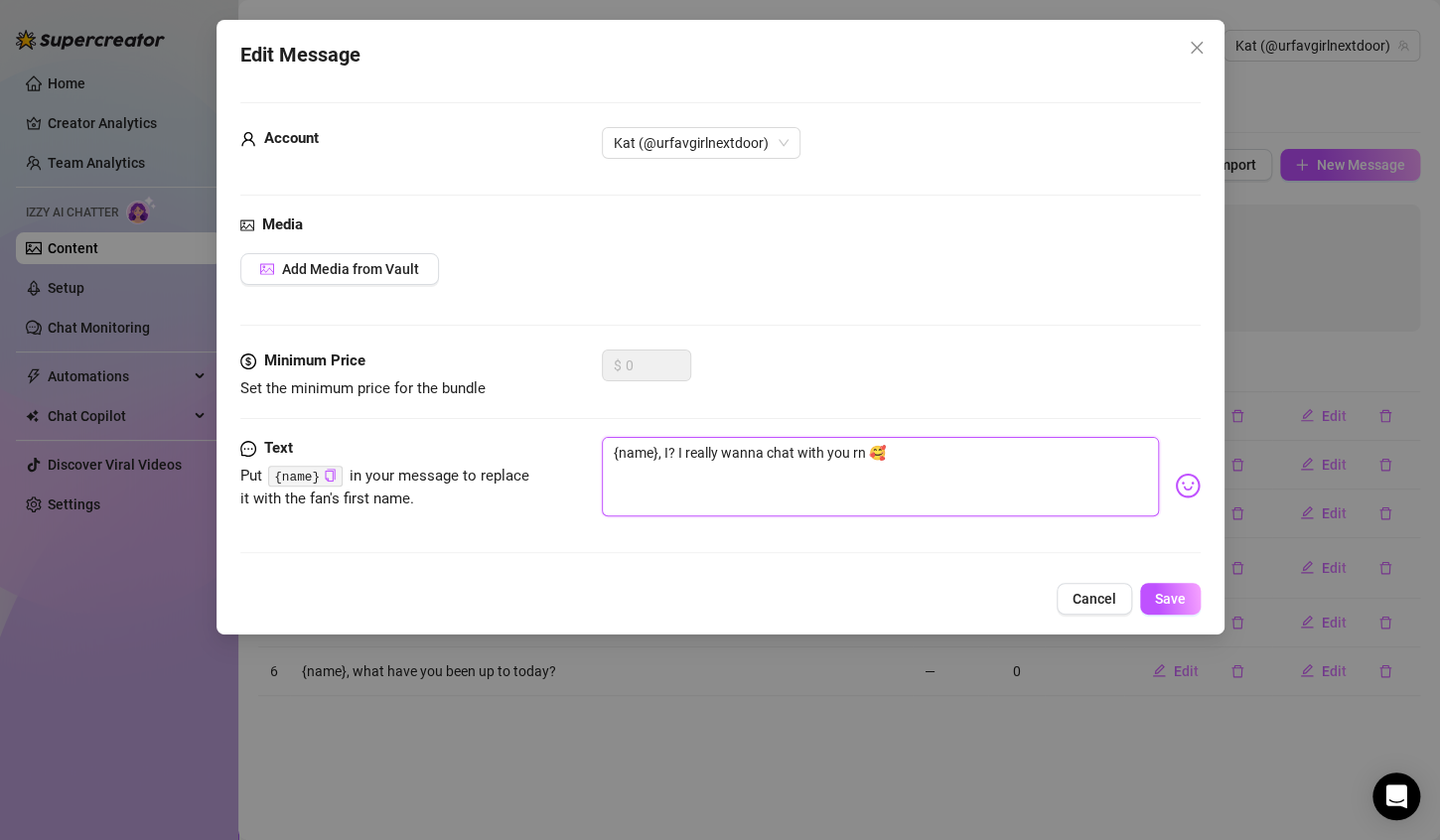 type on "[FIRST], I ? I really wanna chat with you rn 🥰" 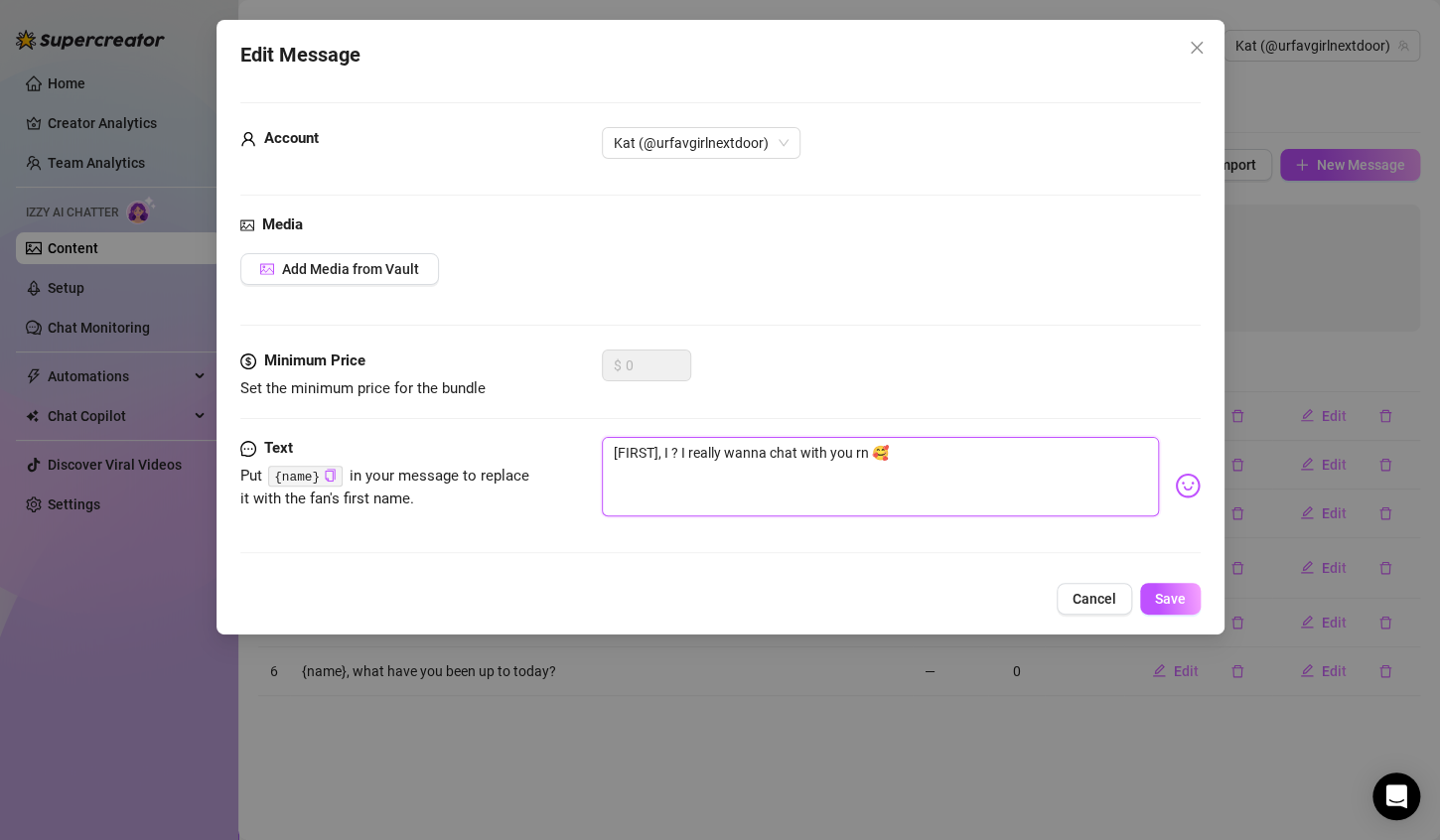 type on "{name}, I s? I really wanna chat with you rn 🥰" 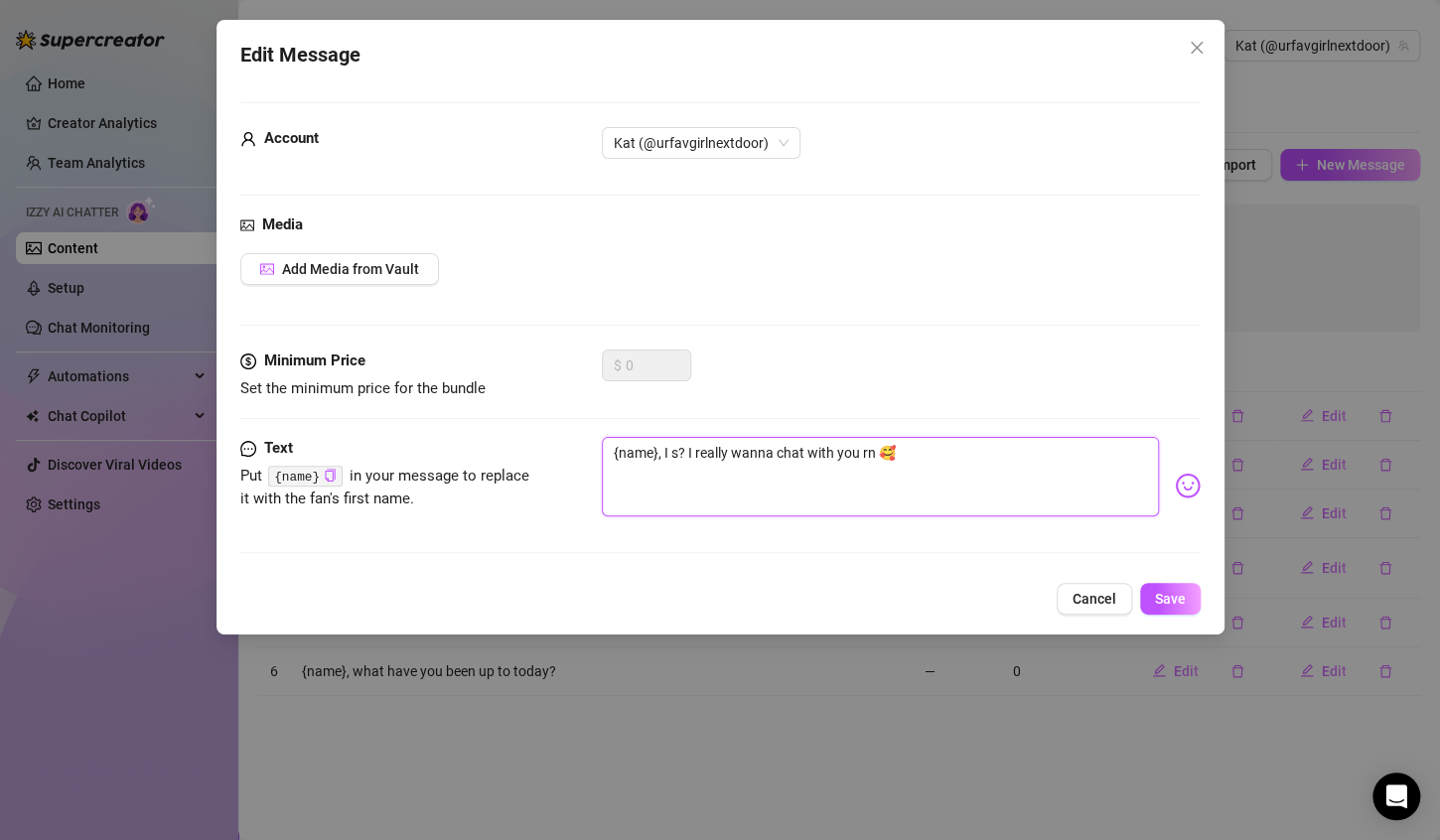type on "{name}, I sa? I really wanna chat with you rn 🥰" 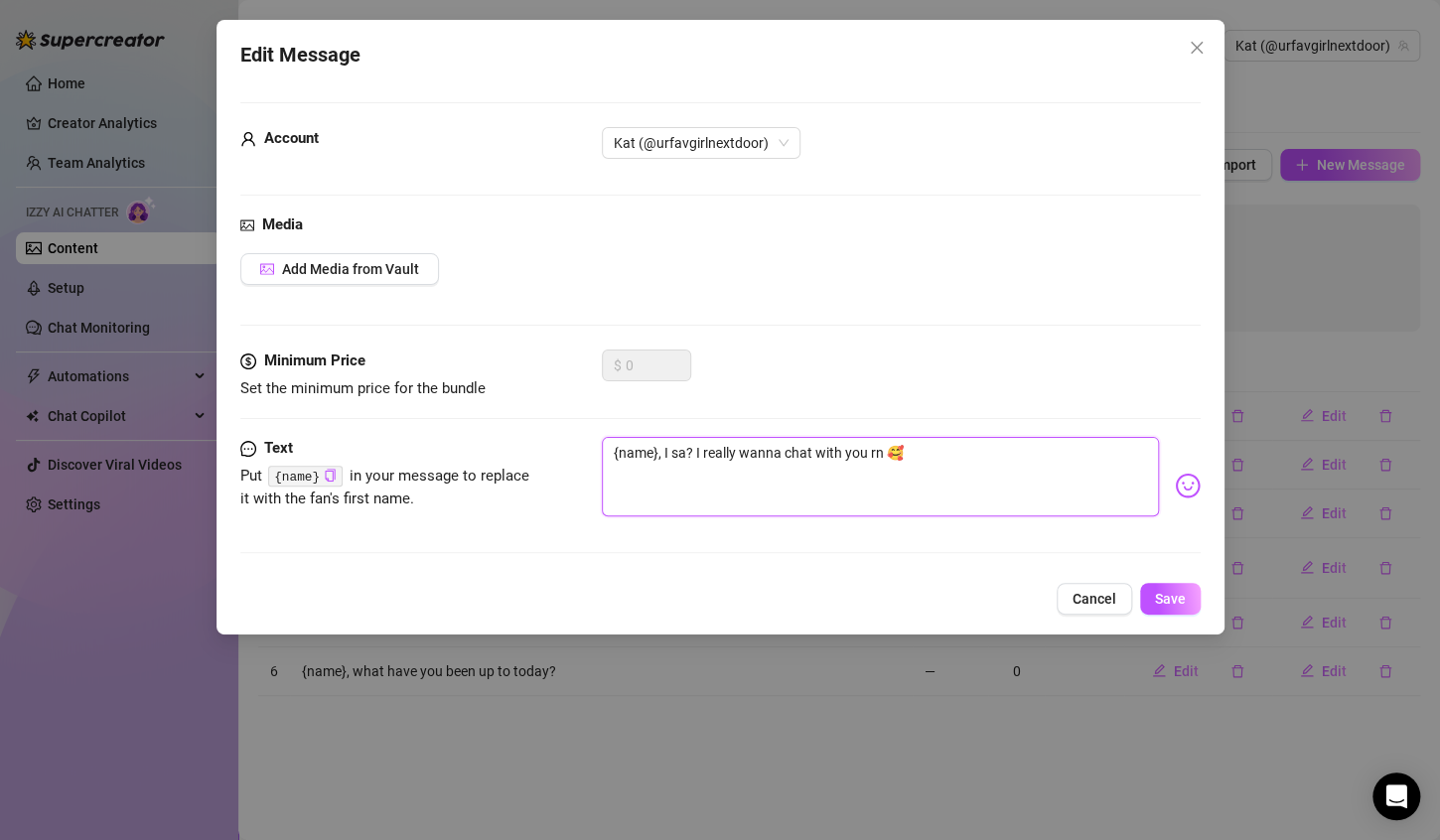 type on "{name}, I saw? I really wanna chat with you rn 🥰" 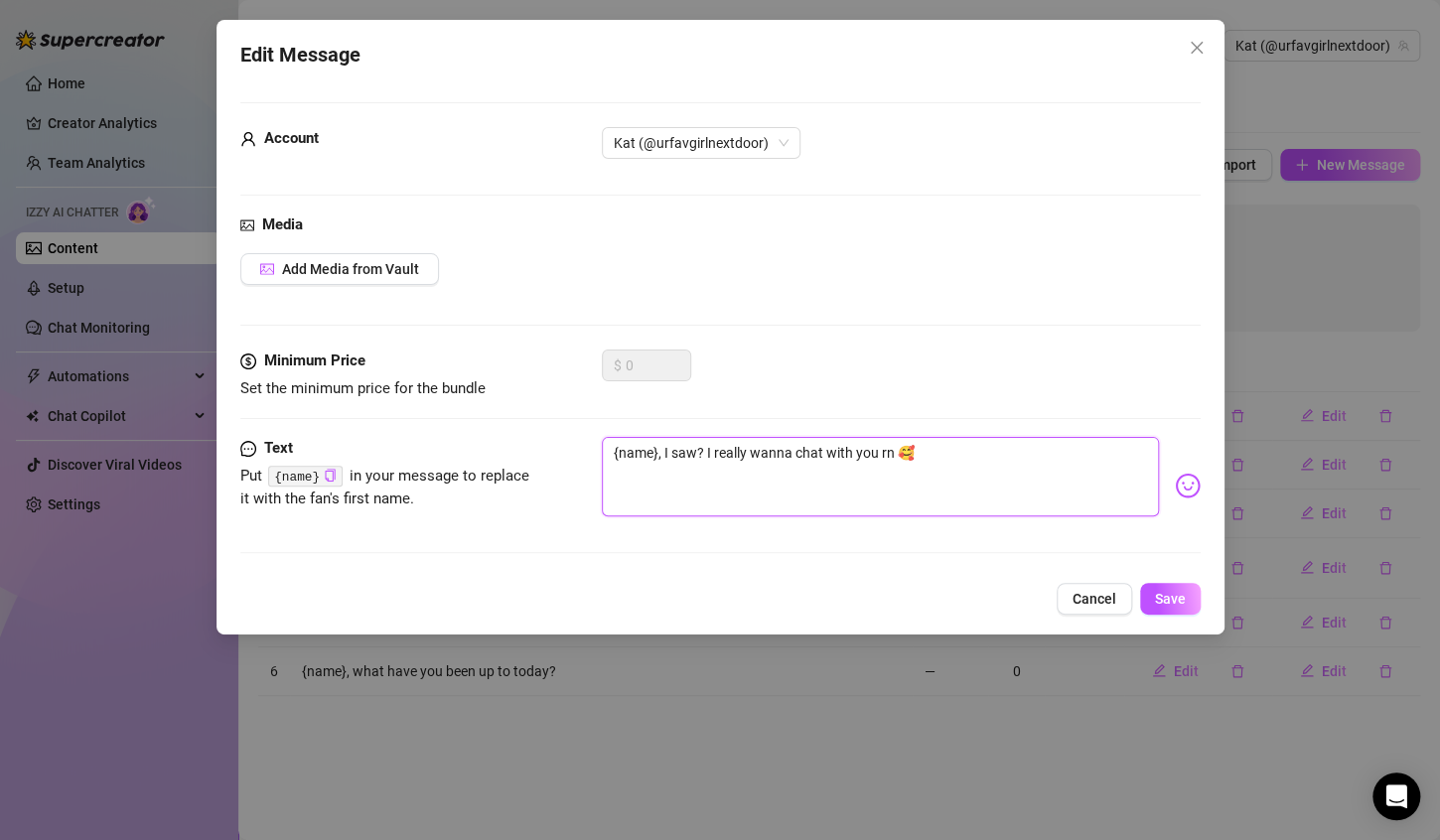 type on "{name}, I saw ? I really wanna chat with you rn 🥰" 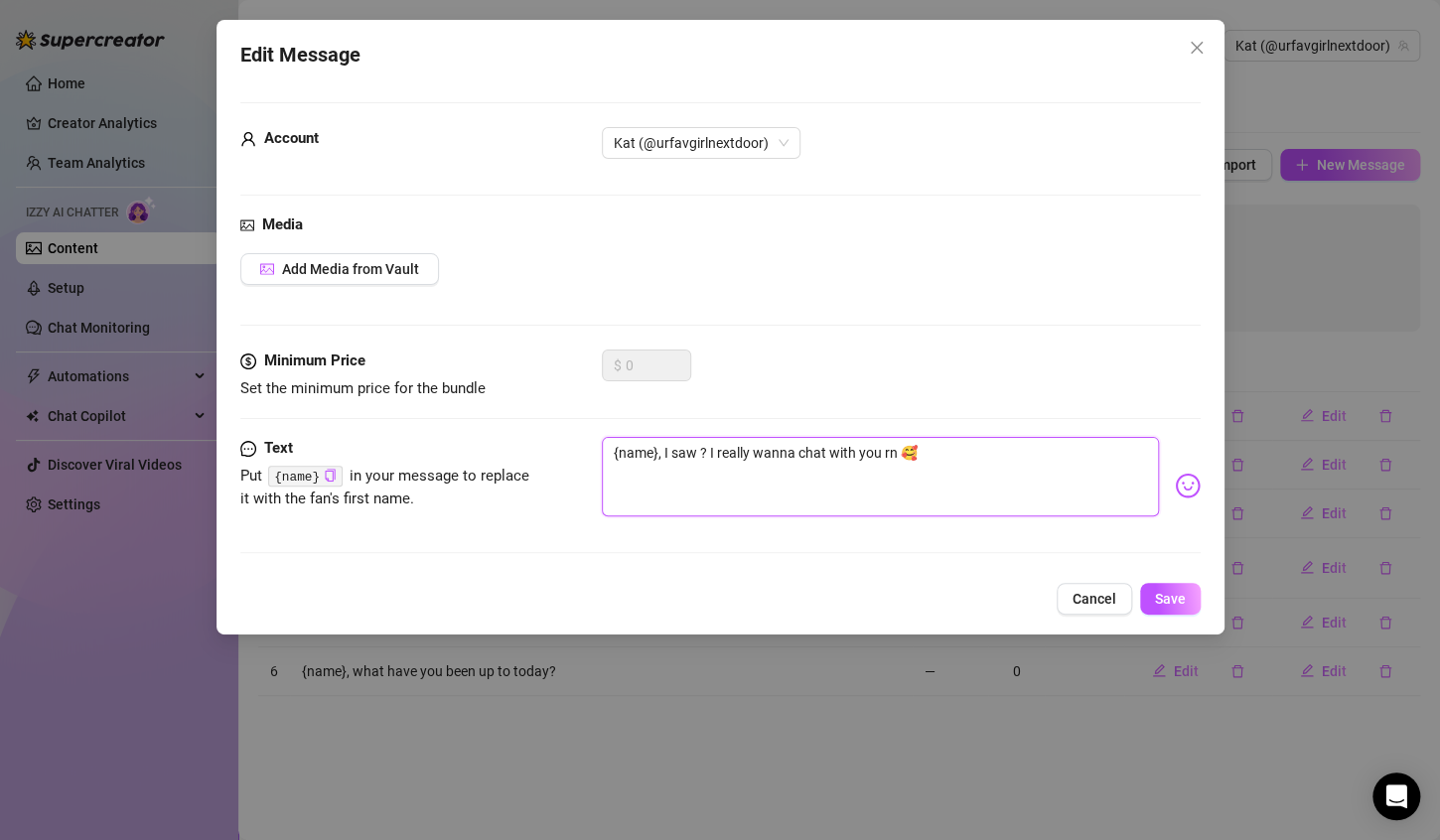 type on "{name}, I saw y? I really wanna chat with you rn 🥰" 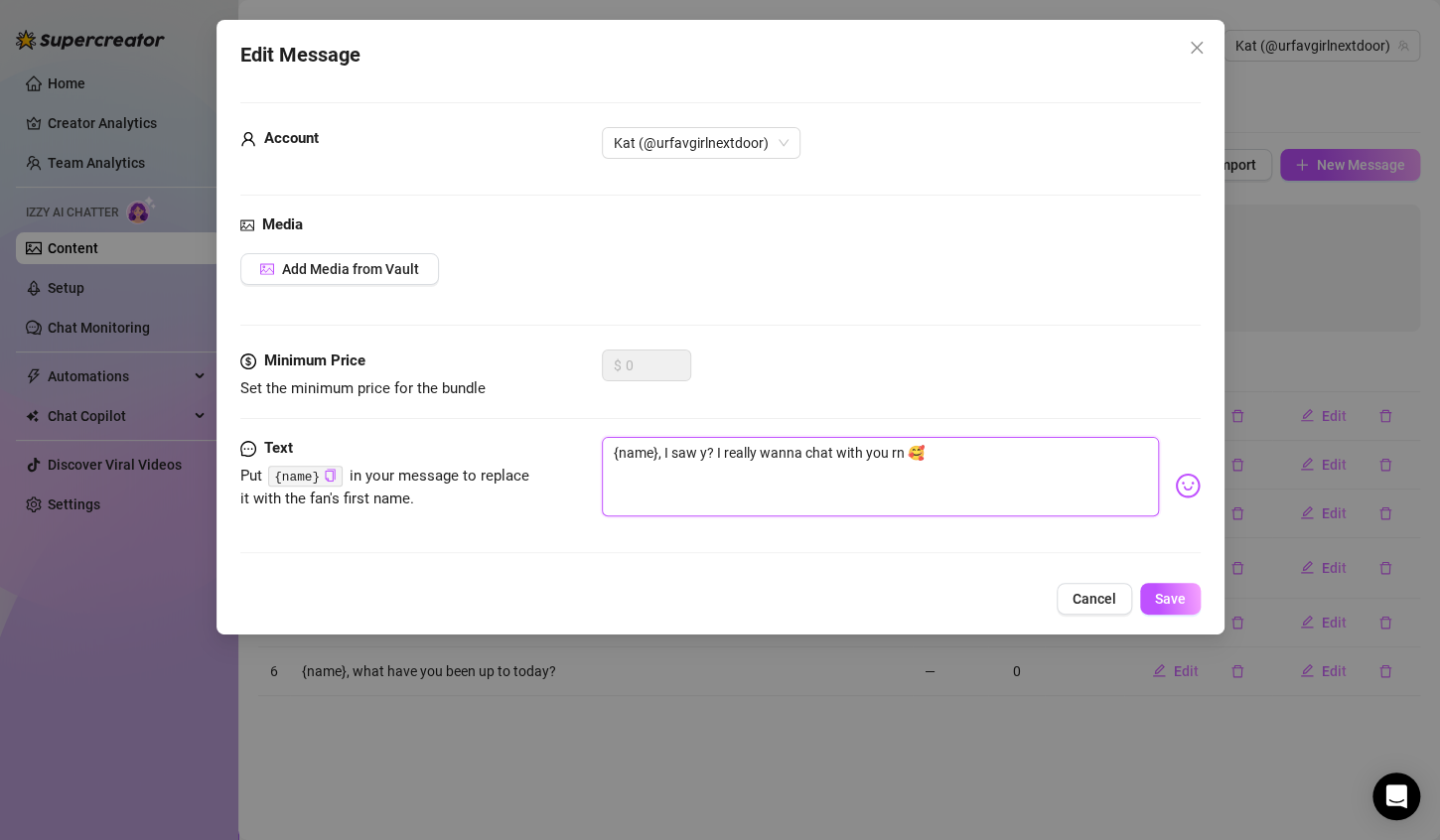 type on "{name}, I saw yo? I really wanna chat with you rn 🥰" 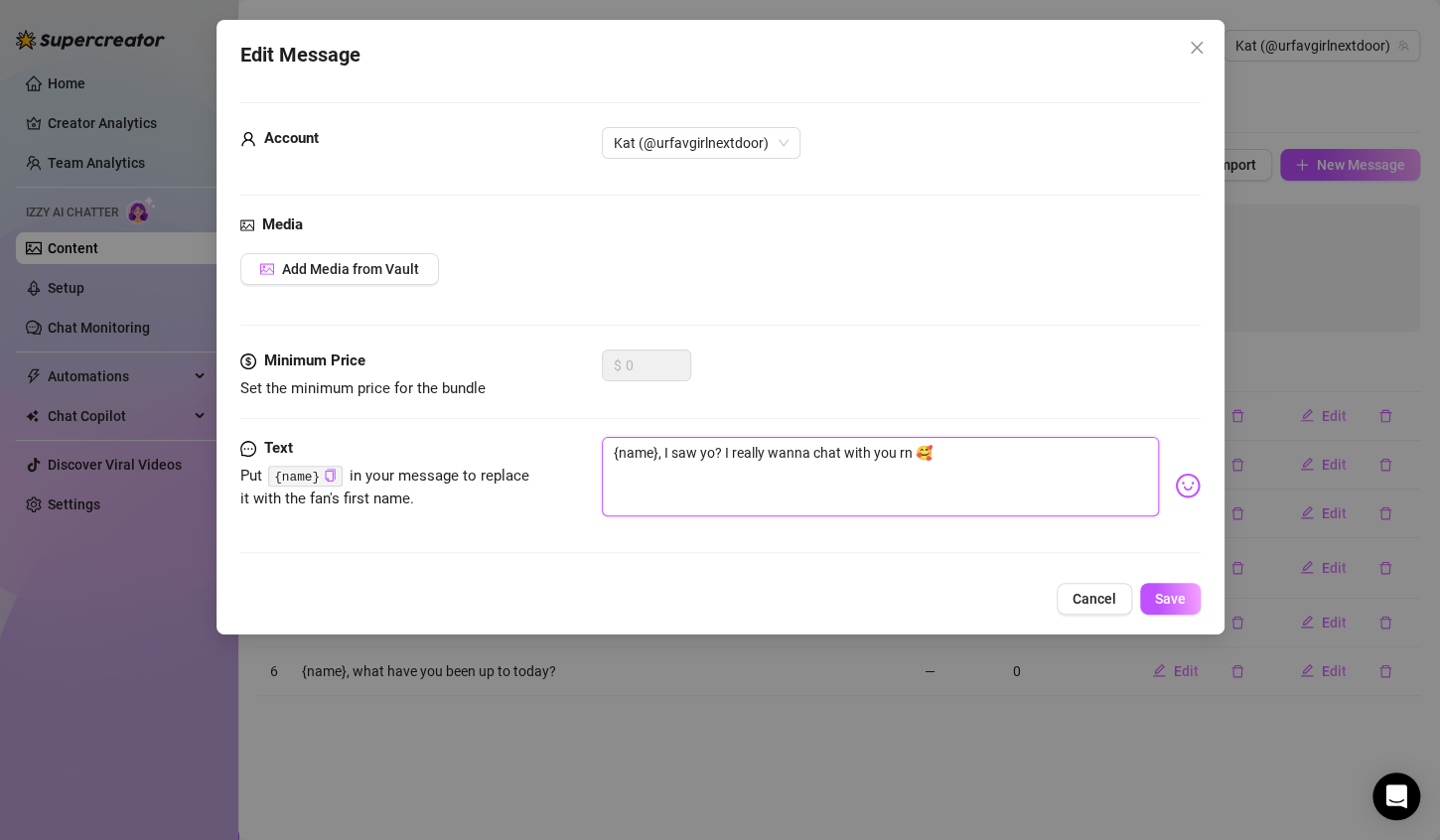 type on "{name}, I saw you? I really wanna chat with you rn 🥰" 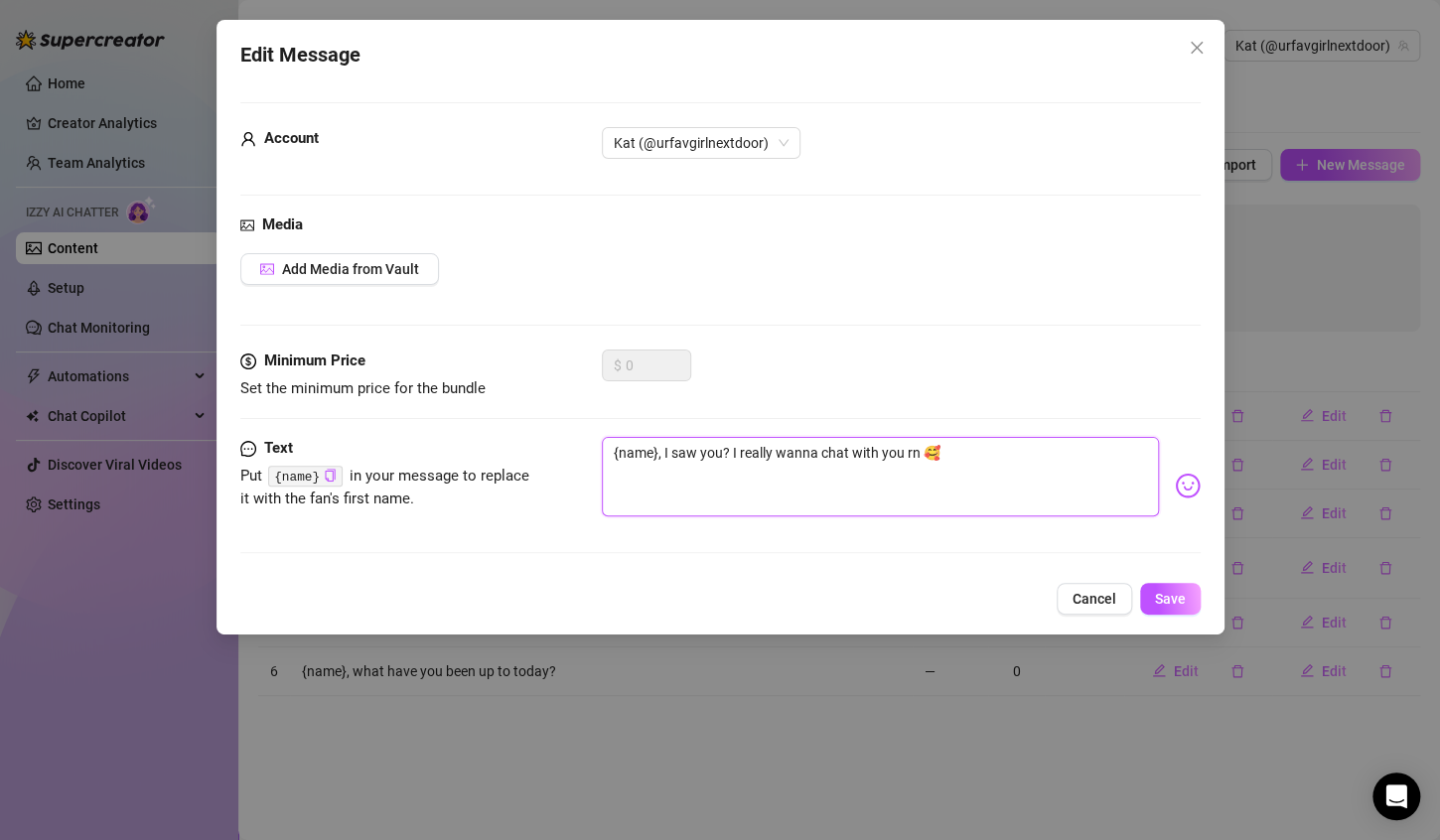 type on "{name}, I saw you ? I really wanna chat with you rn 🥰" 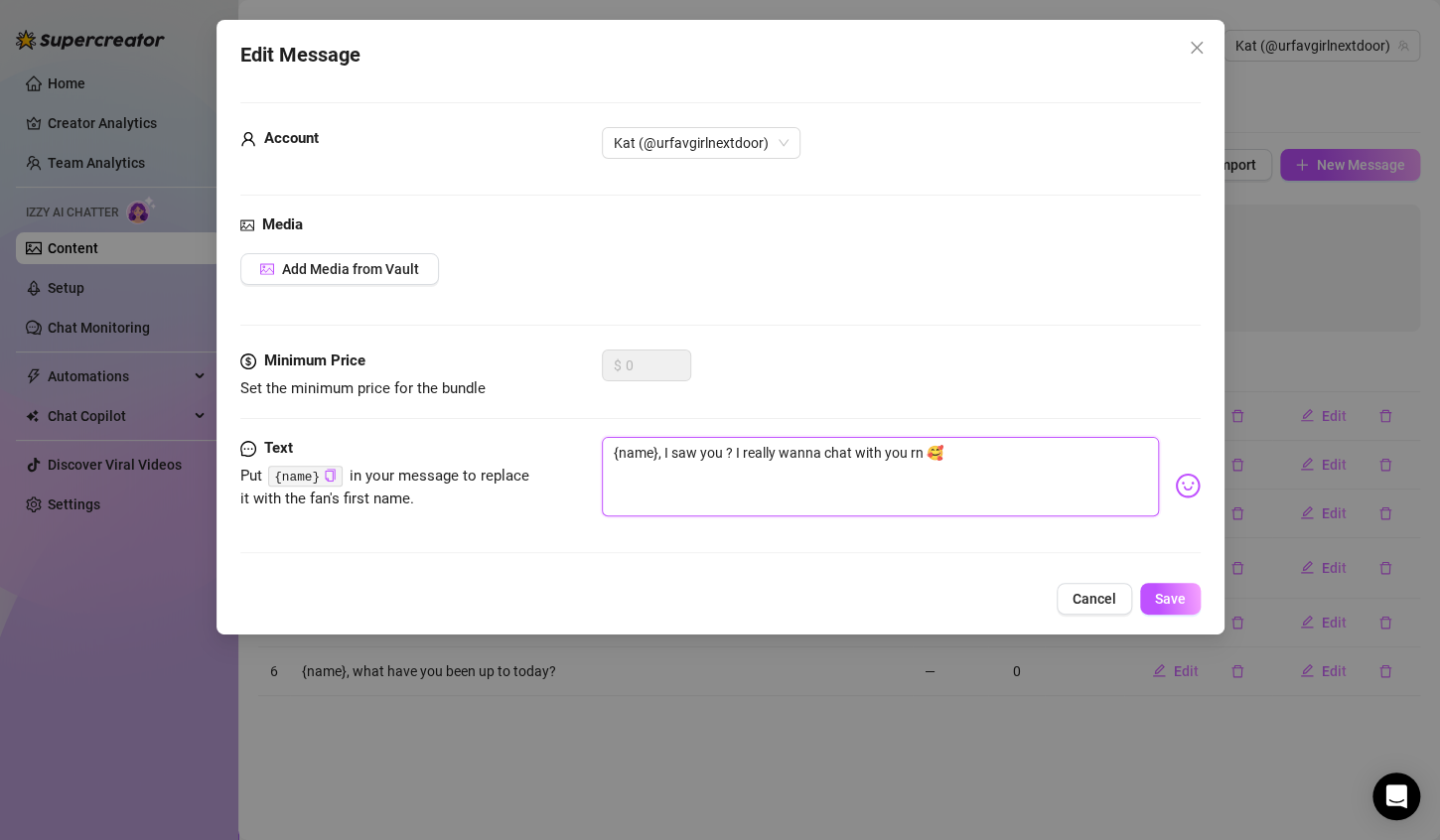 type on "[FIRST], I saw you w? I really wanna chat with you rn 🥰" 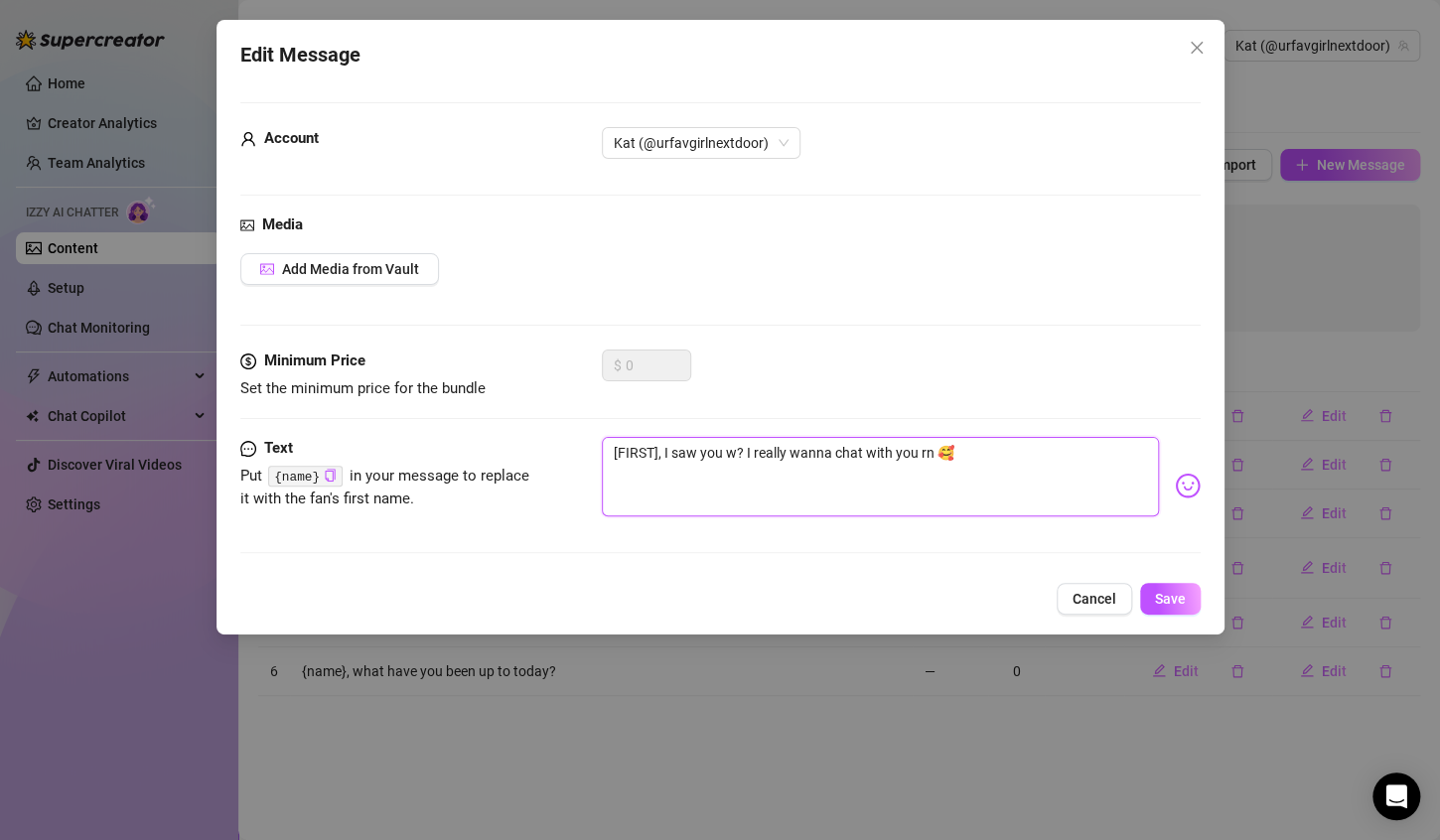 type on "[FIRST], I saw you we? I really wanna chat with you rn 🥰" 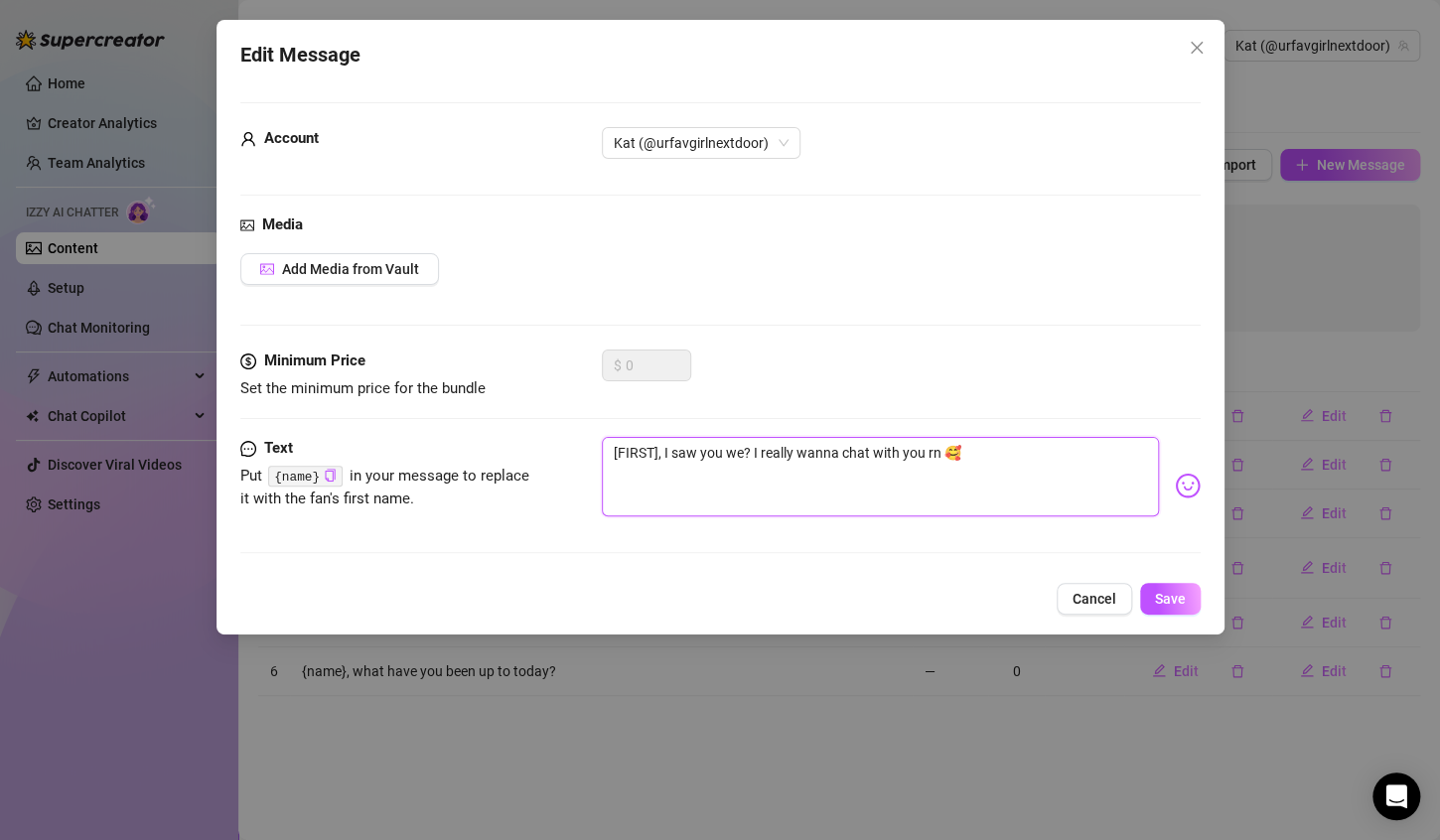 type on "{name}, I saw you wer? I really wanna chat with you rn 🥰" 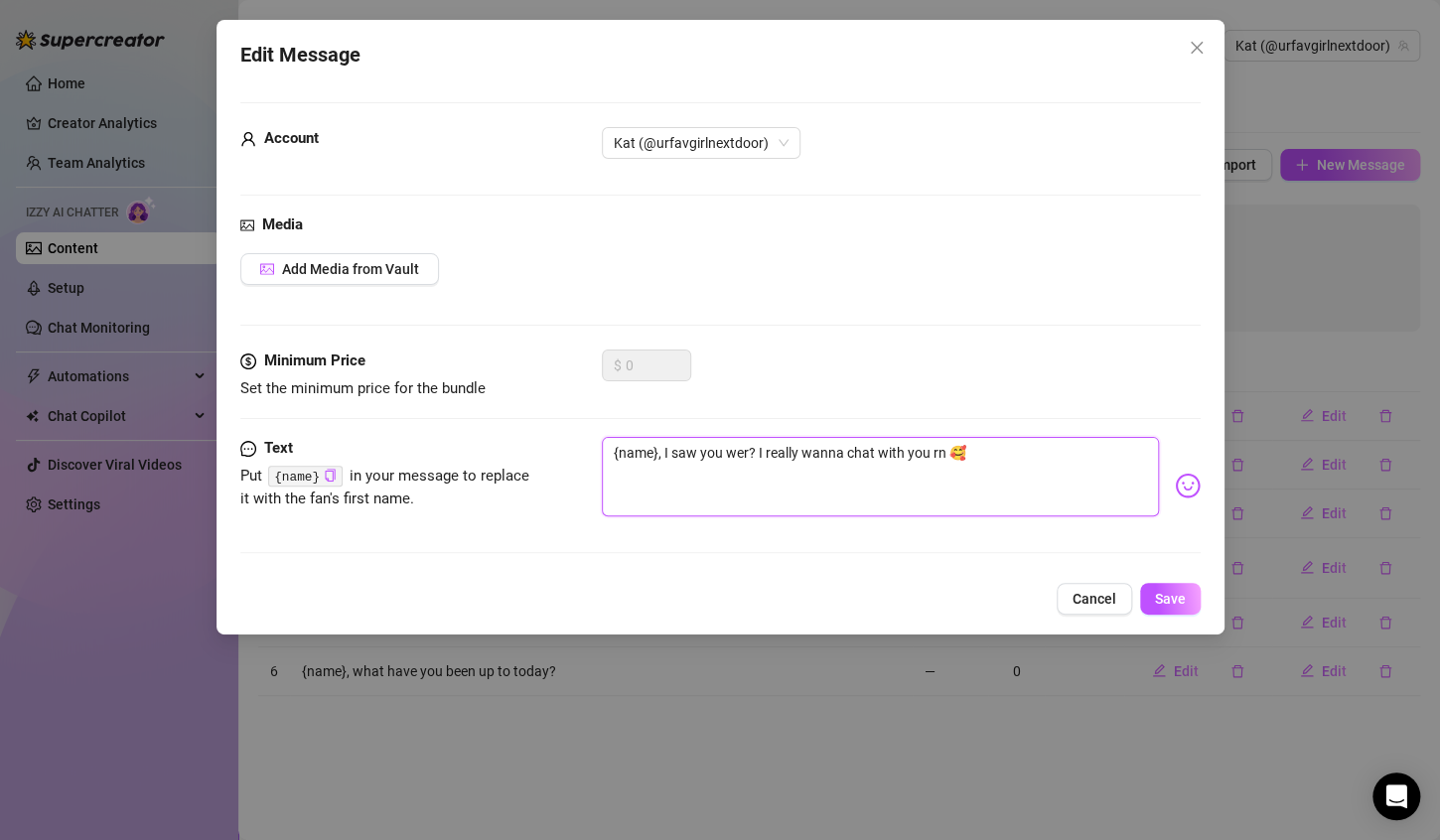 type on "{name}, I saw you were? I really wanna chat with you rn 🥰" 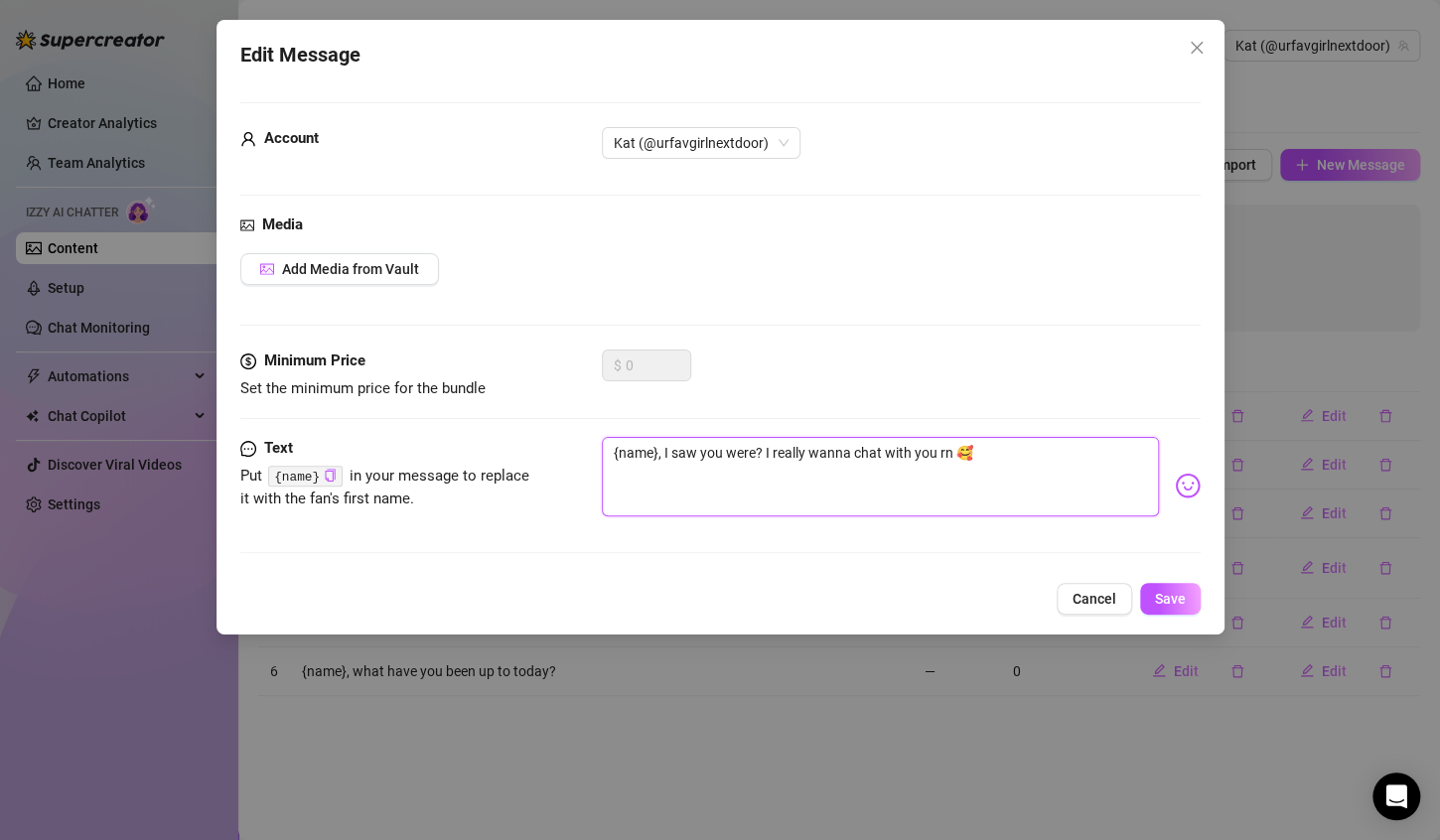 type on "{name}, I saw you were ? I really wanna chat with you rn 🥰" 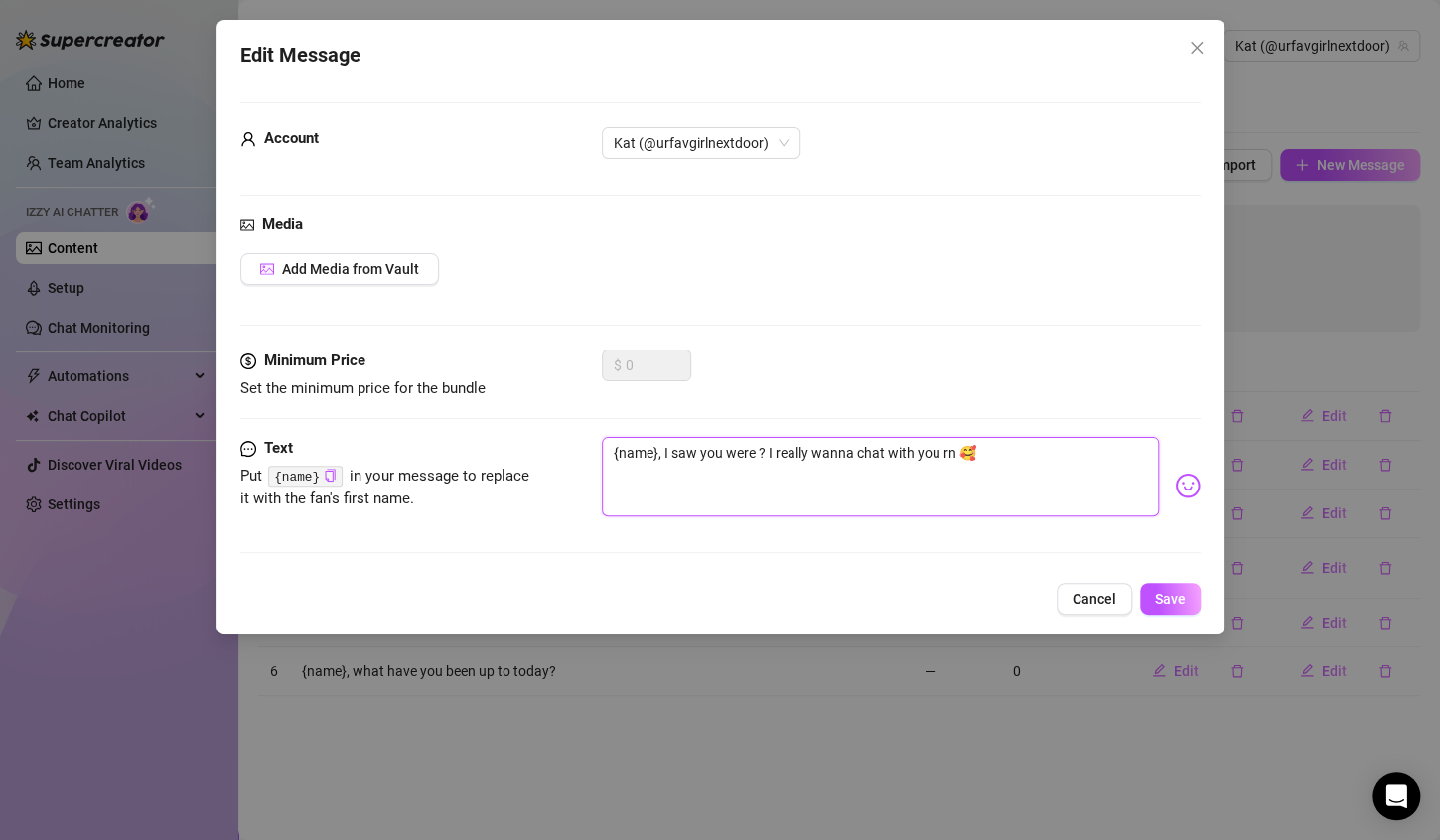 type on "{name}, I saw you were o? I really wanna chat with you rn 🥰" 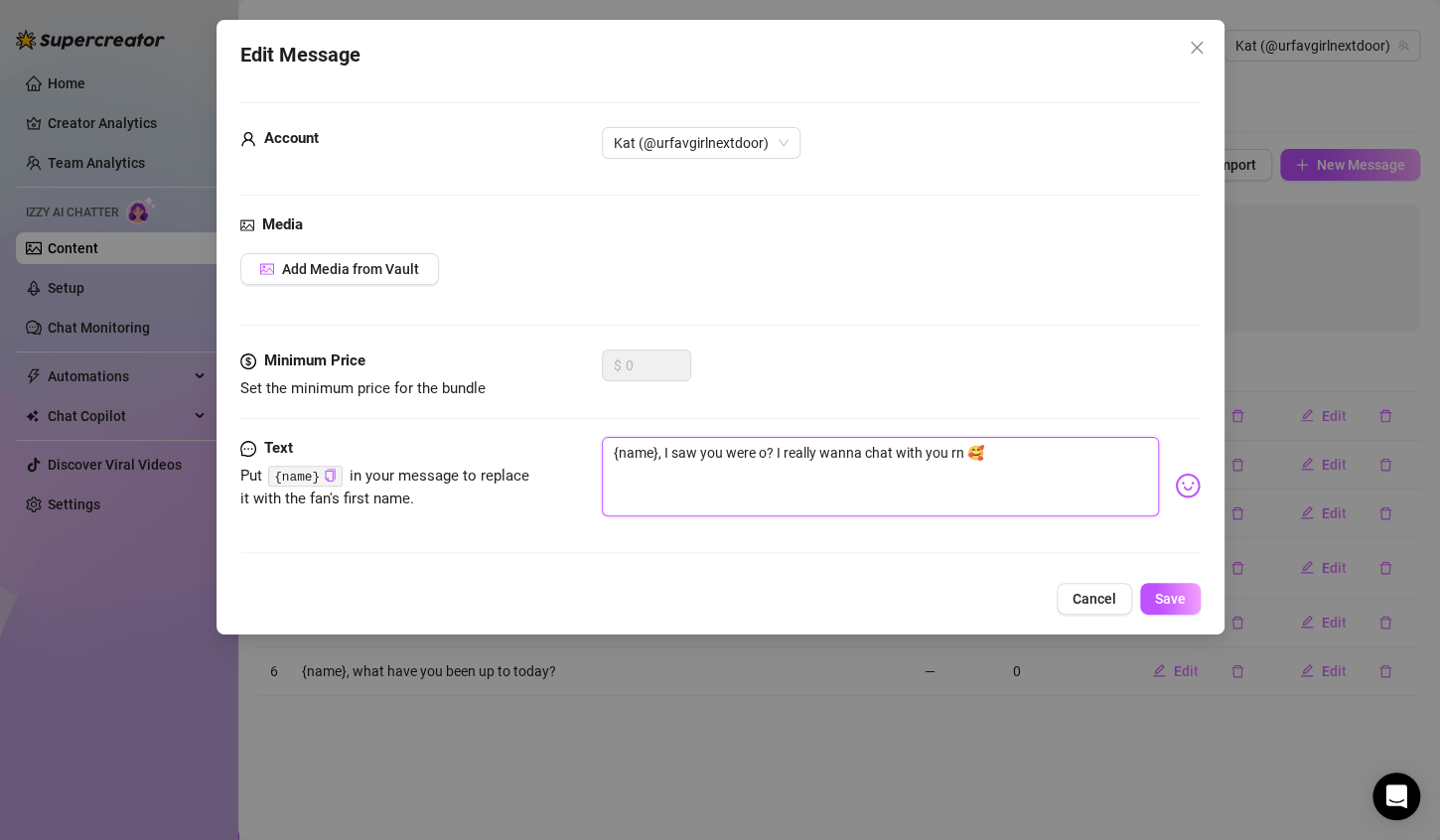 type on "{name}, I saw you were on? I really wanna chat with you rn 🥰" 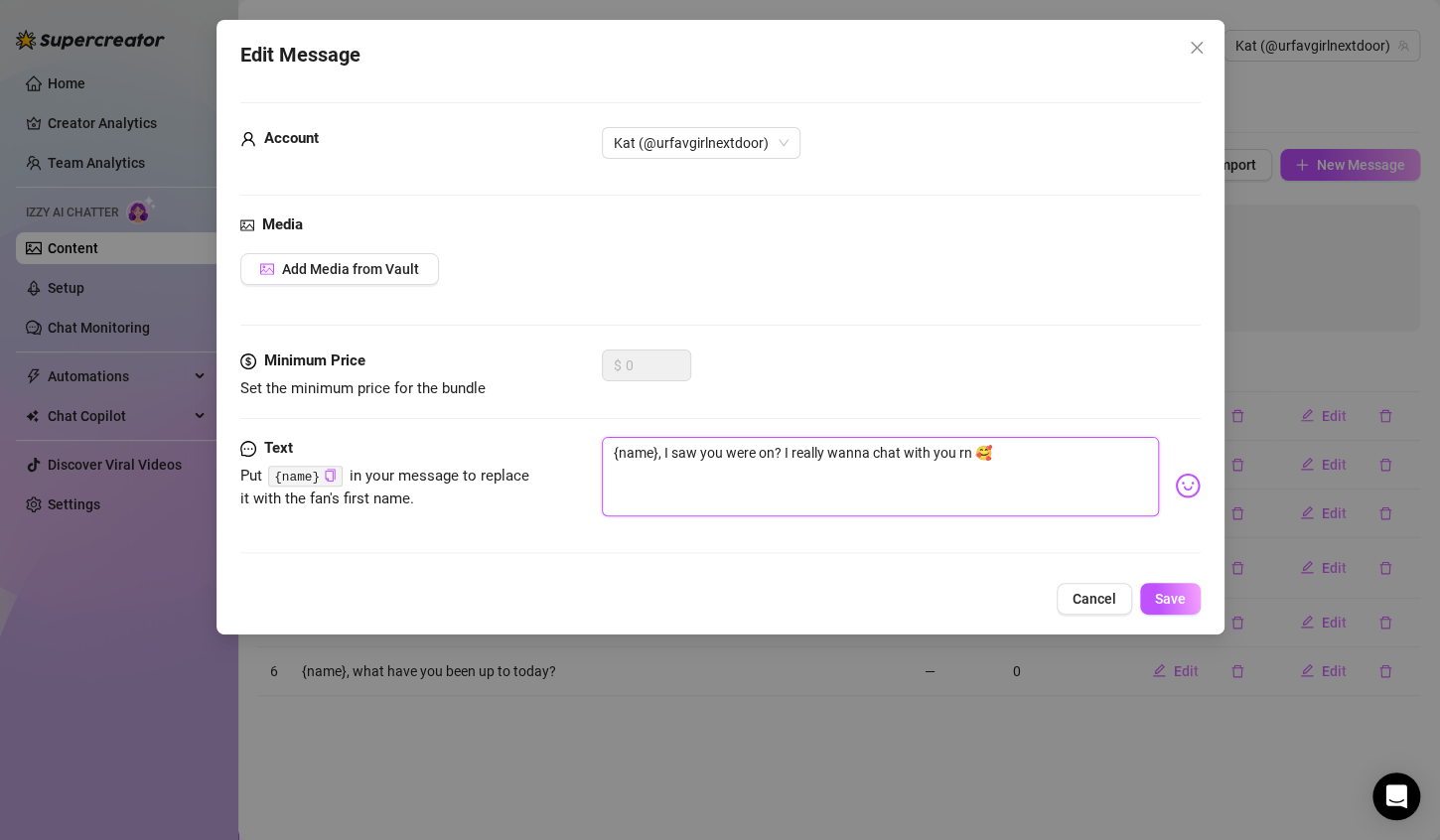 type on "[FIRST], I saw you were onl? I really wanna chat with you rn 🥰" 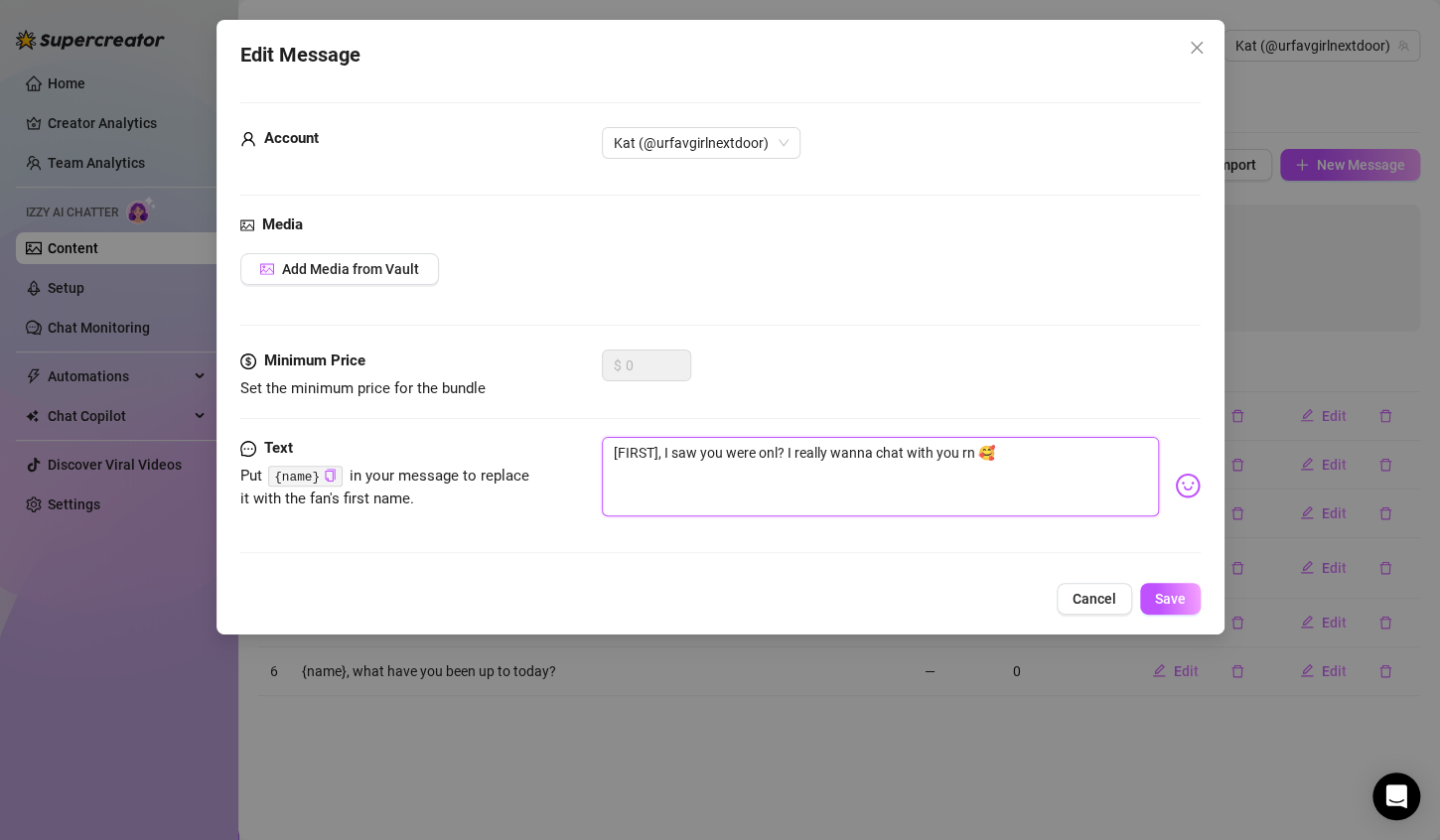 type on "{name}, I saw you were onli? I really wanna chat with you rn 🥰" 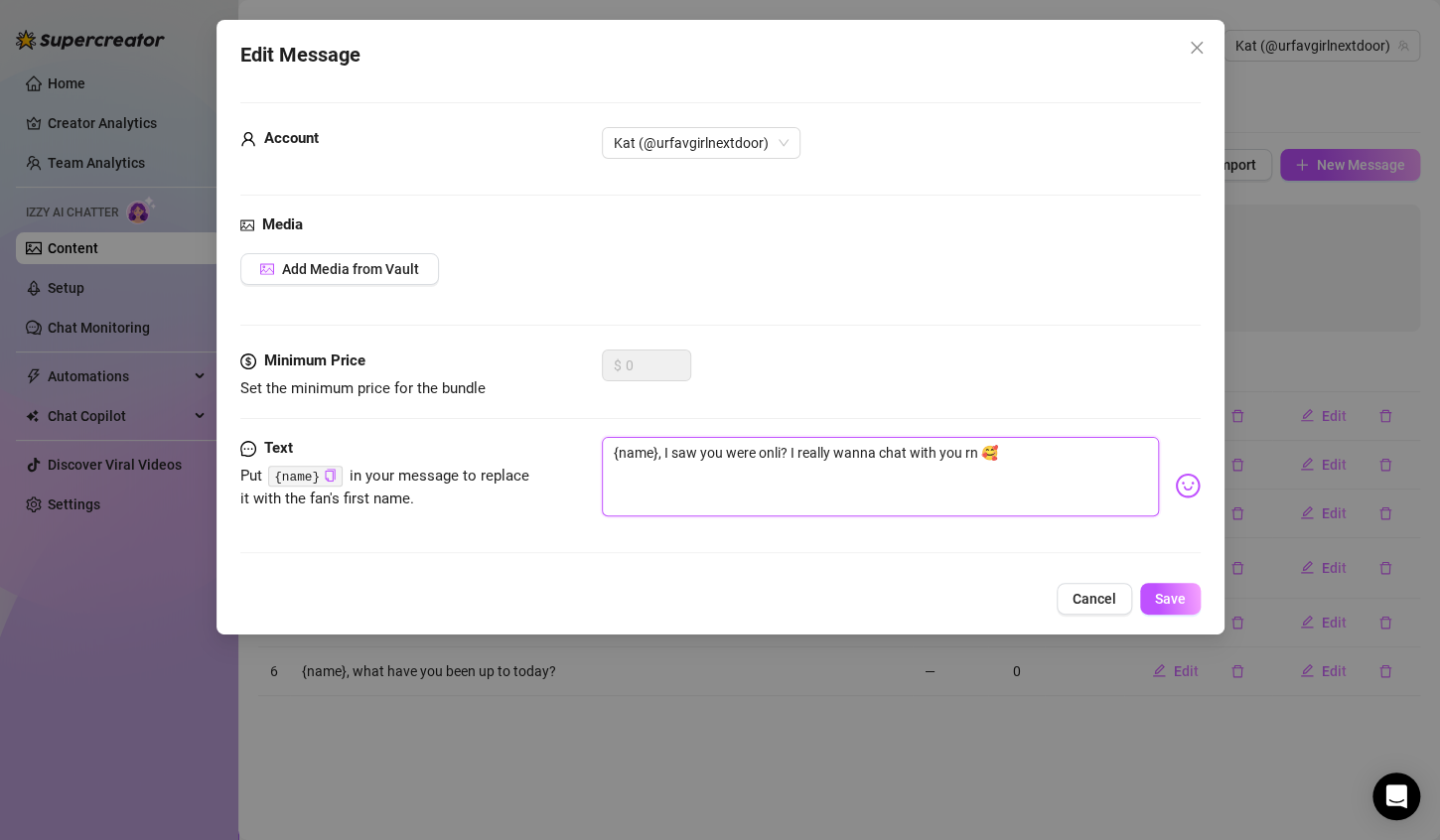 type on "{name}, I saw you were onlin? I really wanna chat with you rn 🥰" 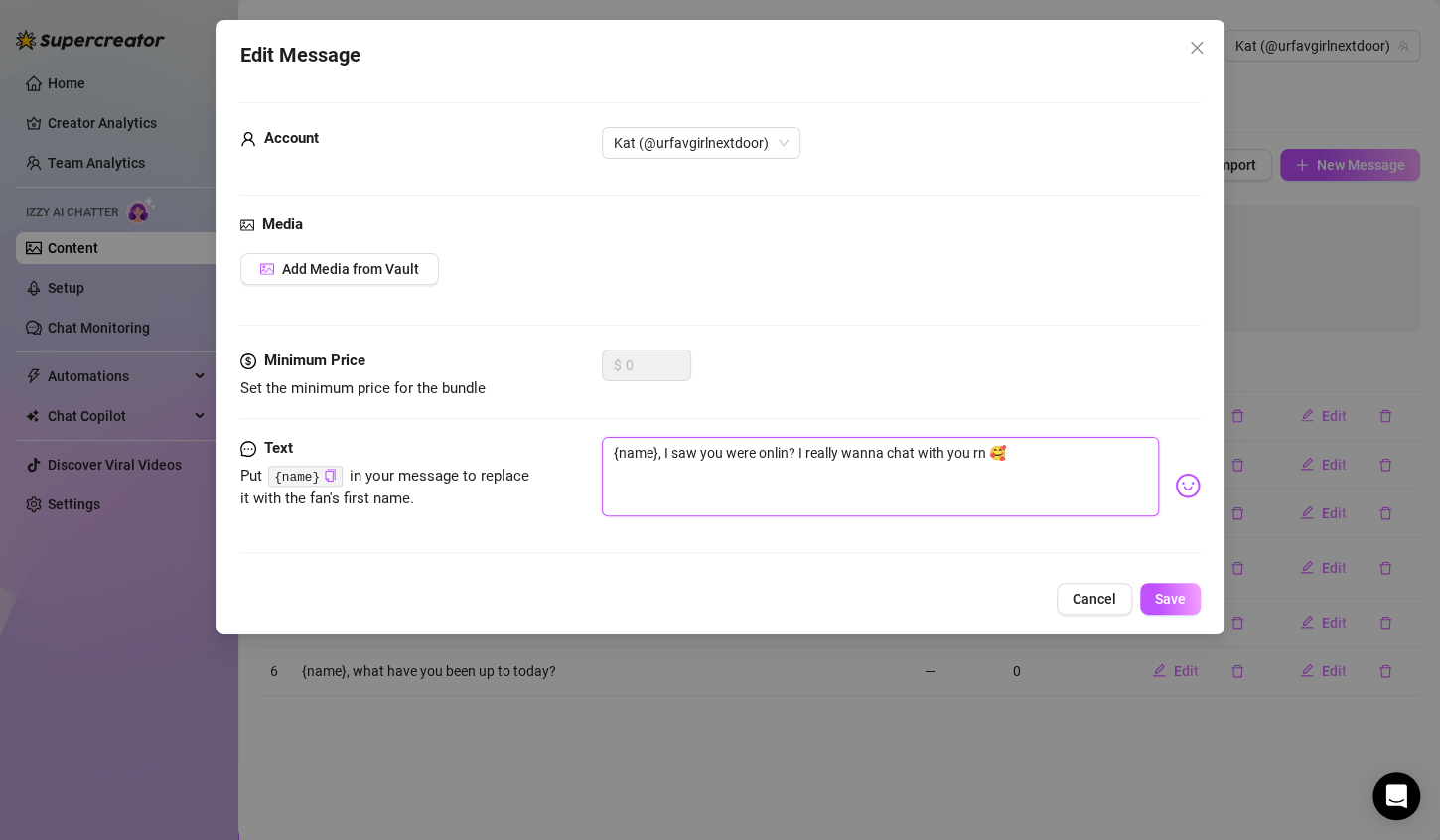 type on "{name}, I saw you were online? I really wanna chat with you rn 🥰" 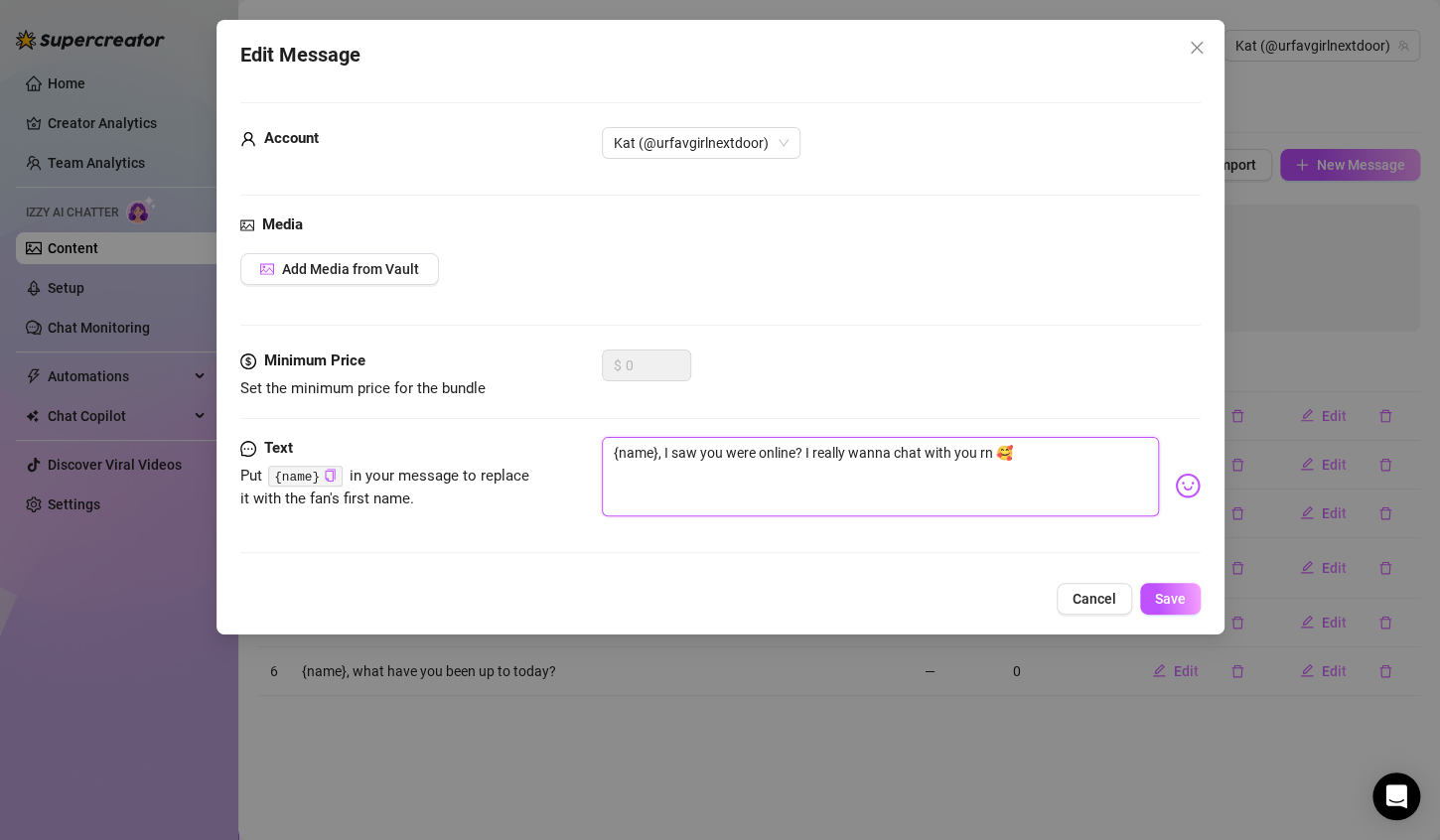 type on "{name}, I saw you were online ? I really wanna chat with you rn 🥰" 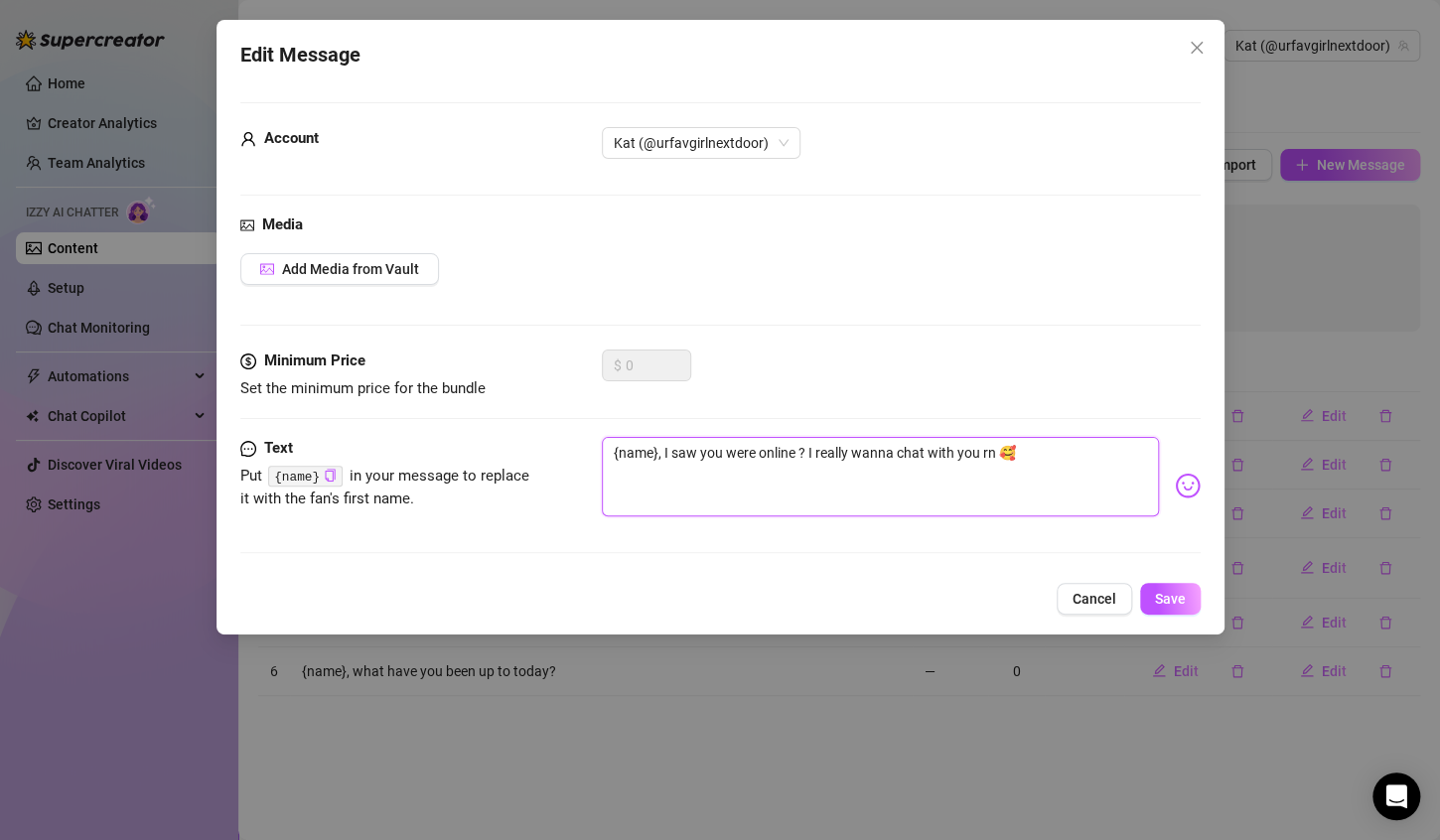 type on "{name}, I saw you were online b? I really wanna chat with you rn 🥰" 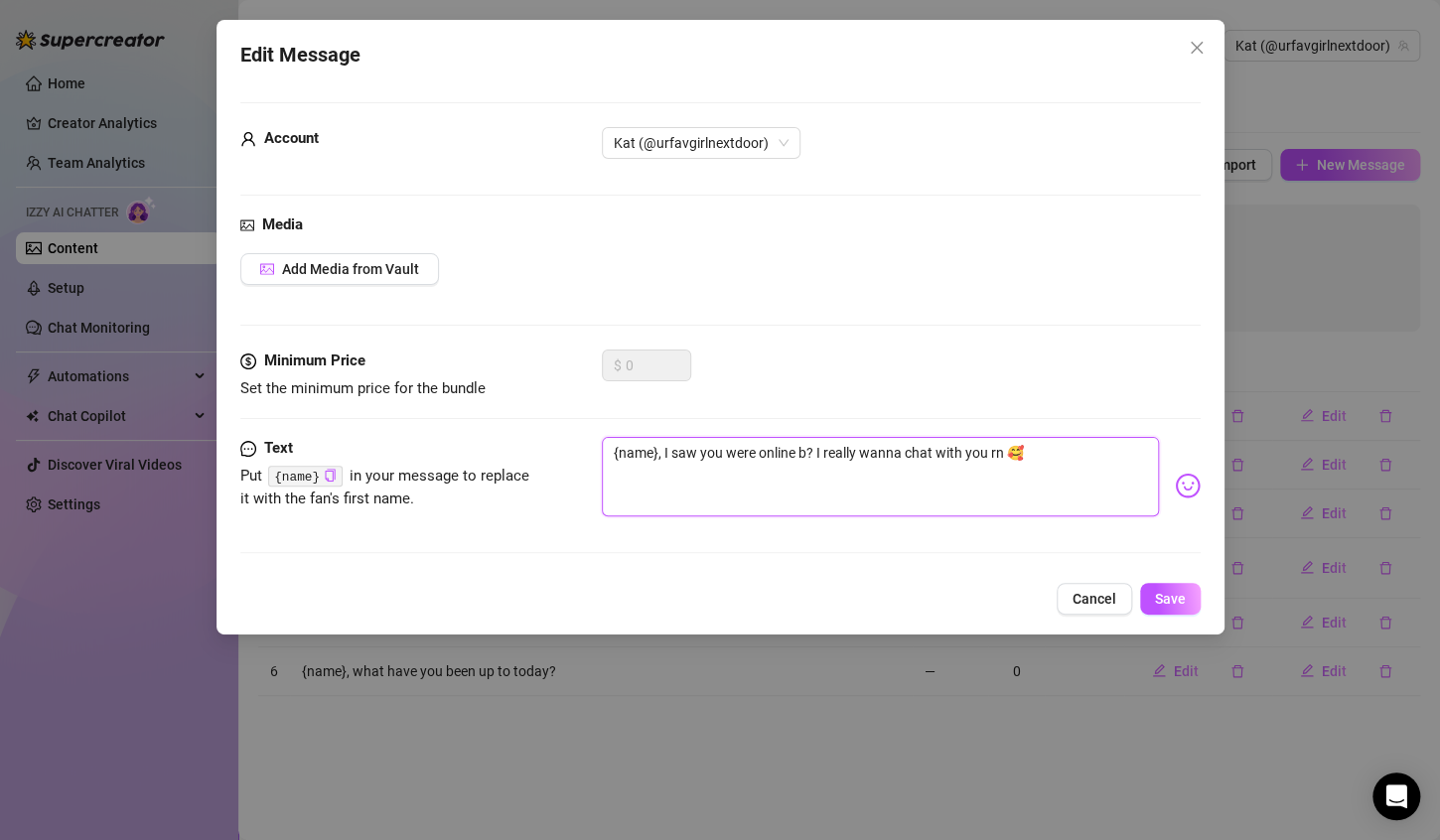 type on "{name}, I saw you were online bu? I really wanna chat with you rn 🥰" 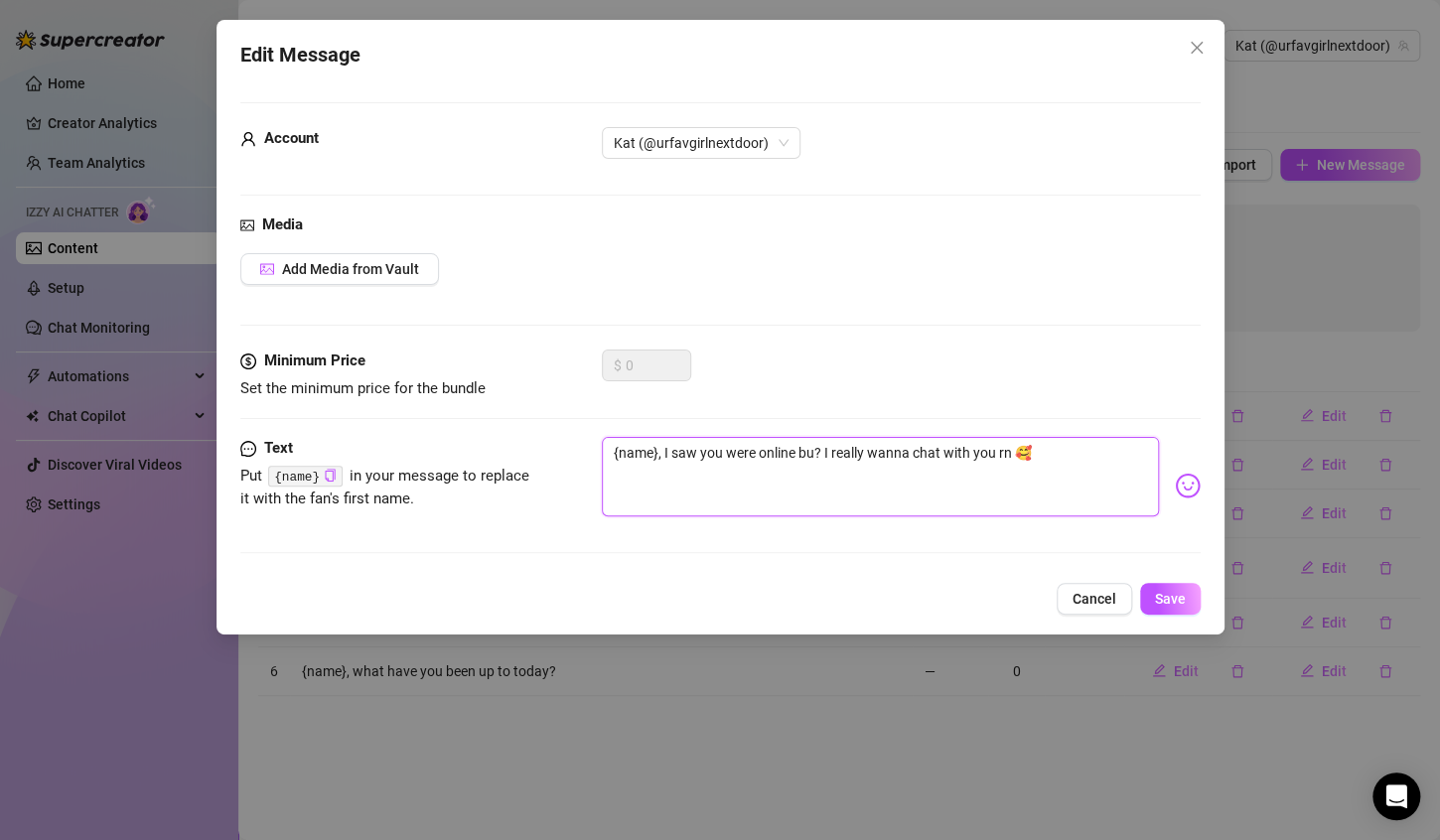 type on "{name}, I saw you were online but? I really wanna chat with you rn 🥰" 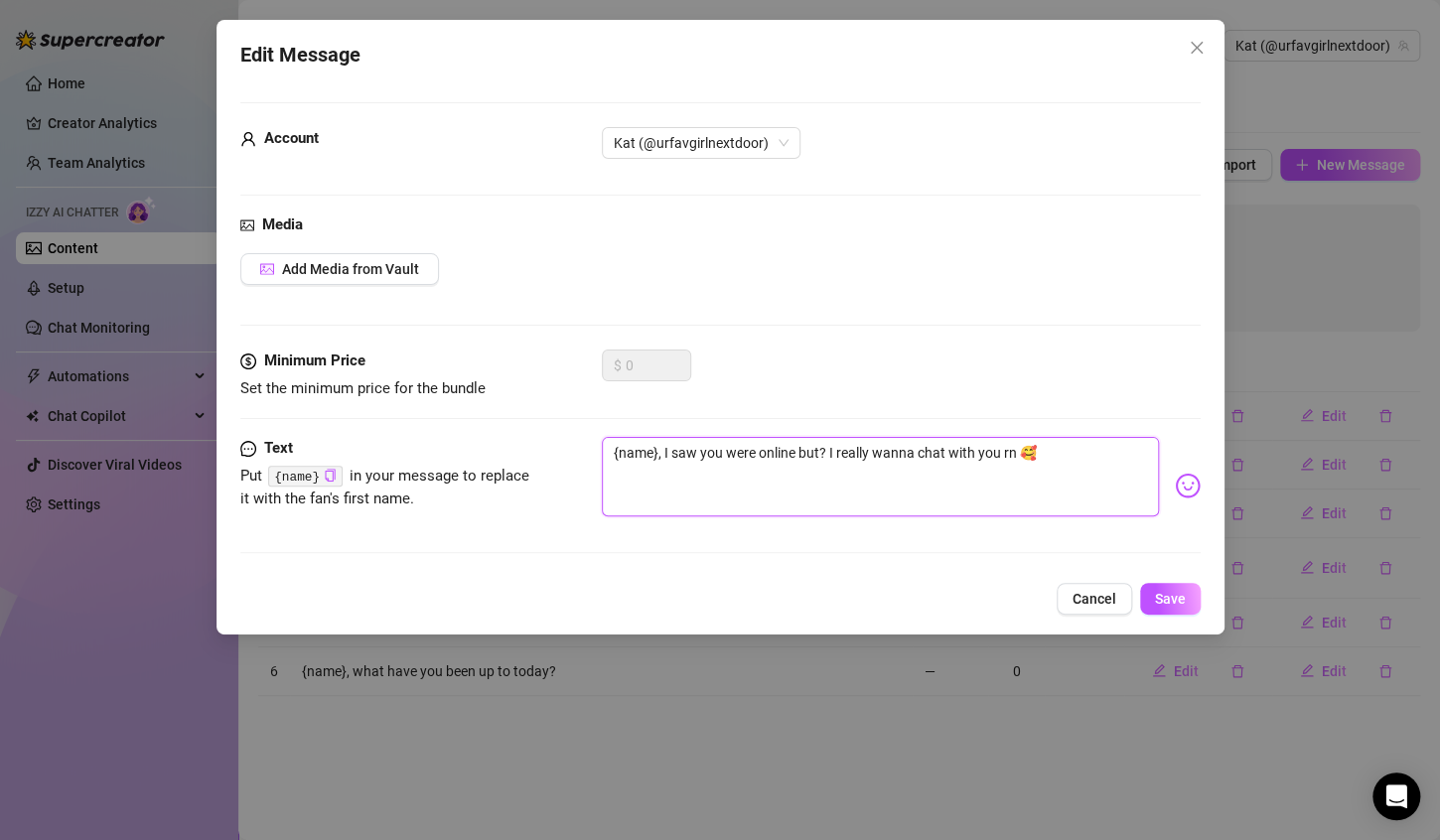type on "{name}, I saw you were online but ? I really wanna chat with you rn 🥰" 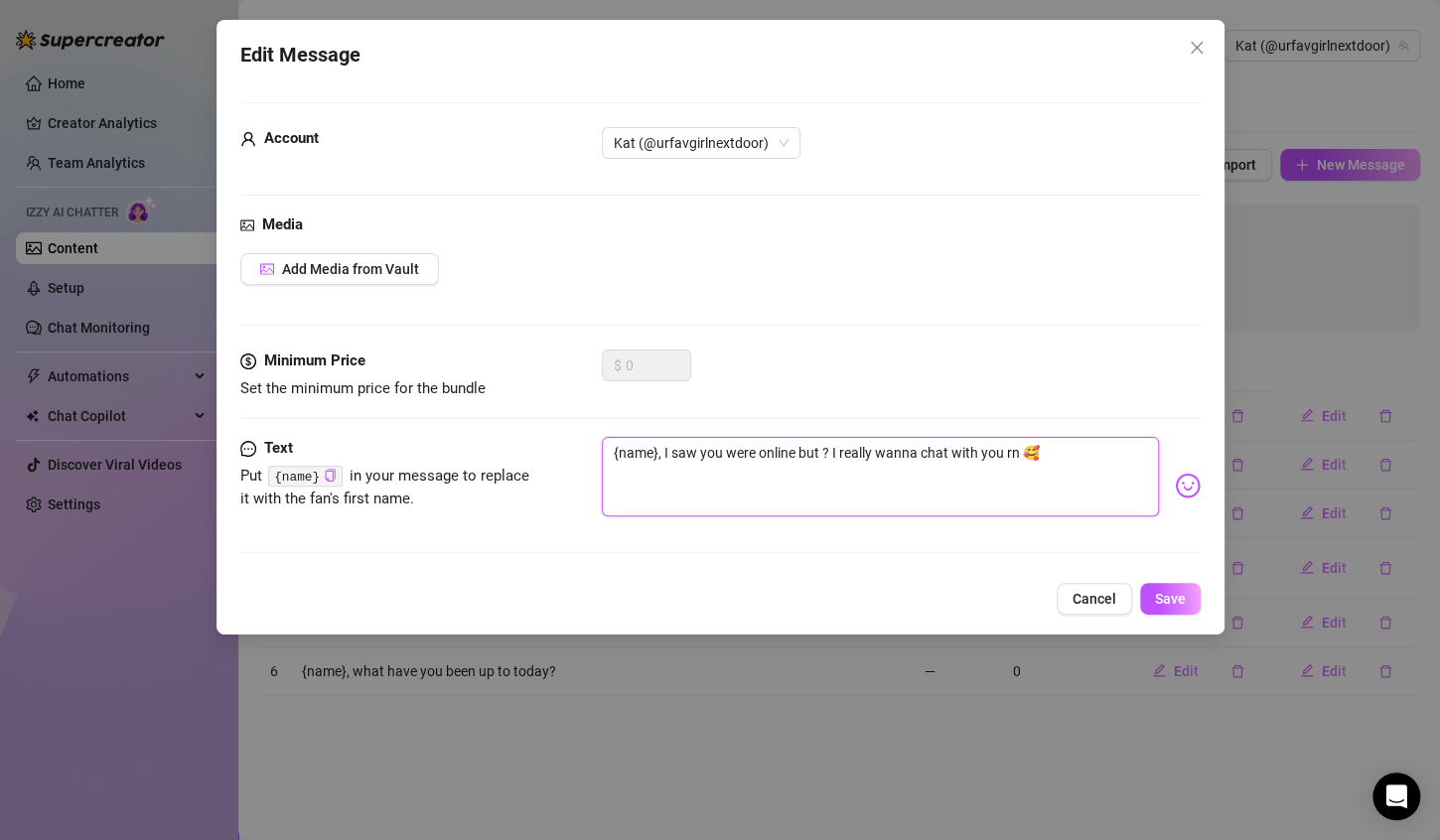 type on "{name}, I saw you were online but y? I really wanna chat with you rn 🥰" 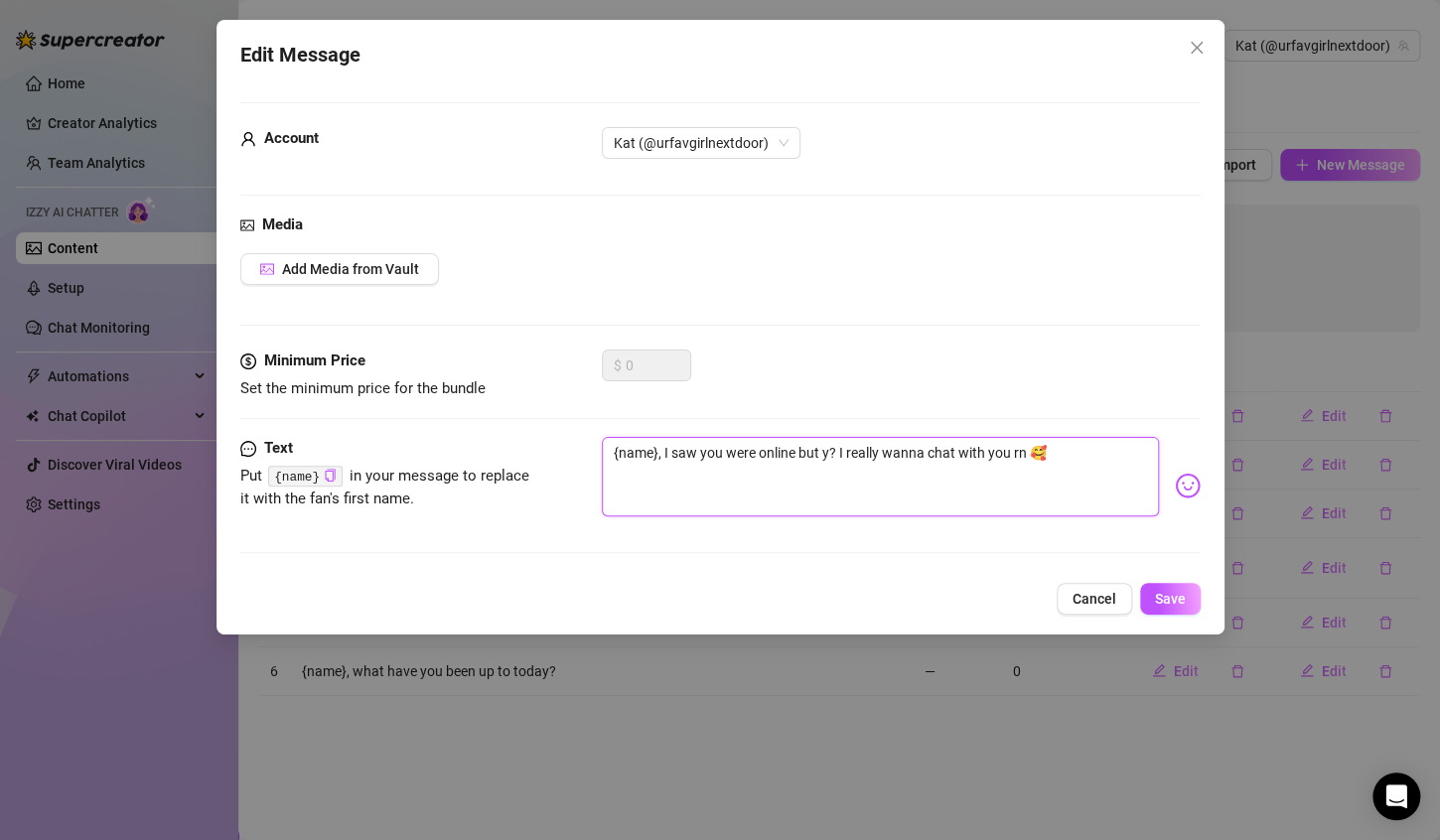 type on "{name}, I saw you were online but yo? I really wanna chat with you rn 🥰" 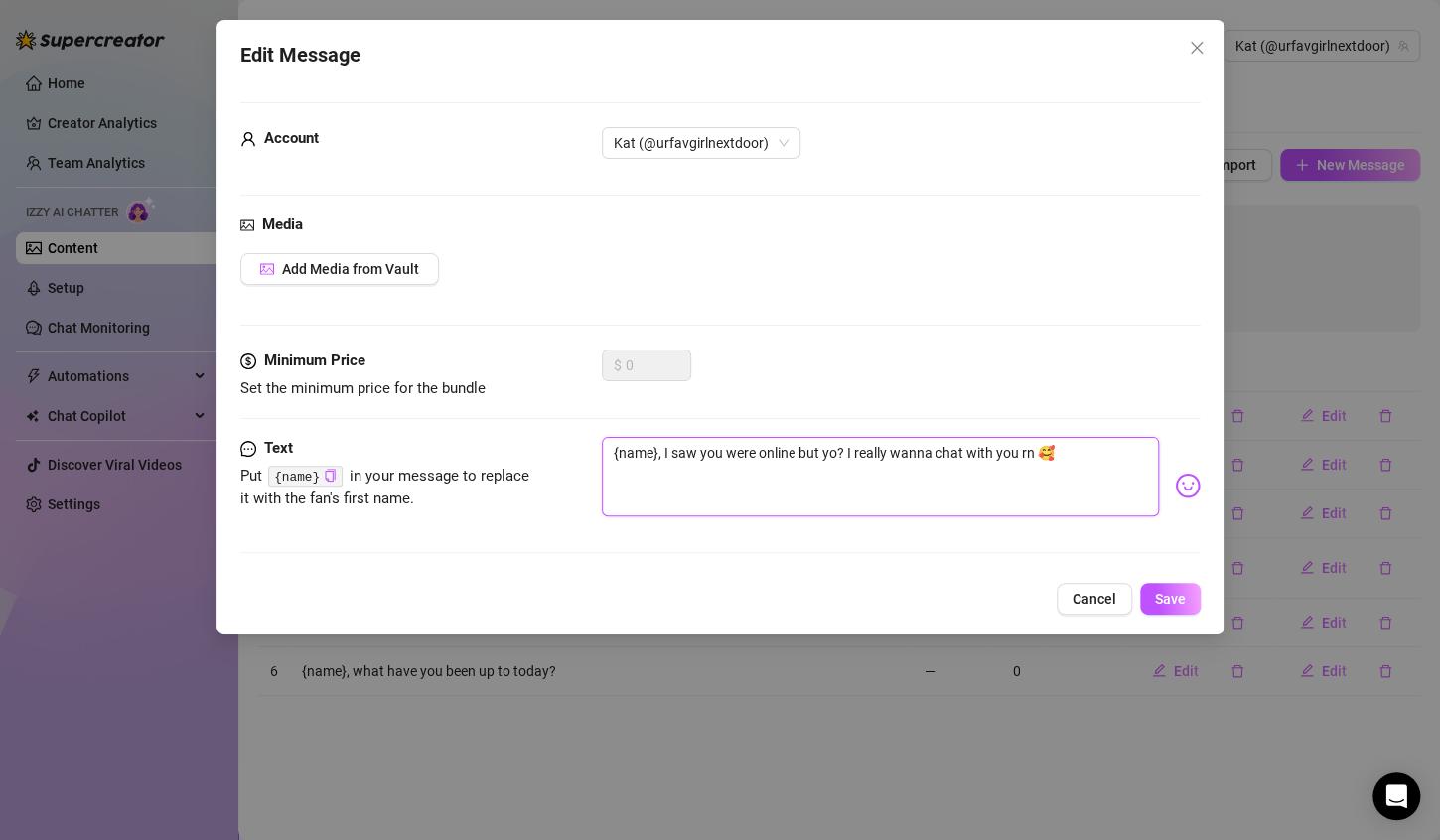 type on "{name}, I saw you were online but you? I really wanna chat with you rn 🥰" 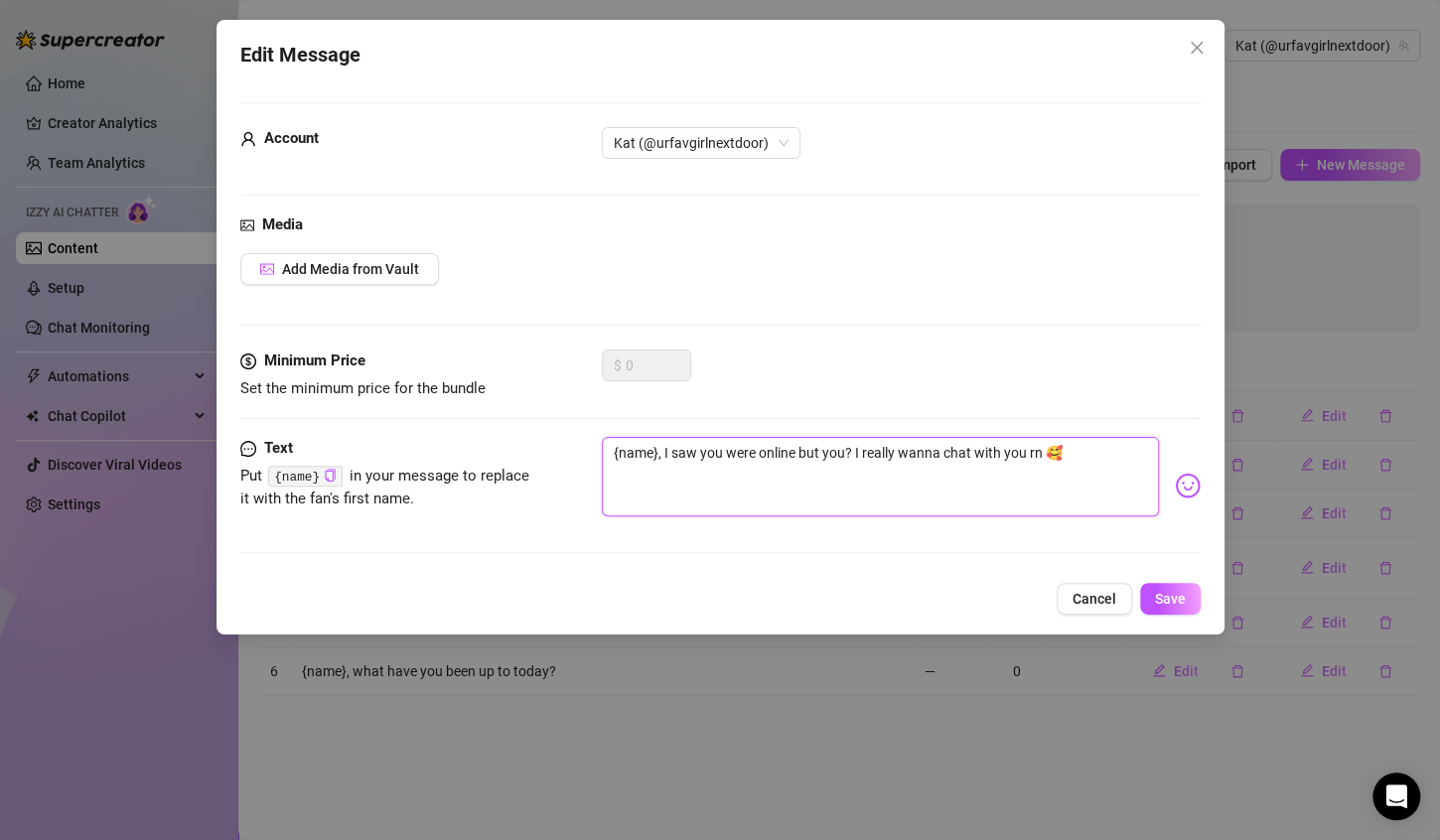 type on "{name}, I saw you were online but you ? I really wanna chat with you rn 🥰" 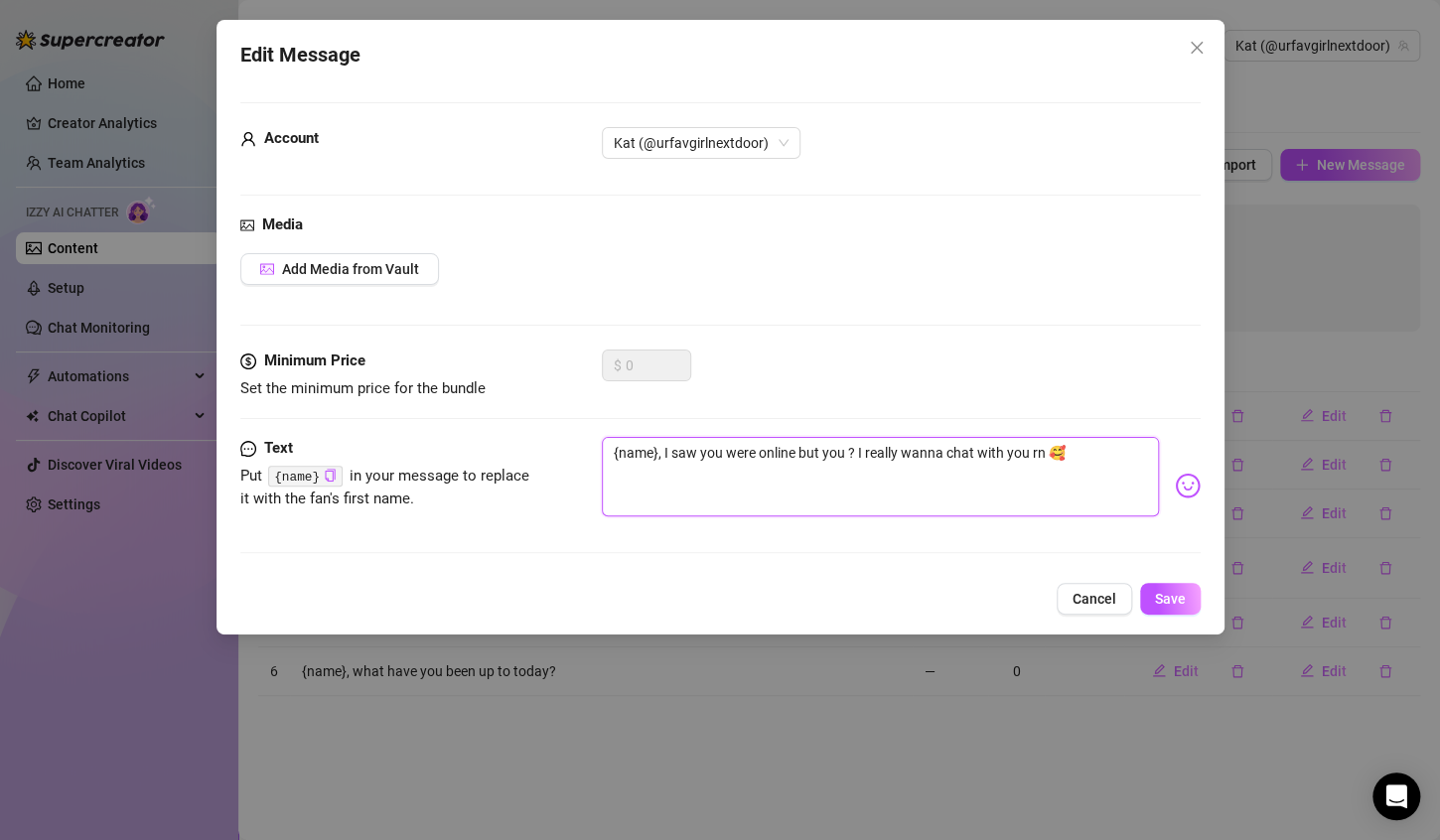 type on "{name}, I saw you were online but you d? I really wanna chat with you rn 🥰" 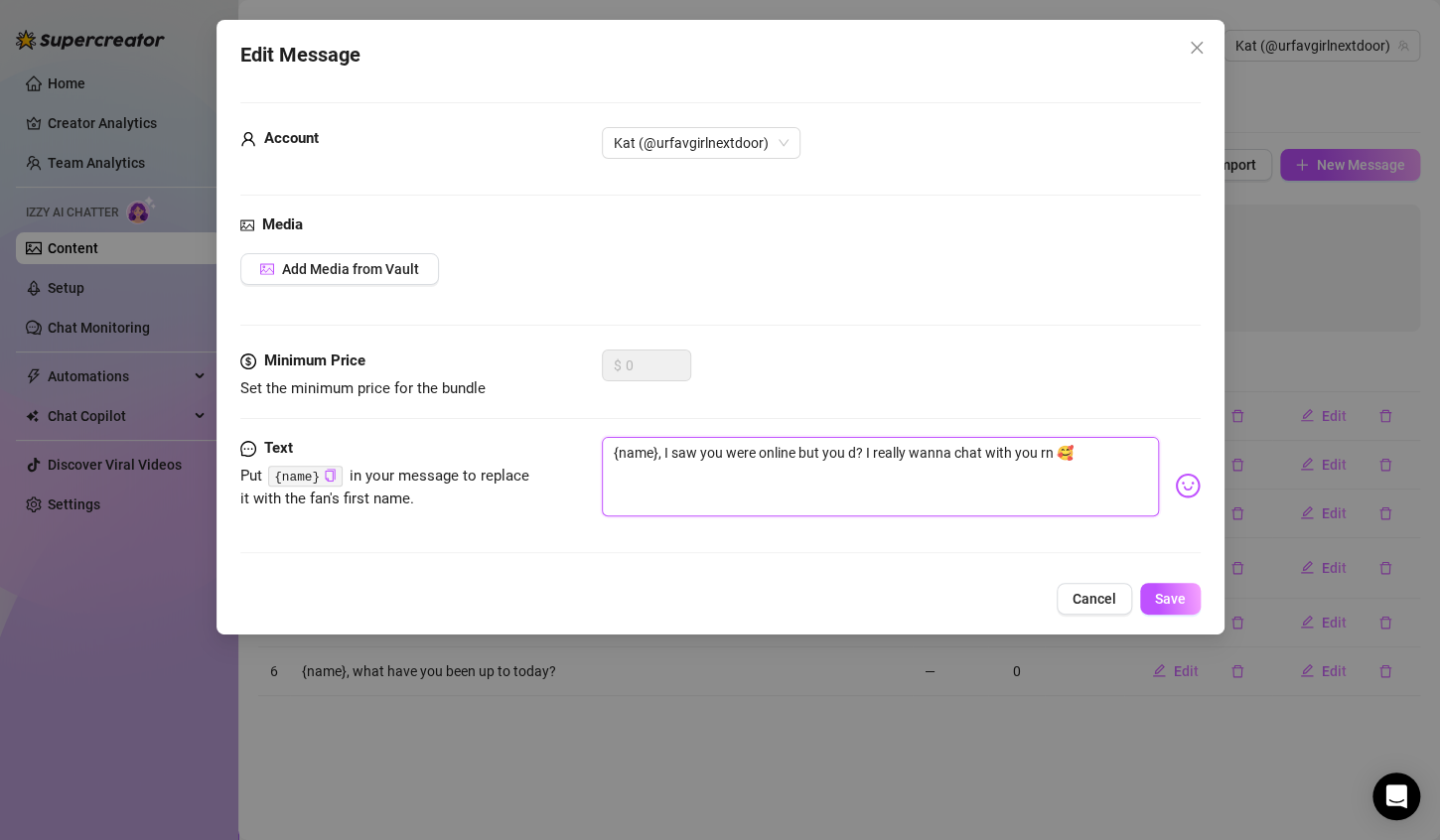 type on "[FIRST], I saw you were online but you di? I really wanna chat with you rn 🥰" 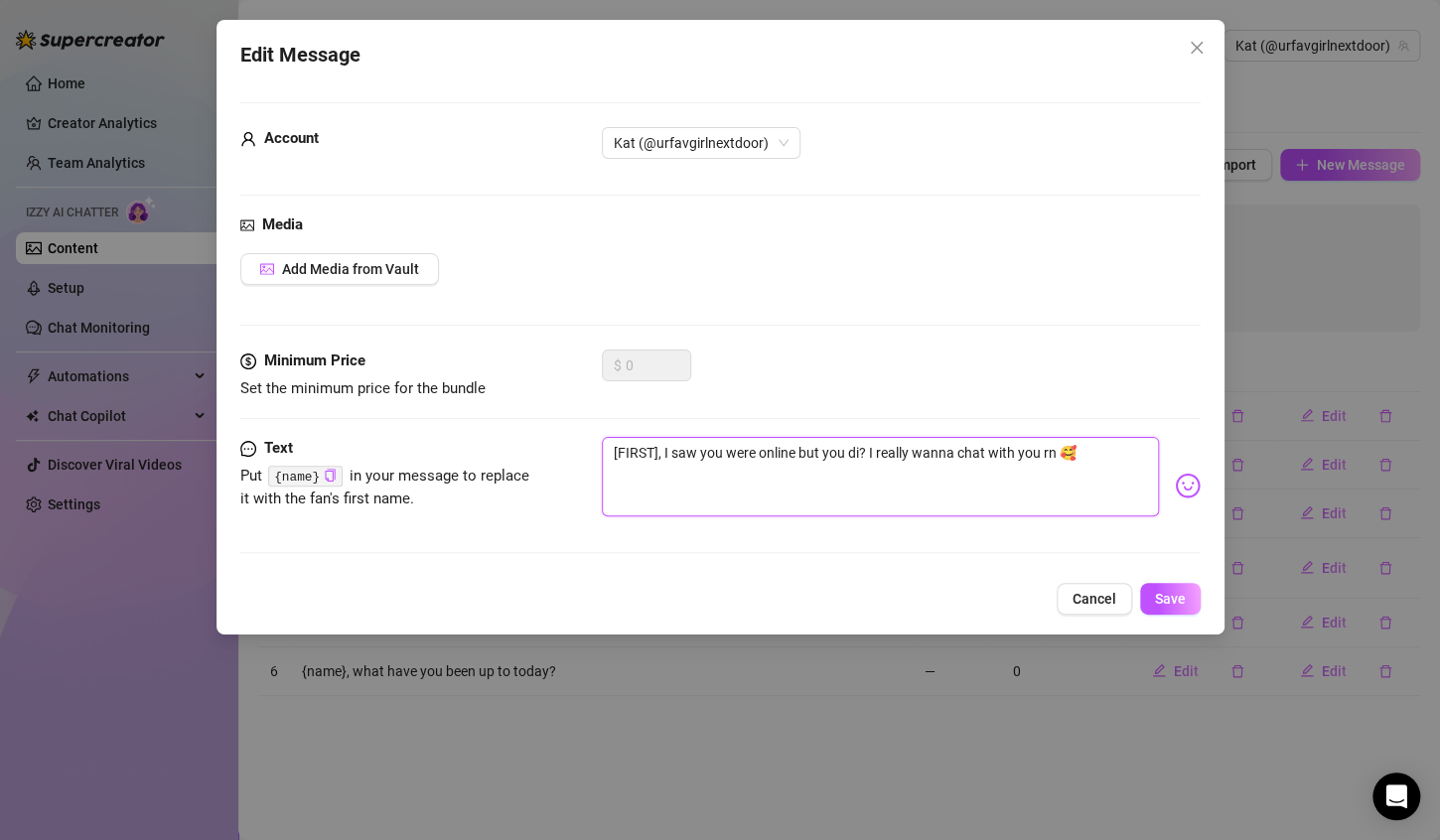 type on "{name}, I saw you were online but you did? I really wanna chat with you rn 🥰" 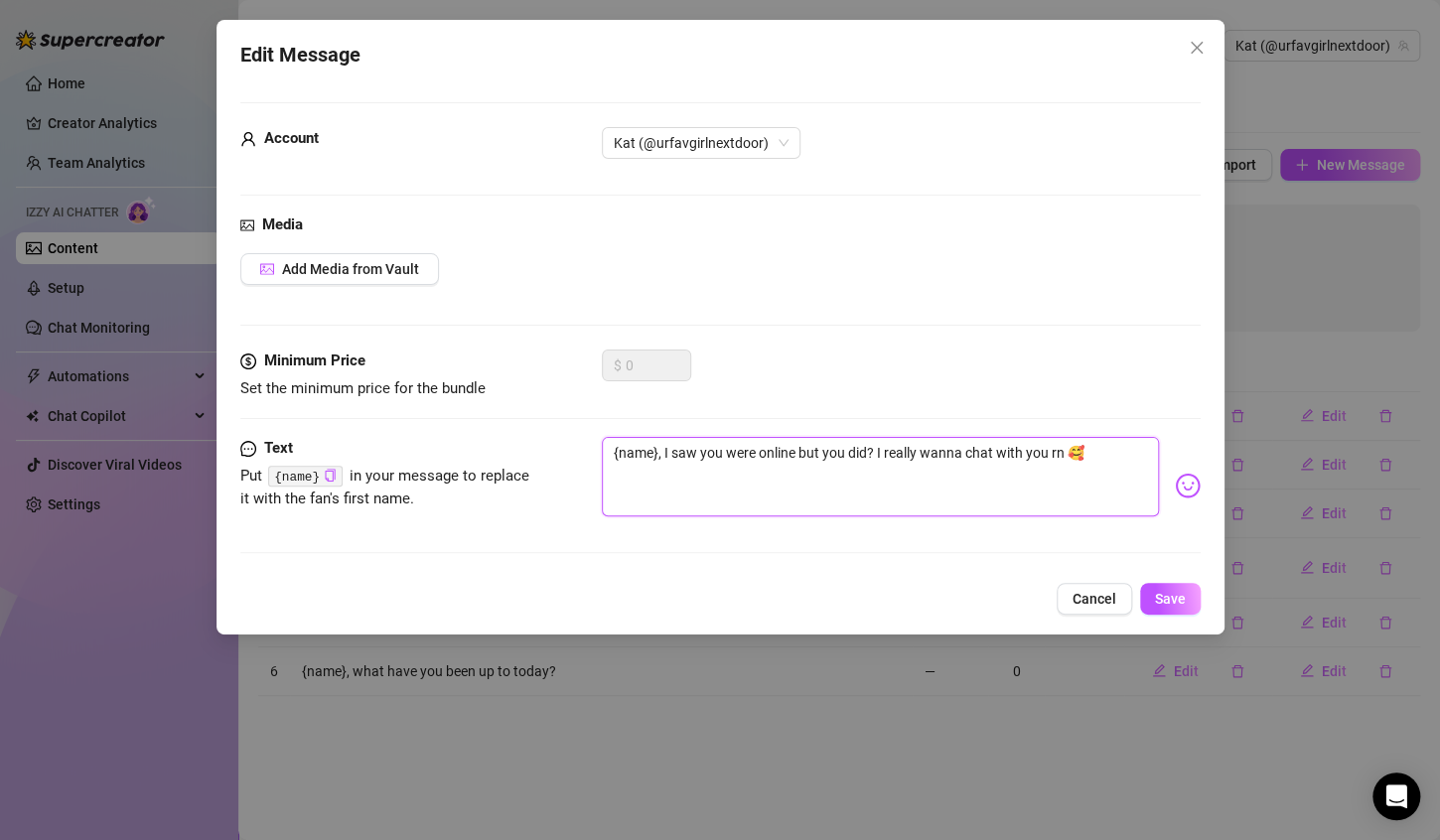 type on "[FIRST], I saw you were online but you didn? I really wanna chat with you rn 🥰" 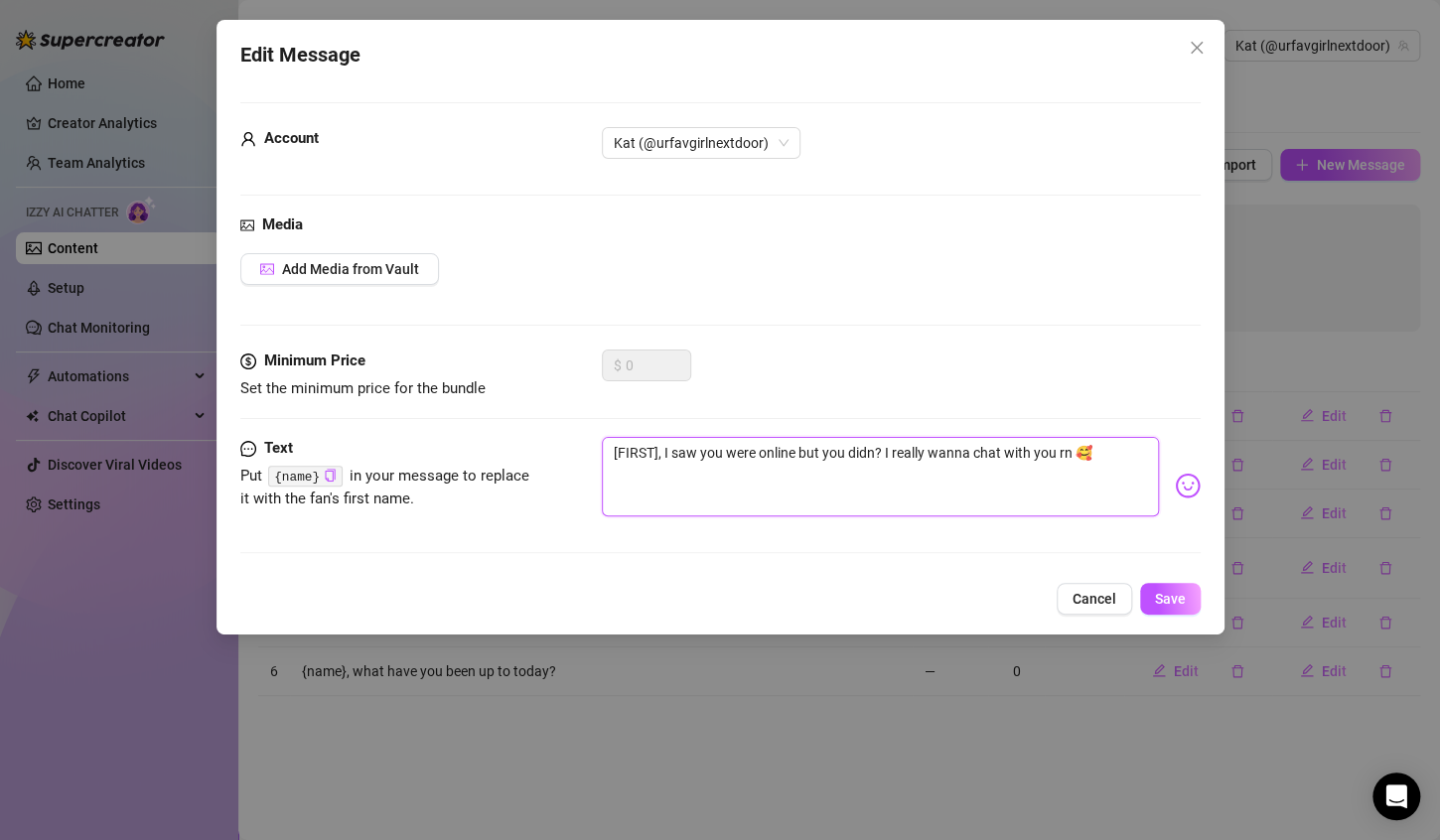 type on "{name}, I saw you were online but you didn'? I really wanna chat with you rn 🥰" 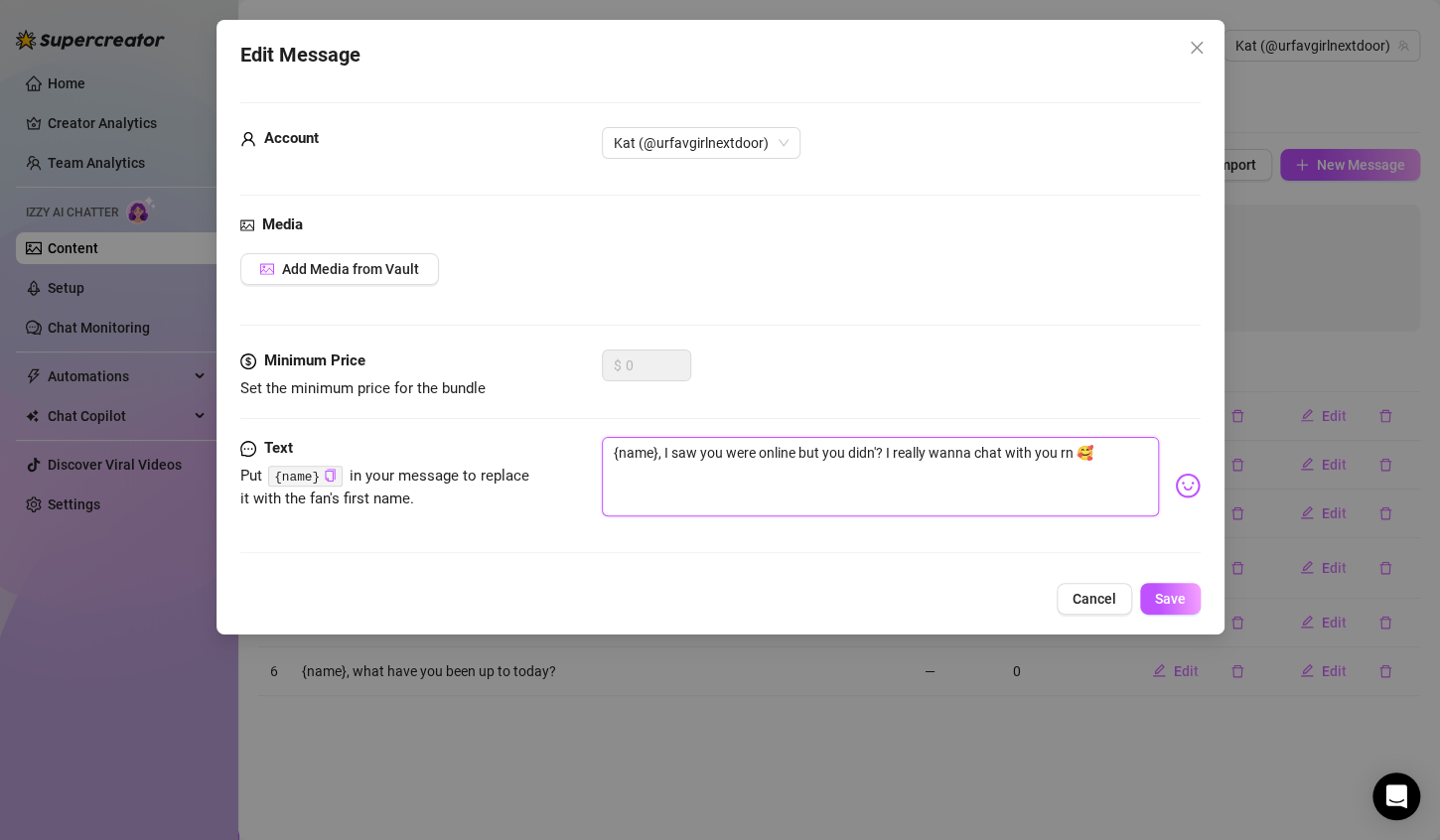 type on "{name}, I saw you were online but you didn'? I really wanna chat with you rn 🥰" 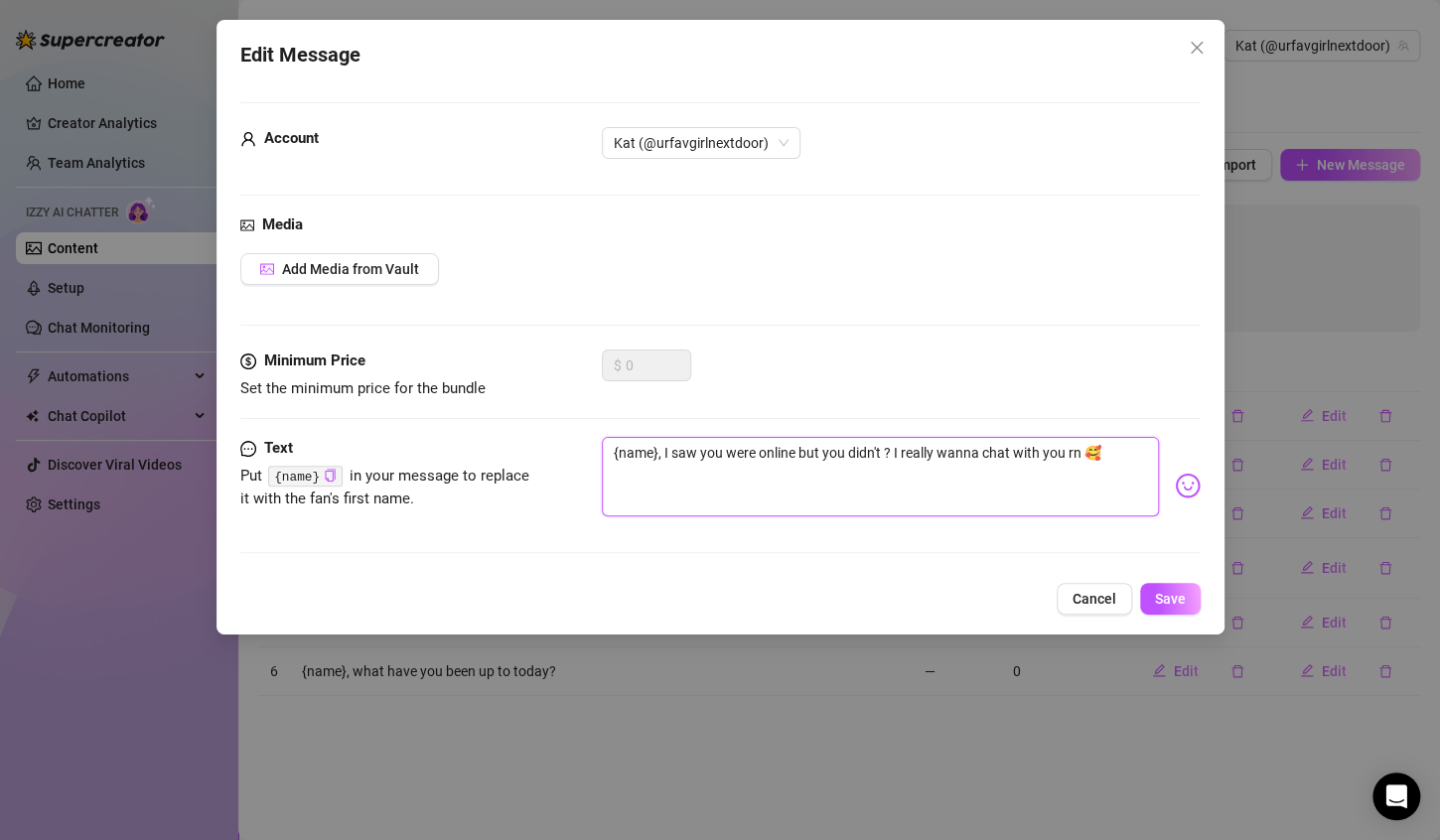type on "{name}, I saw you were online but you didn't s? I really wanna chat with you rn 🥰" 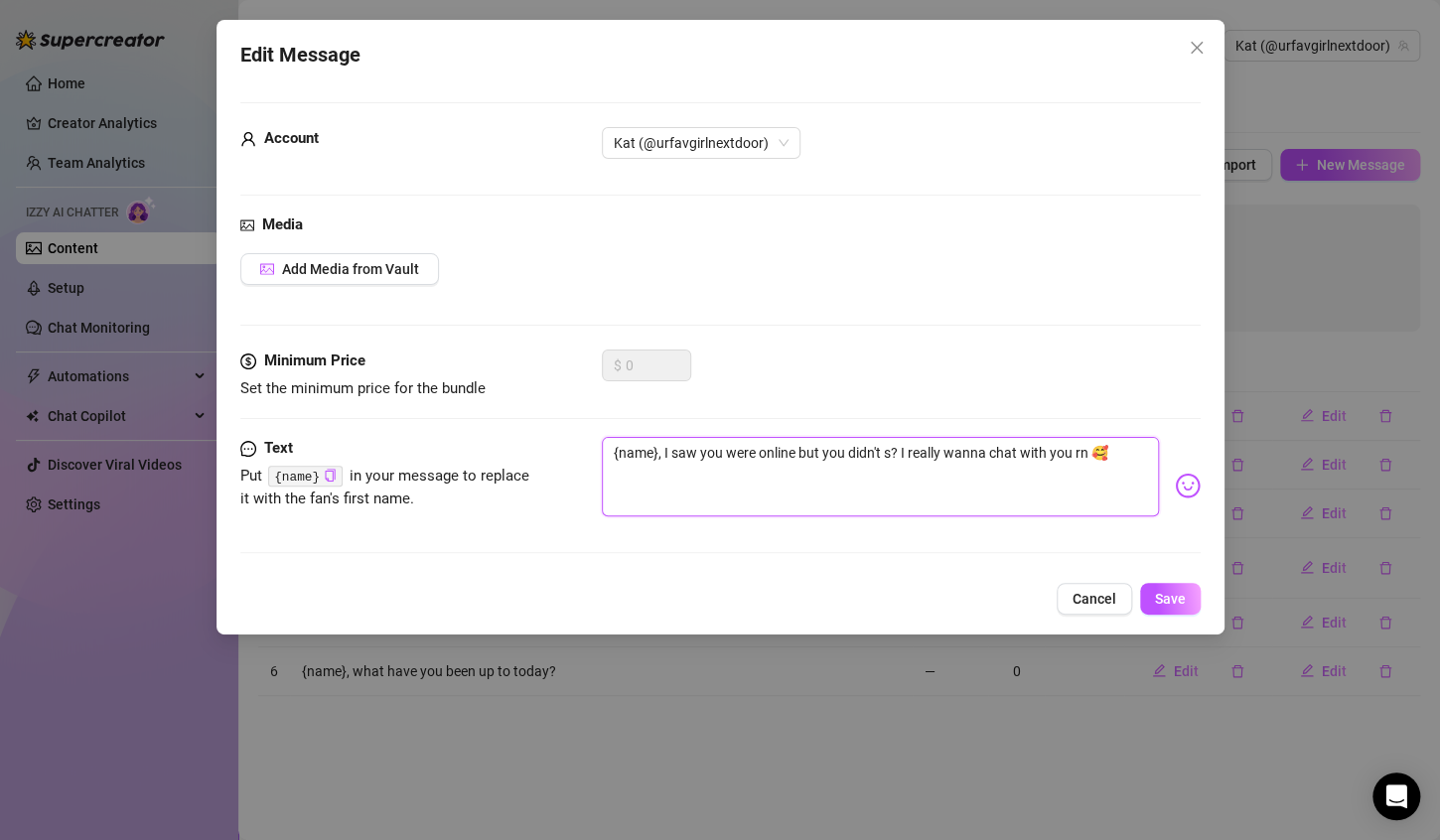 type on "{name}, I saw you were online but you didn't sa? I really wanna chat with you rn 🥰" 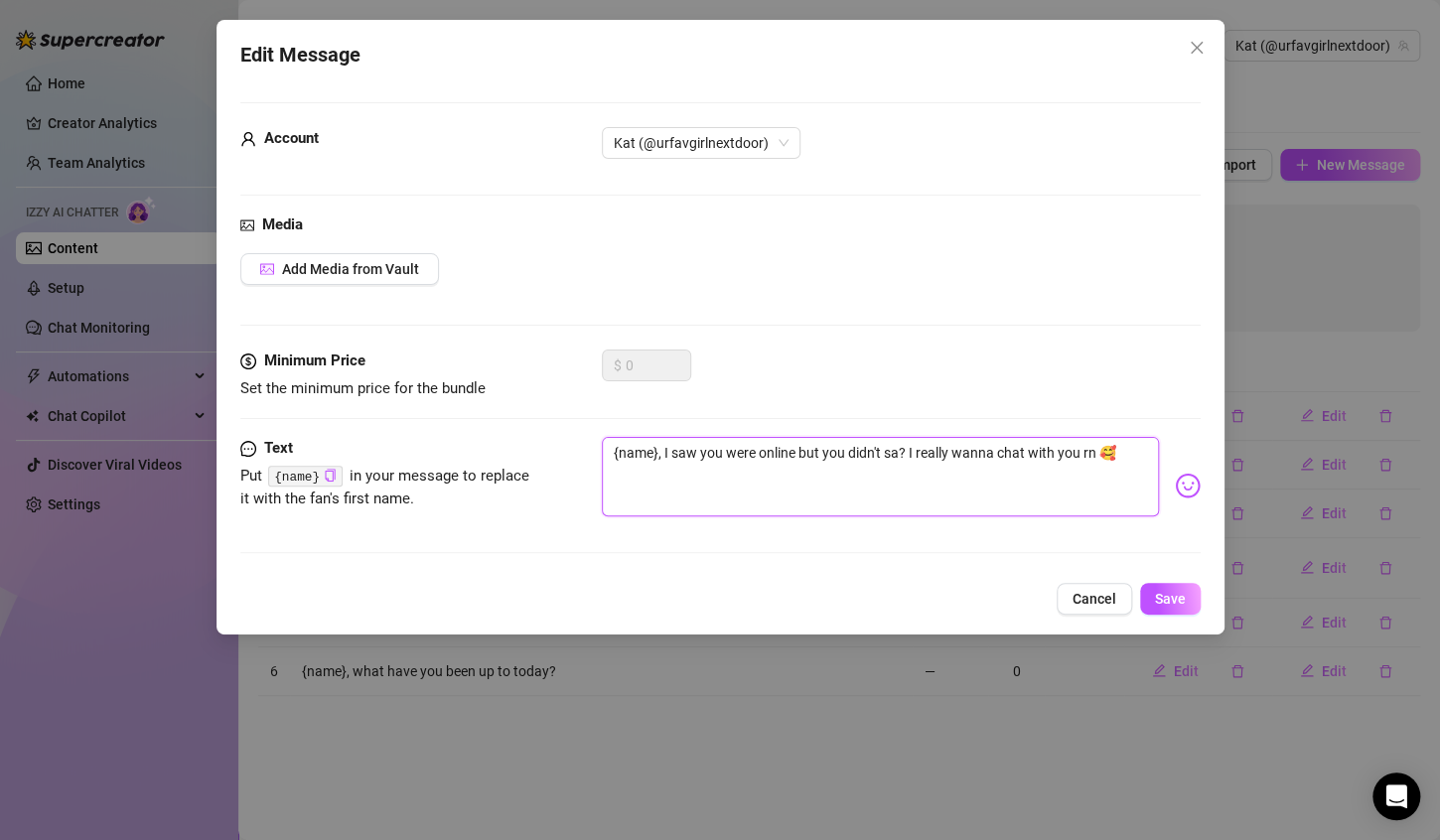 type on "{name}, I saw you were online but you didn't say? I really wanna chat with you rn 🥰" 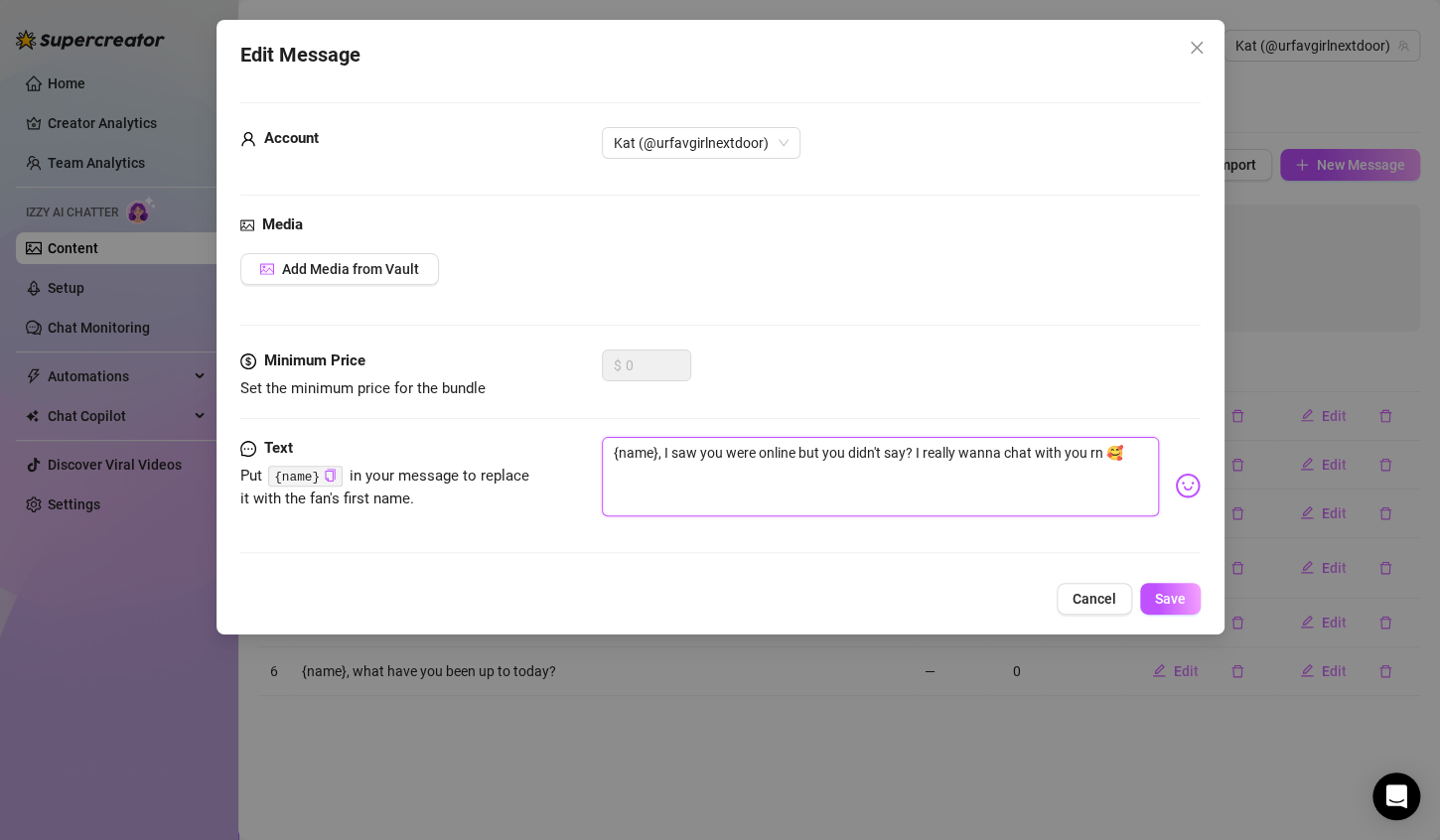 type on "{name}, I saw you were online but you didn't say ? I really wanna chat with you rn 🥰" 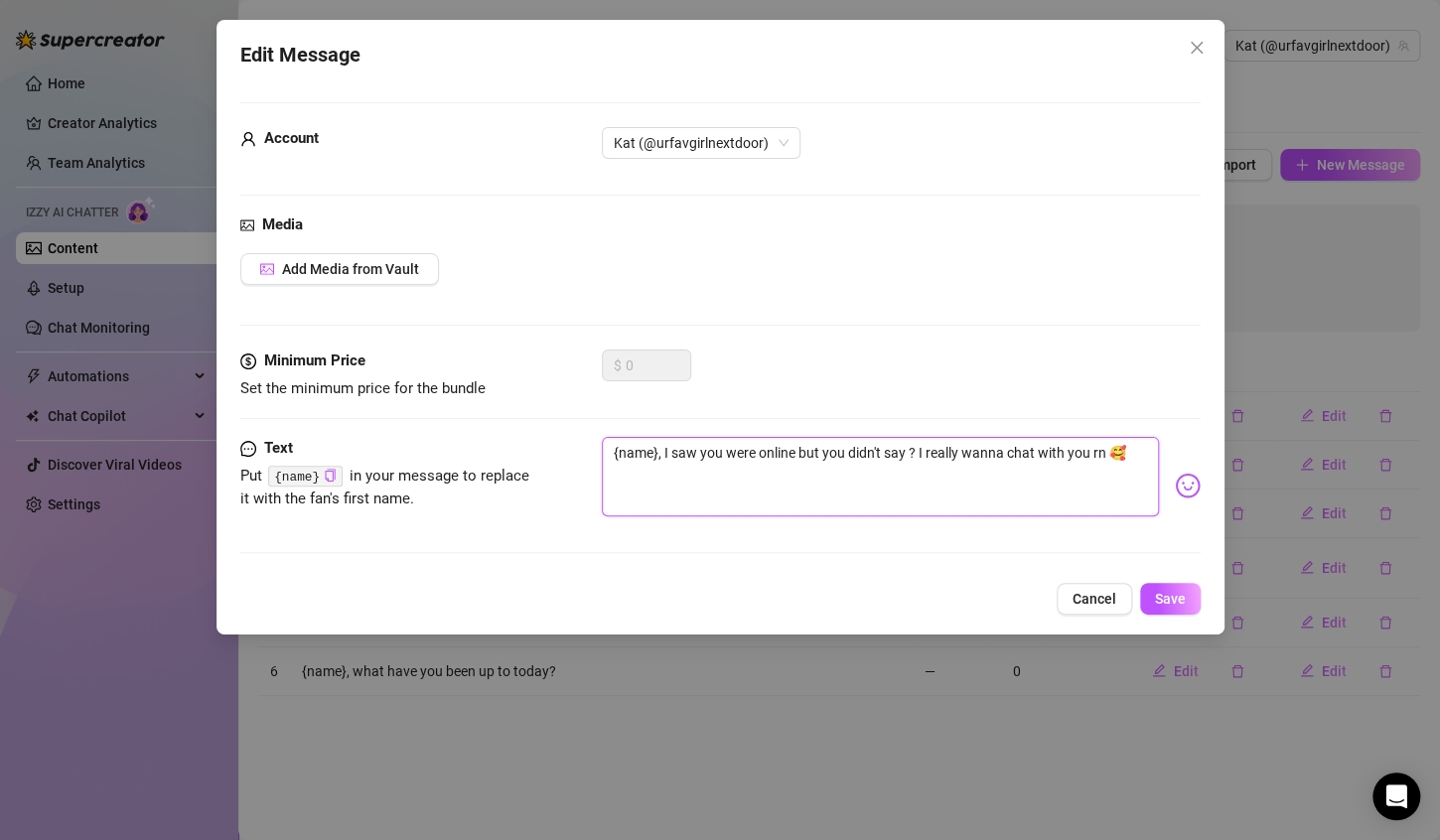 type on "{name}, I saw you were online but you didn't say h? I really wanna chat with you rn 🥰" 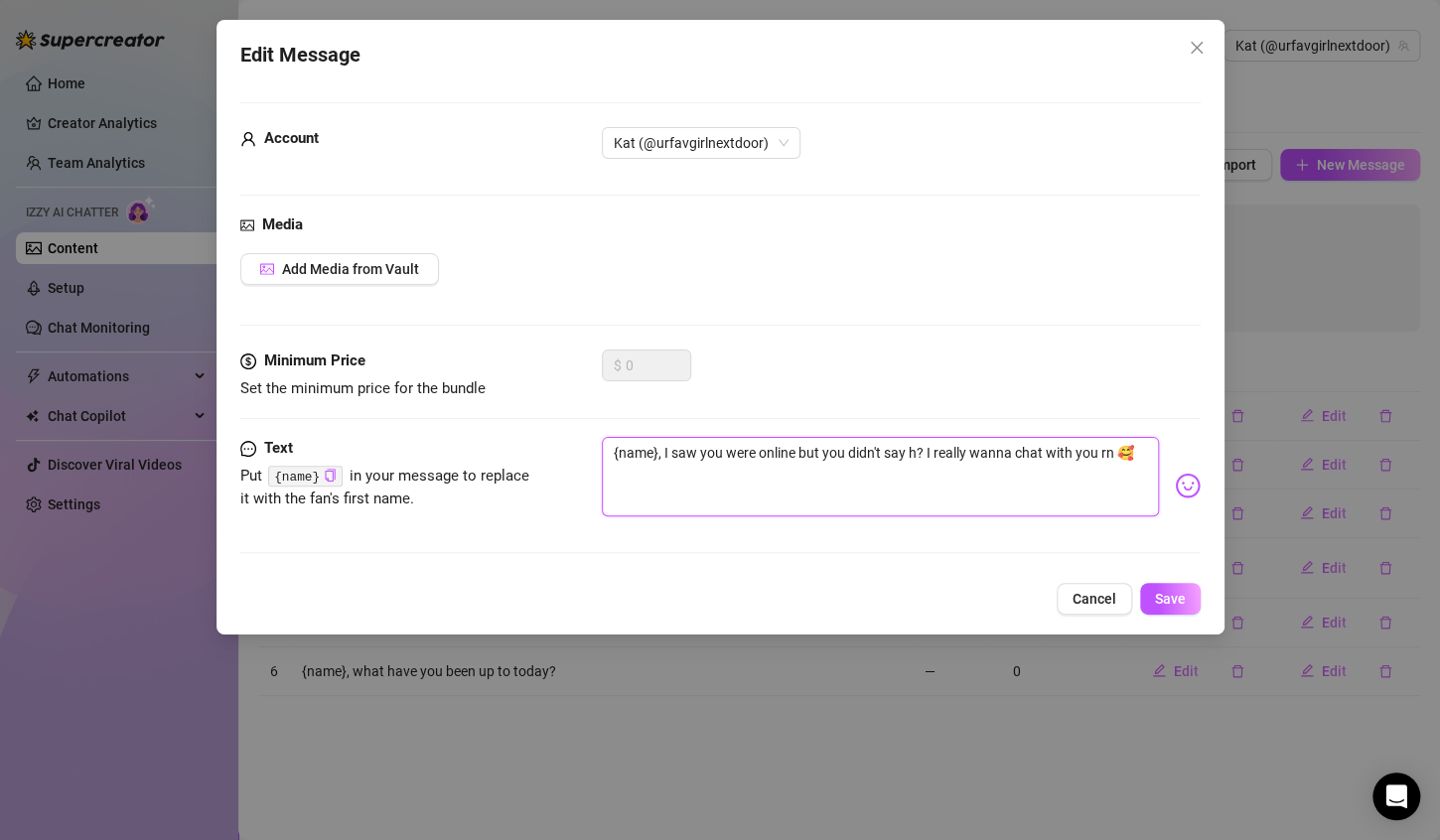type on "{name}, I saw you were online but you didn't say hi? I really wanna chat with you rn 🥰" 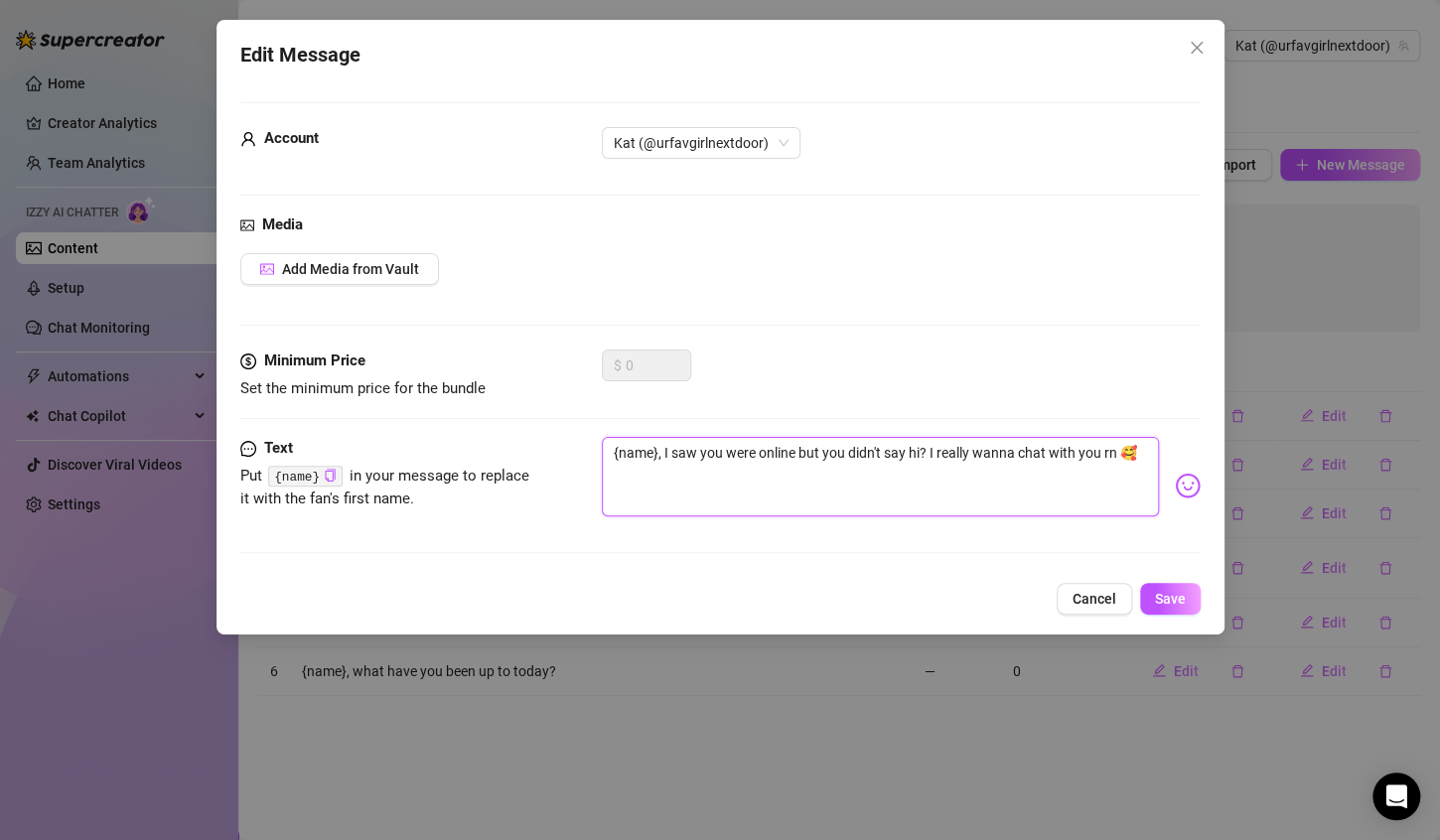 click on "{name}, I saw you were online but you didn't say hi? I really wanna chat with you rn 🥰" at bounding box center [880, 477] 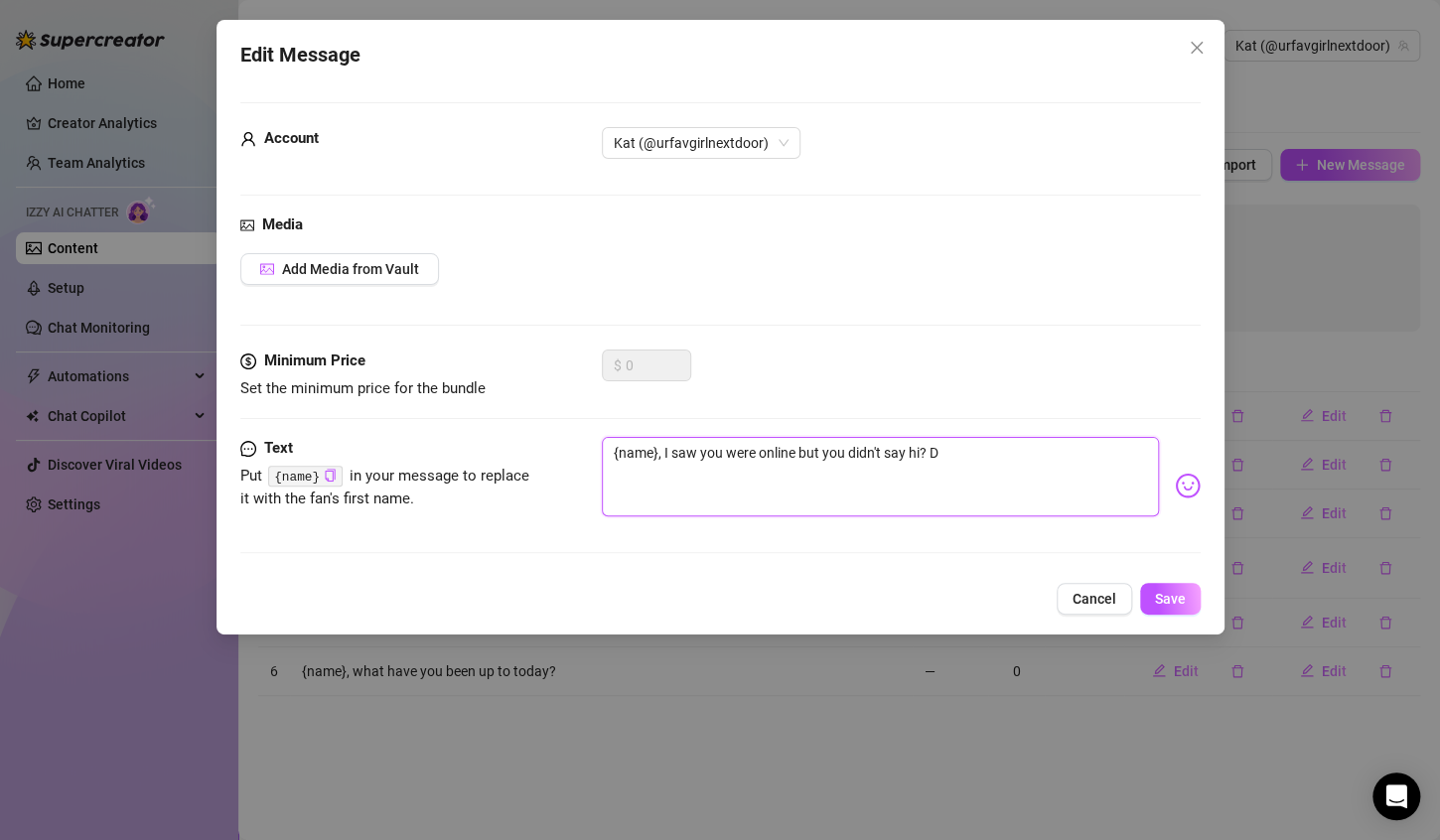 type on "{name}, I saw you were online but you didn't say hi? Di" 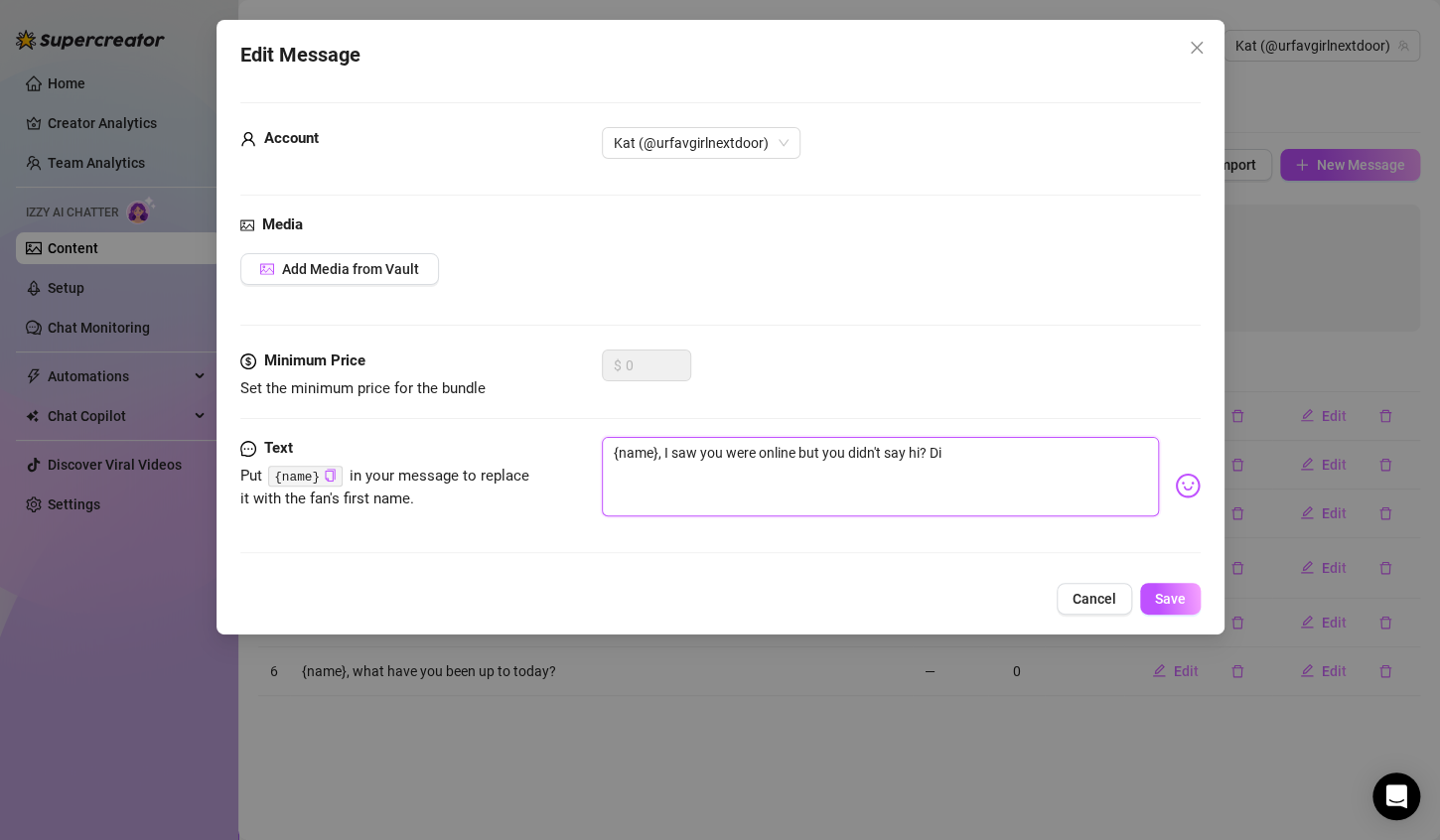 type on "{name}, I saw you were online but you didn't say hi? Did" 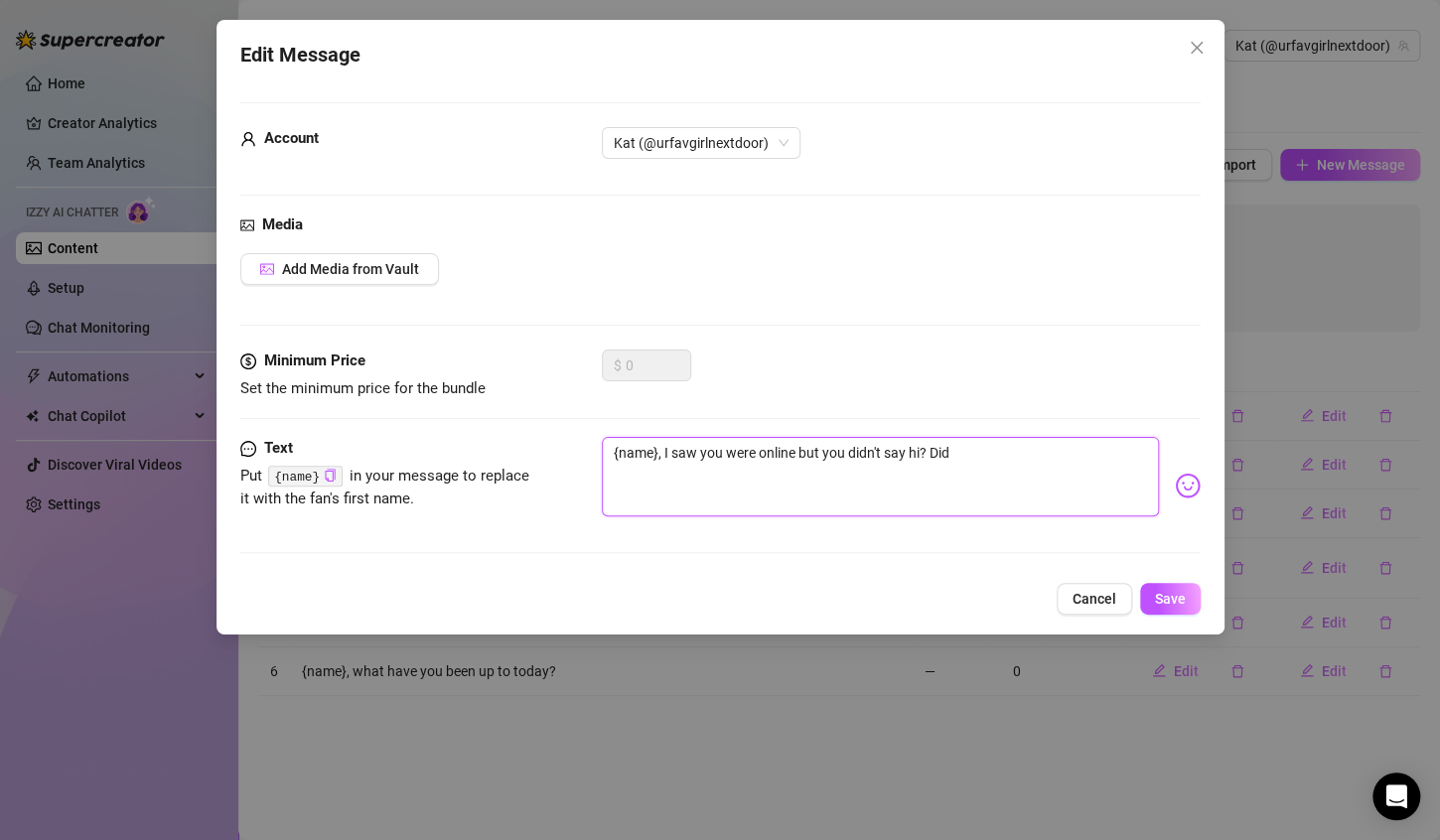 type on "{name}, I saw you were online but you didn't say hi? Did" 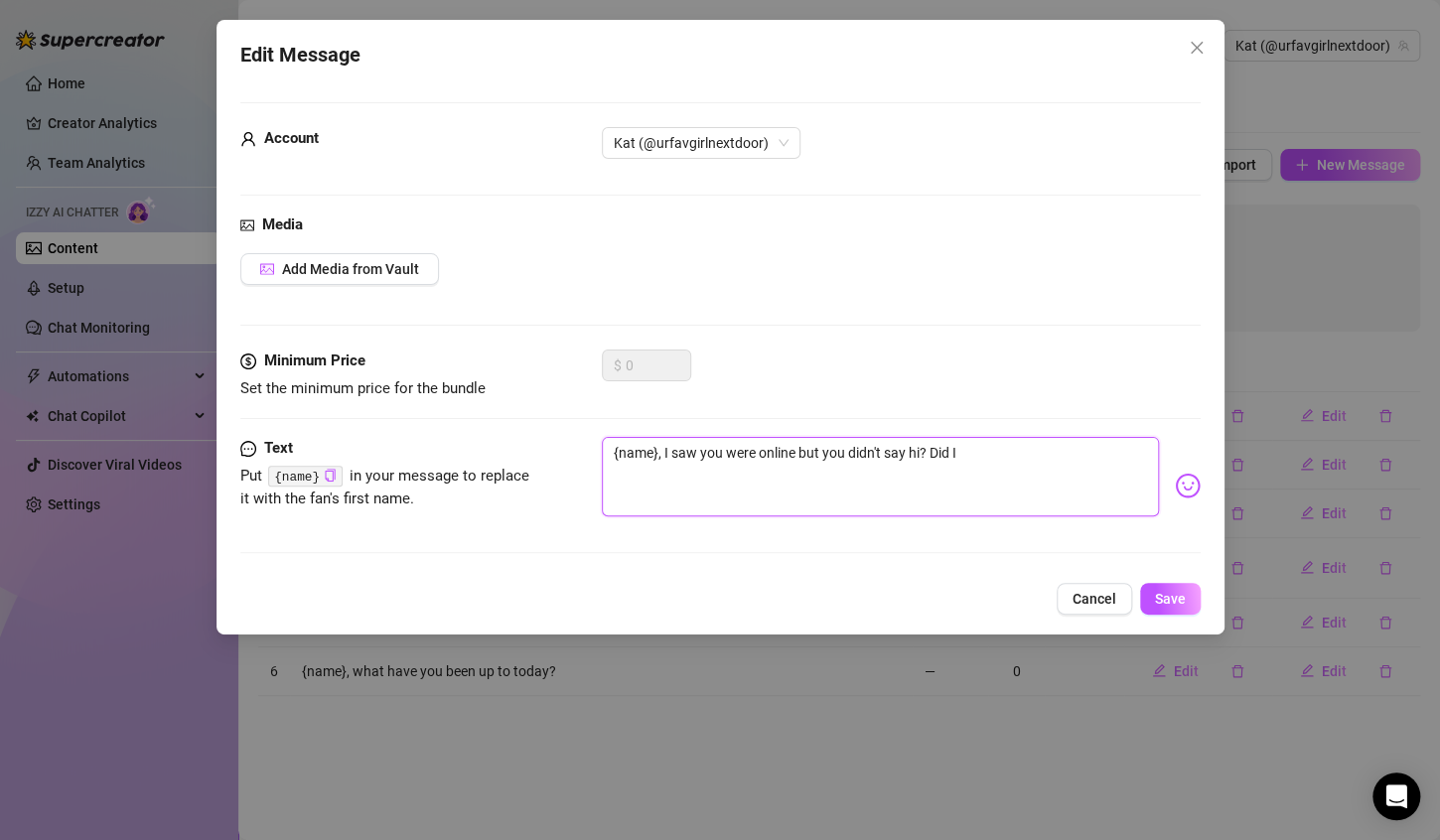 type on "{name}, I saw you were online but you didn't say hi? Did I" 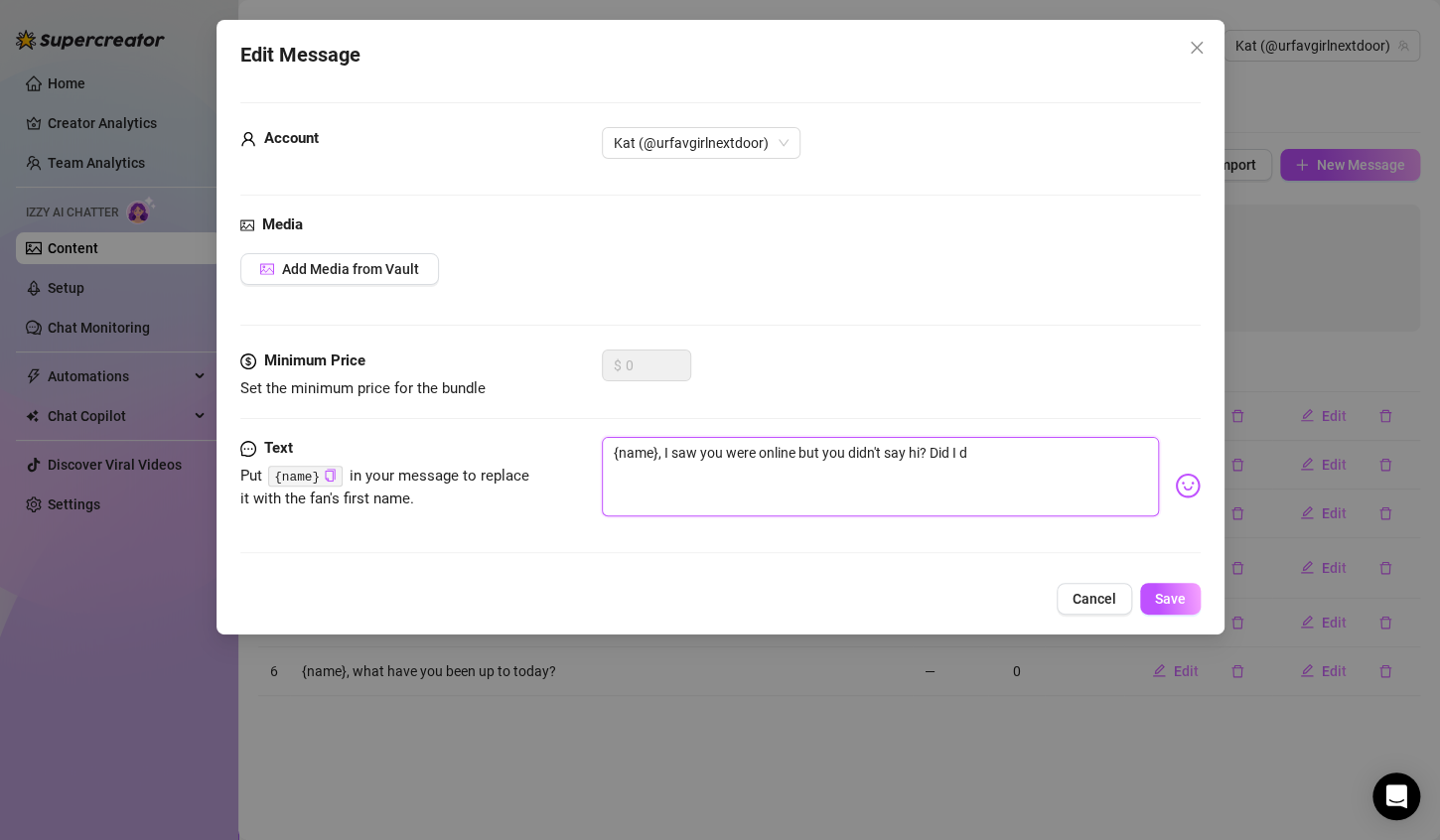 type on "{name}, I saw you were online but you didn't say hi? Did I d" 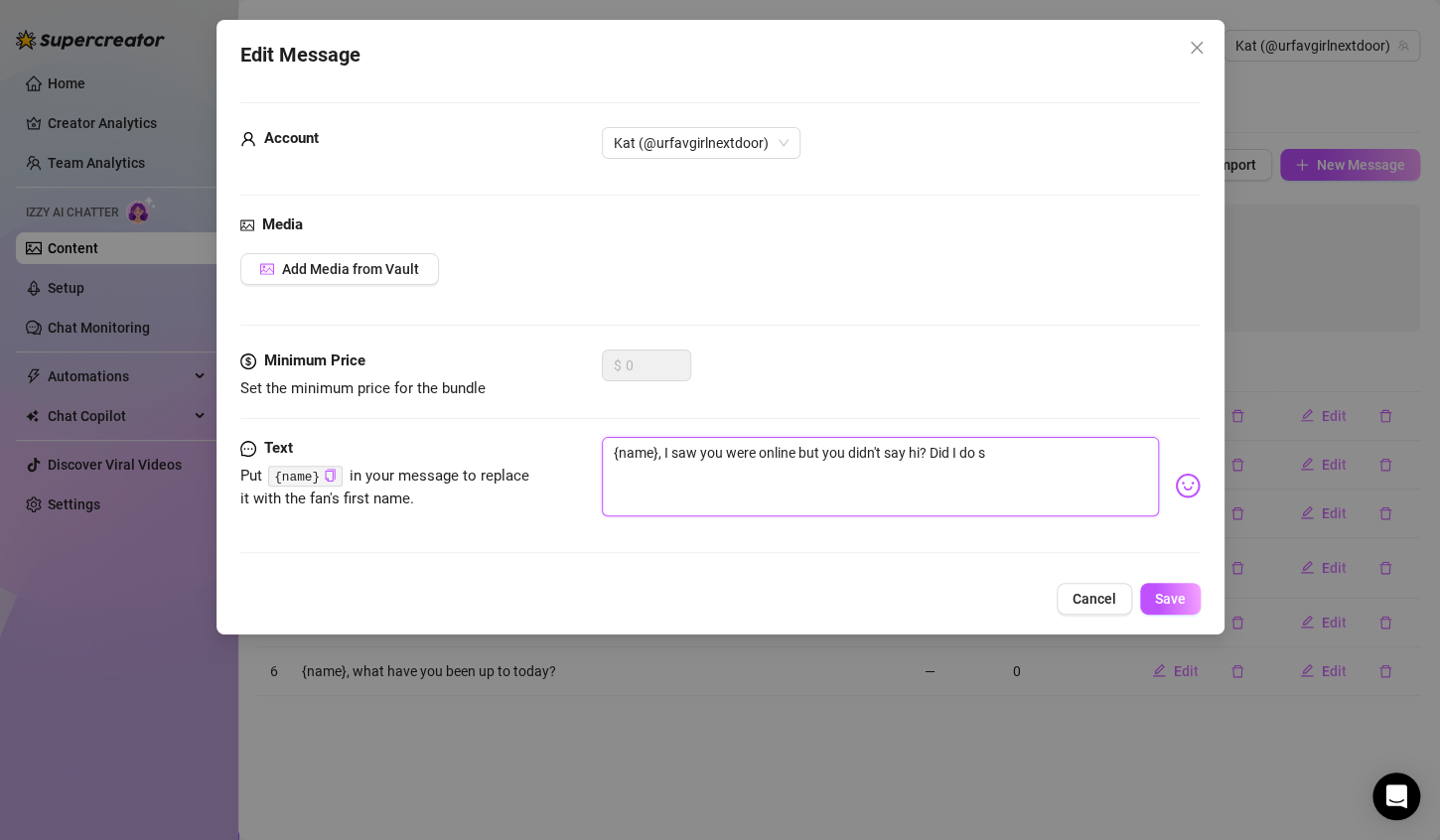 type on "{name}, I saw you were online but you didn't say hi? Did I do so" 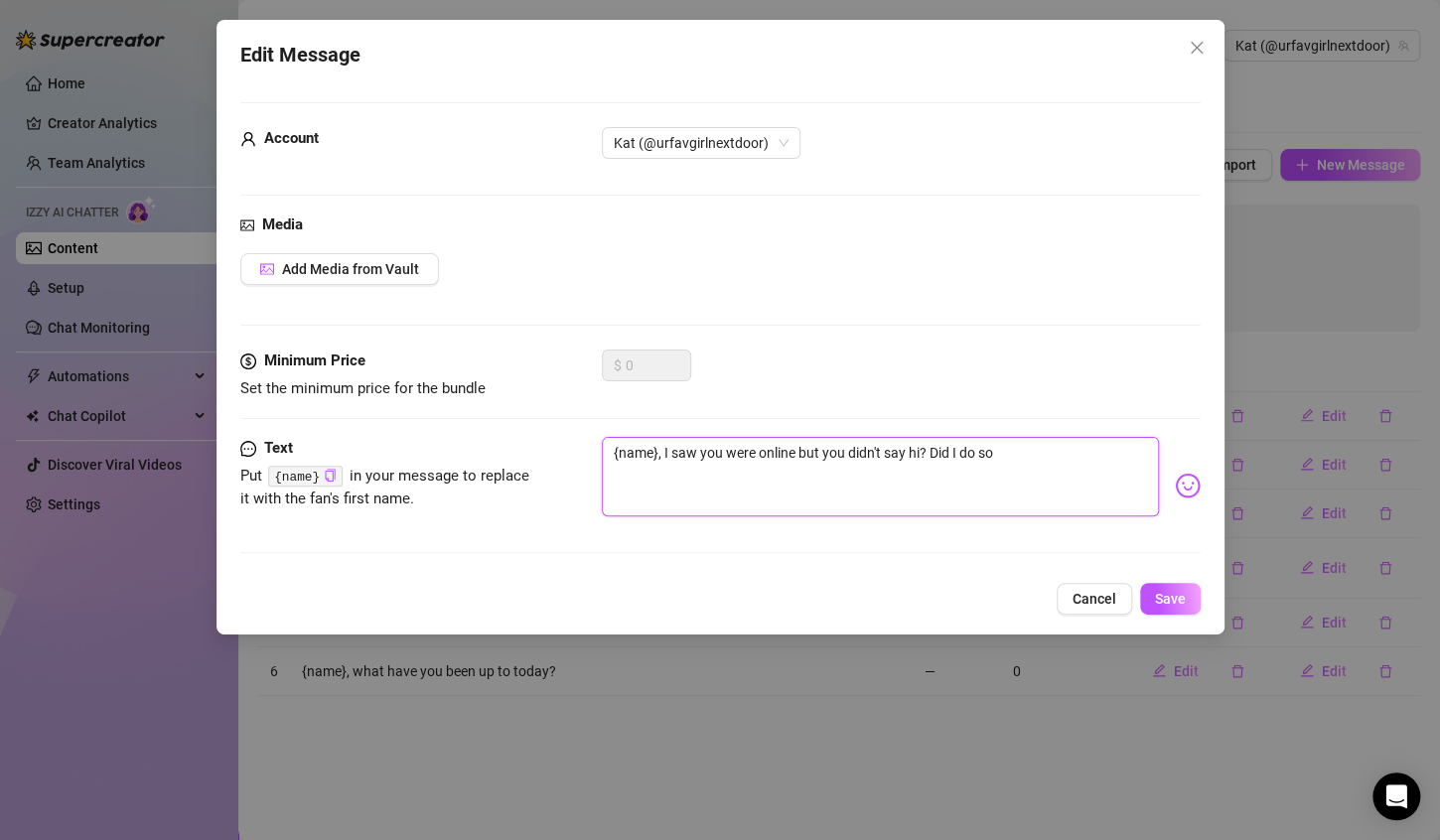 type on "{name}, I saw you were online but you didn't say hi? Did I do som" 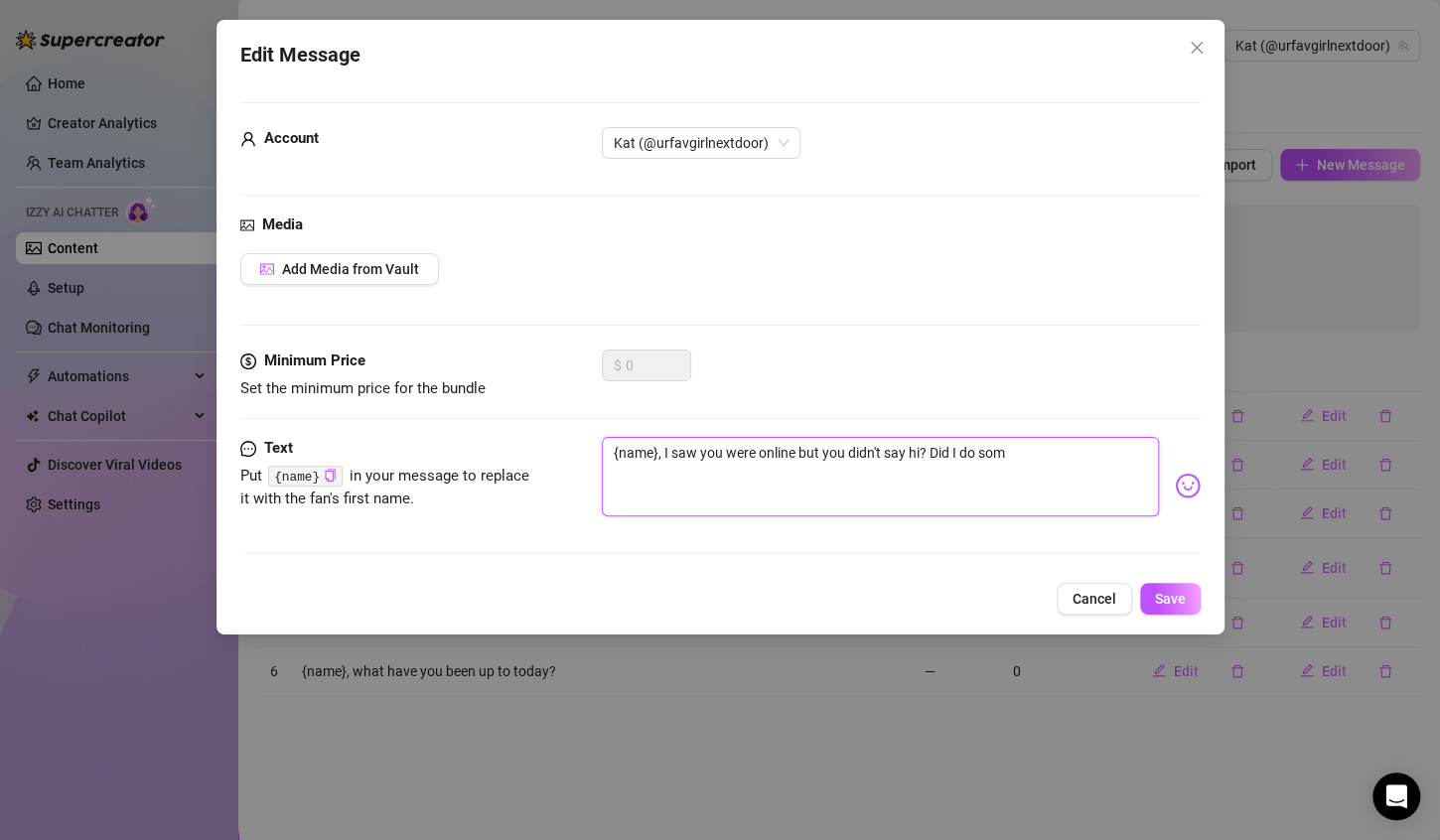 type on "{name}, I saw you were online but you didn't say hi? Did I do some" 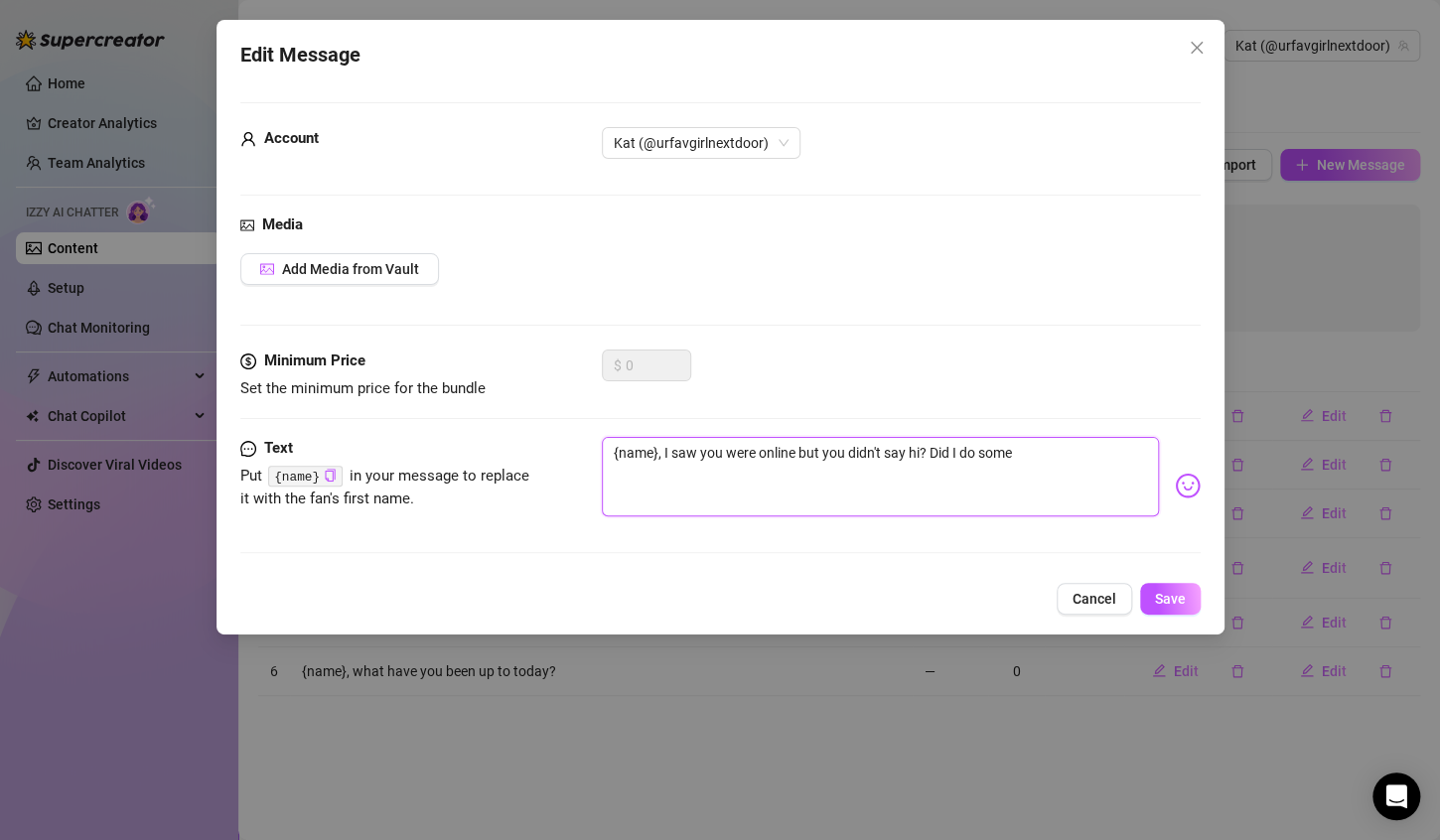 type on "[FIRST], I saw you were online but you didn't say hi? Did I do somet" 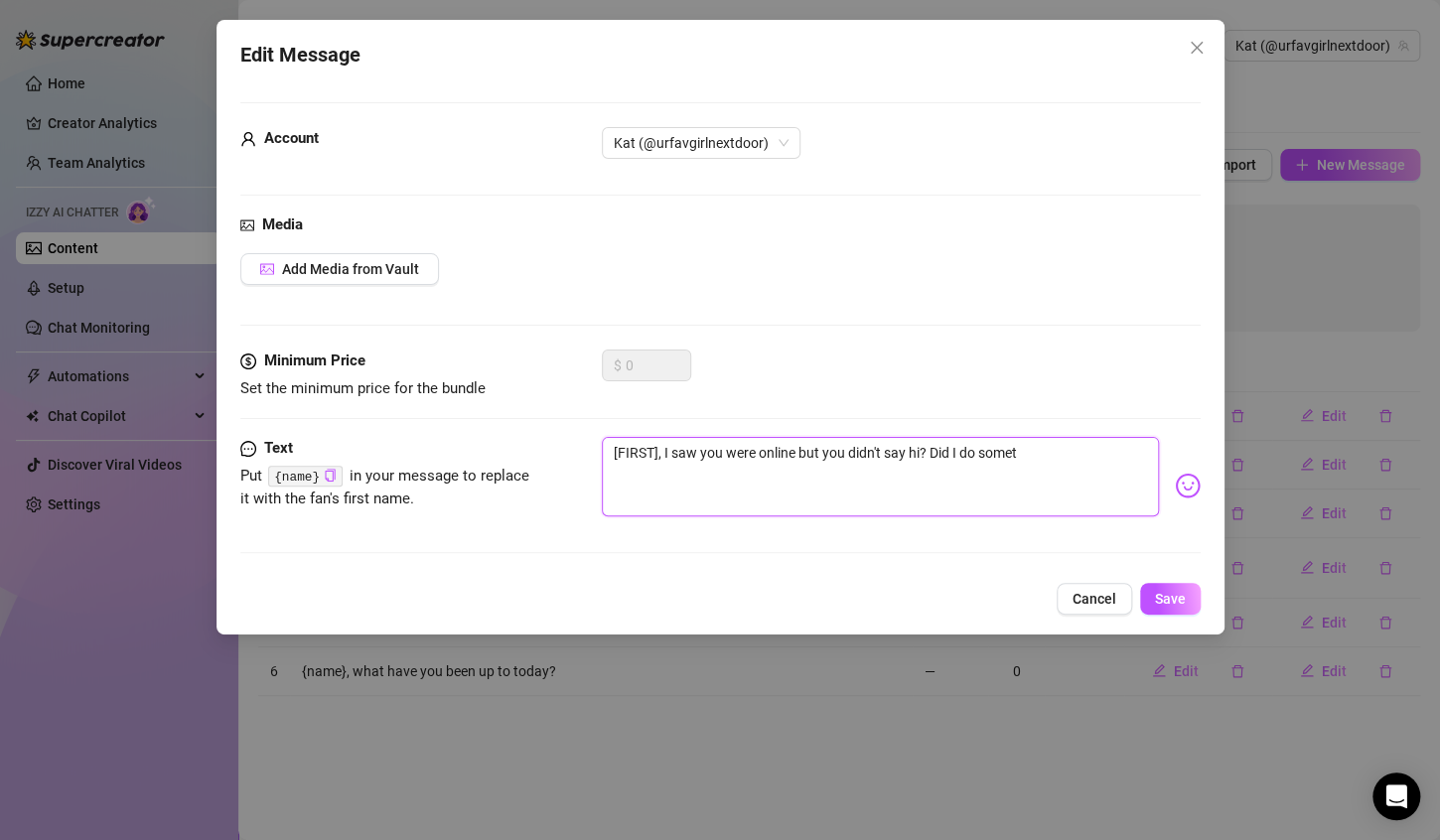 type on "[FIRST], I saw you were online but you didn't say hi? Did I do someth" 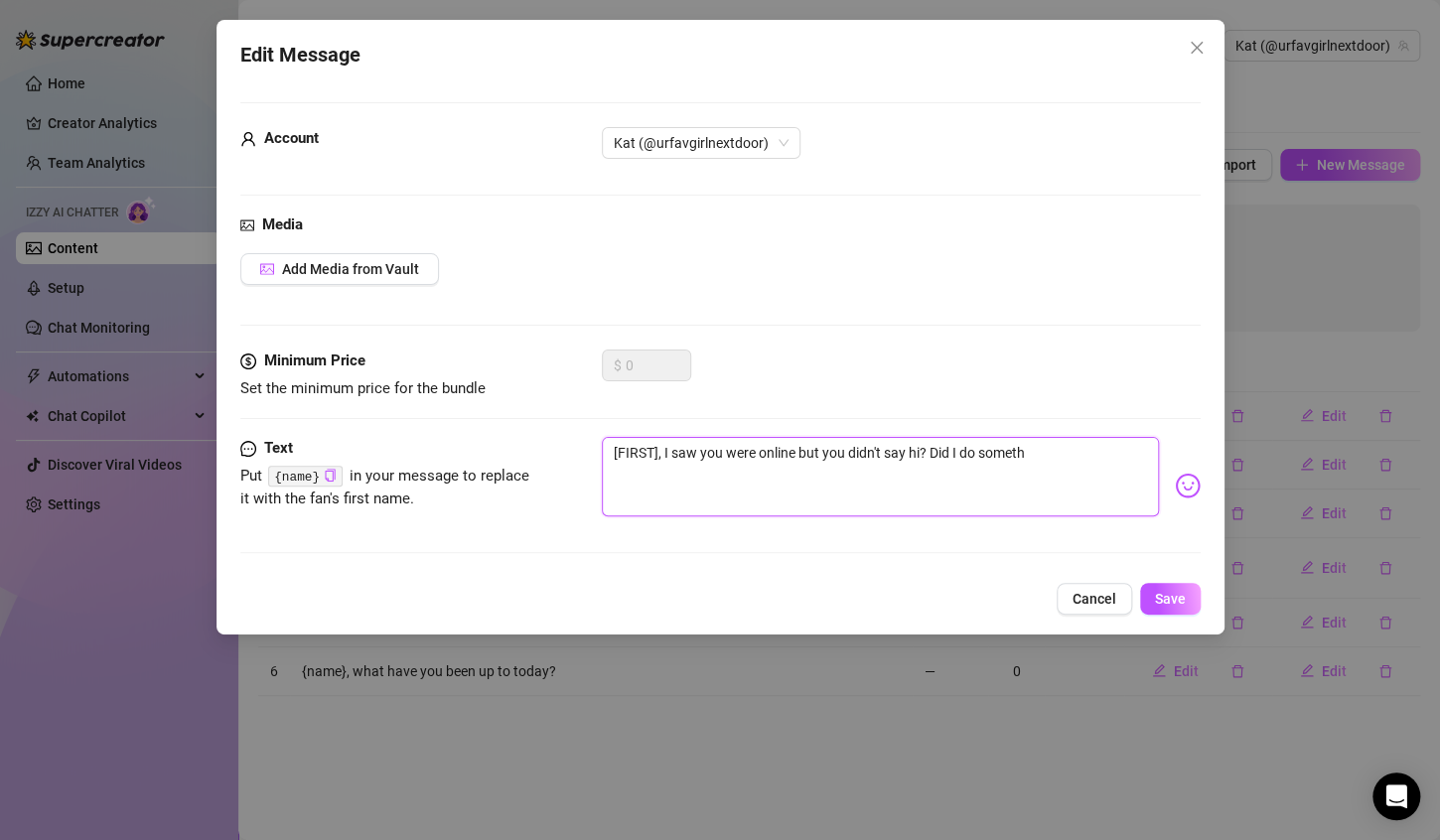 type on "[FIRST], I saw you were online but you didn't say hi? Did I do somethi" 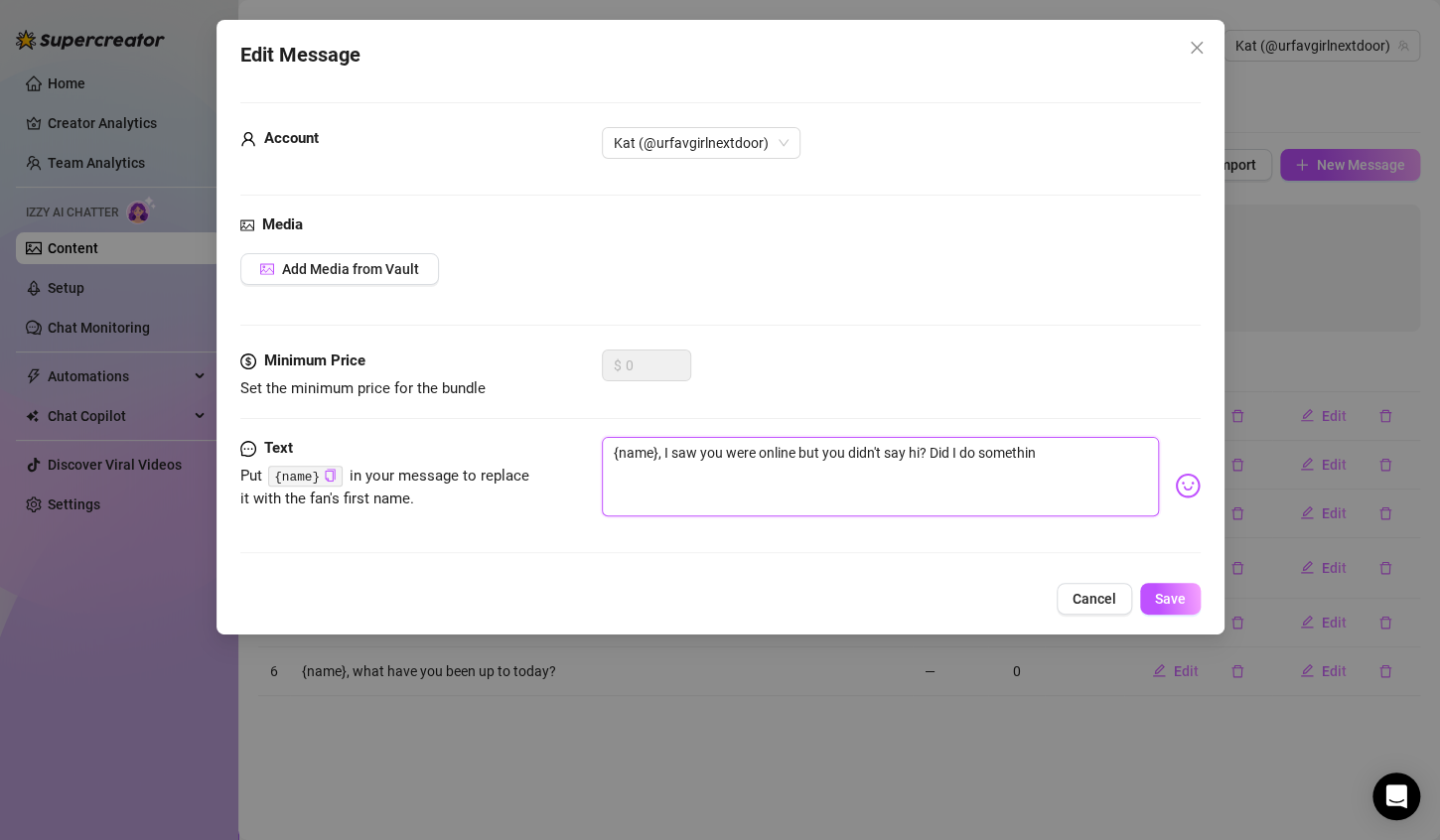 type on "{name}, I saw you were online but you didn't say hi? Did I do something" 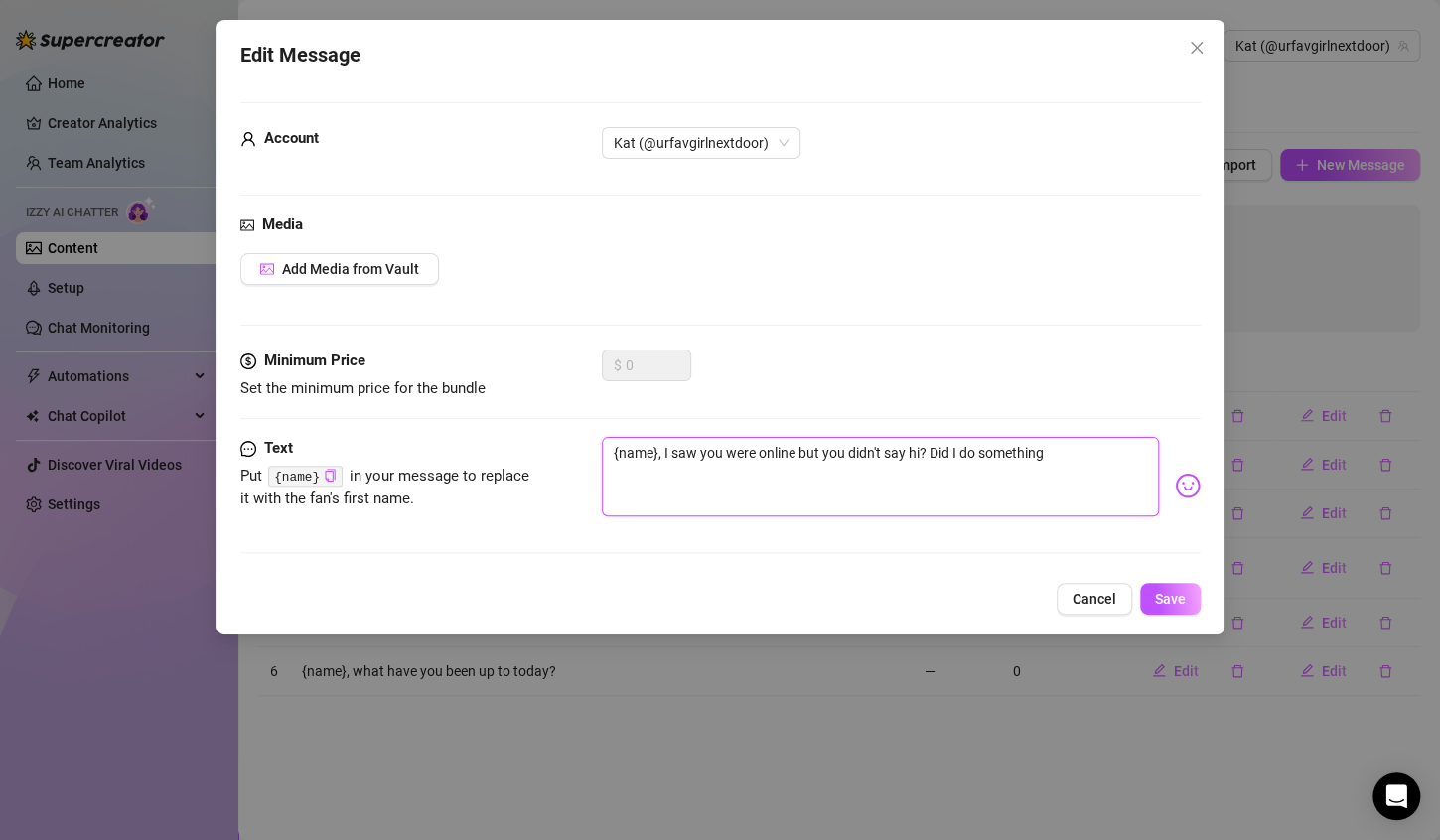 type on "{name}, I saw you were online but you didn't say hi? Did I do something" 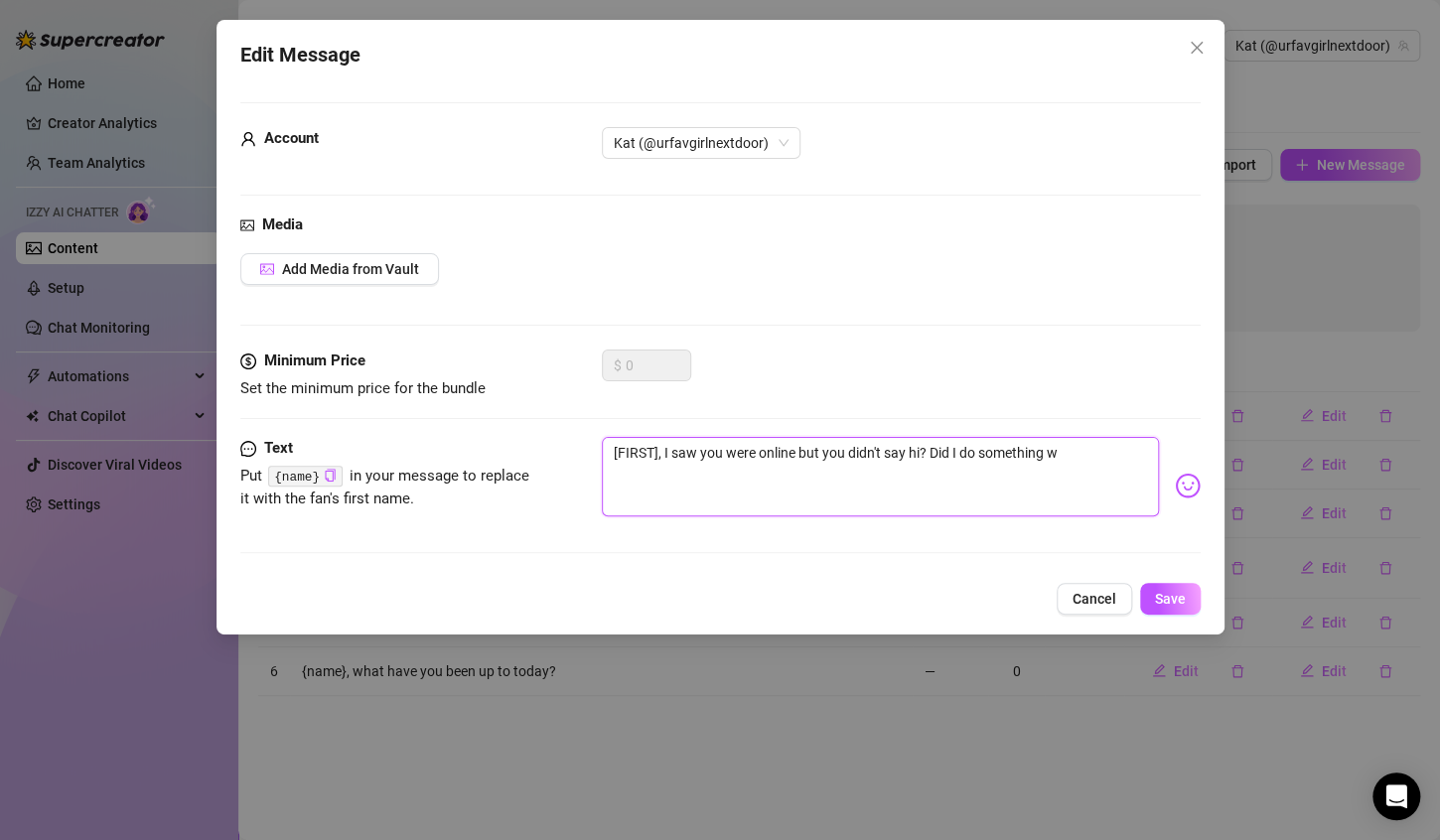 type on "{name}, I saw you were online but you didn't say hi? Did I do something wr" 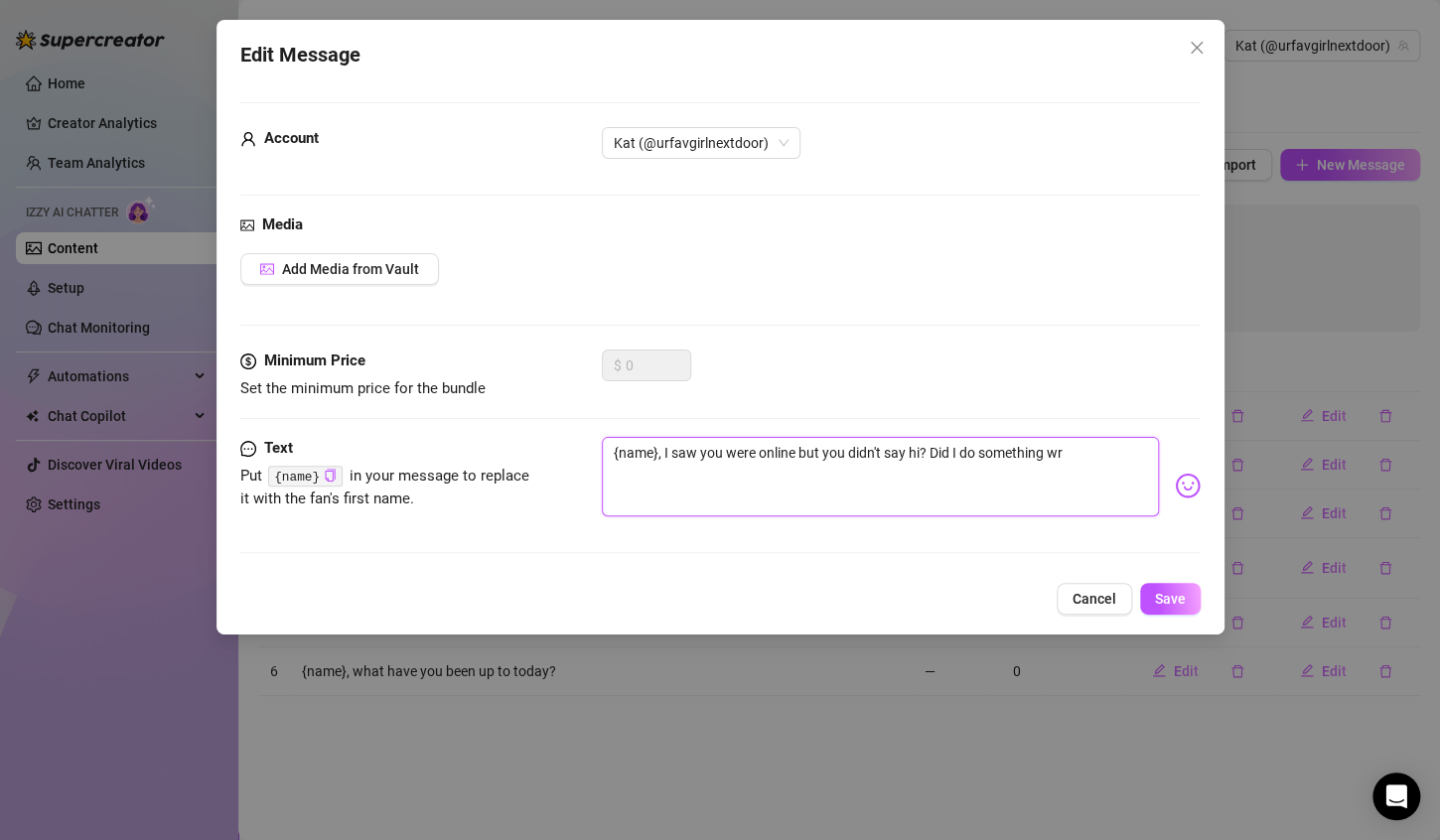 type on "{name}, I saw you were online but you didn't say hi? Did I do something wro" 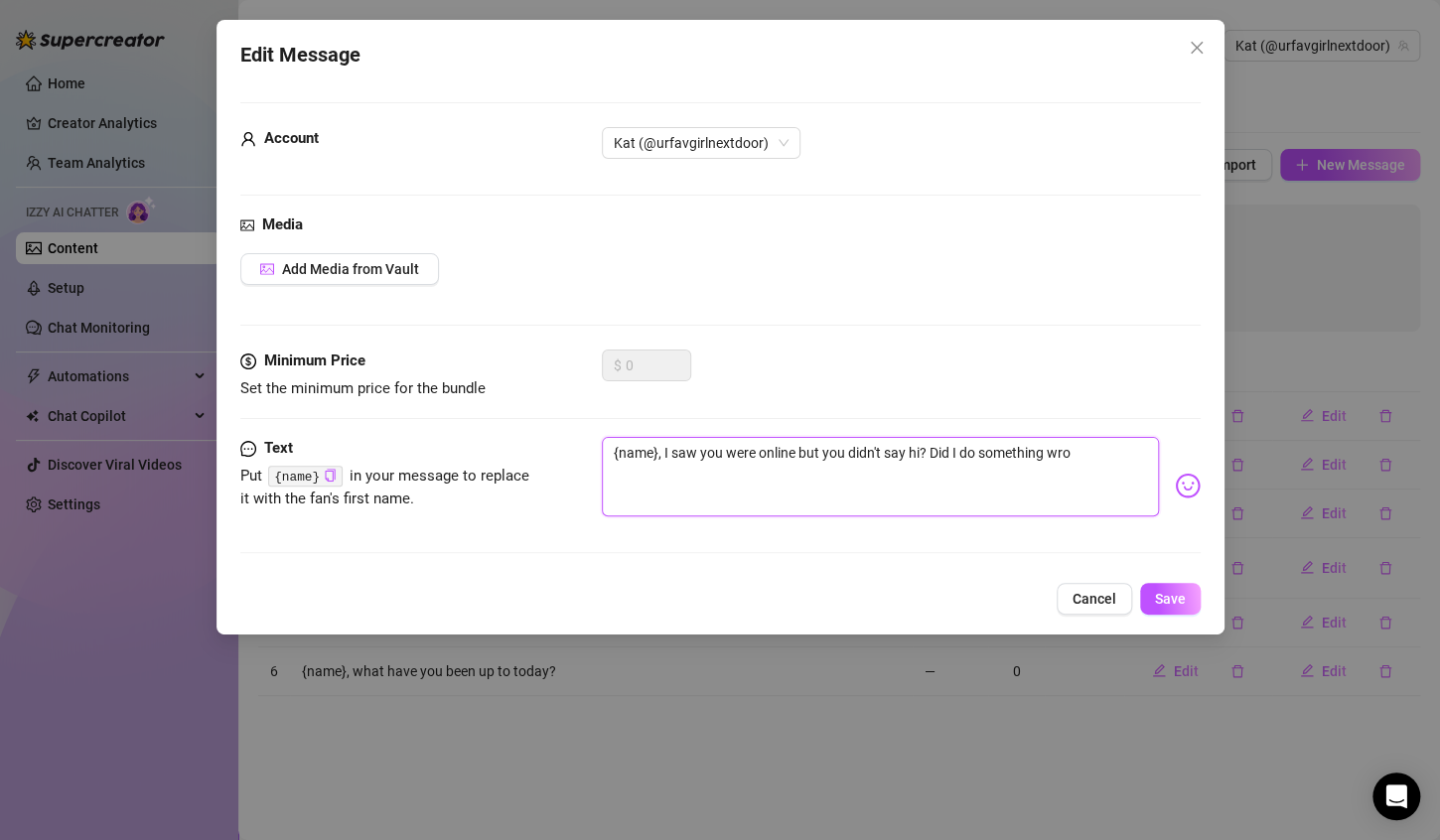 type on "{name}, I saw you were online but you didn't say hi? Did I do something wron" 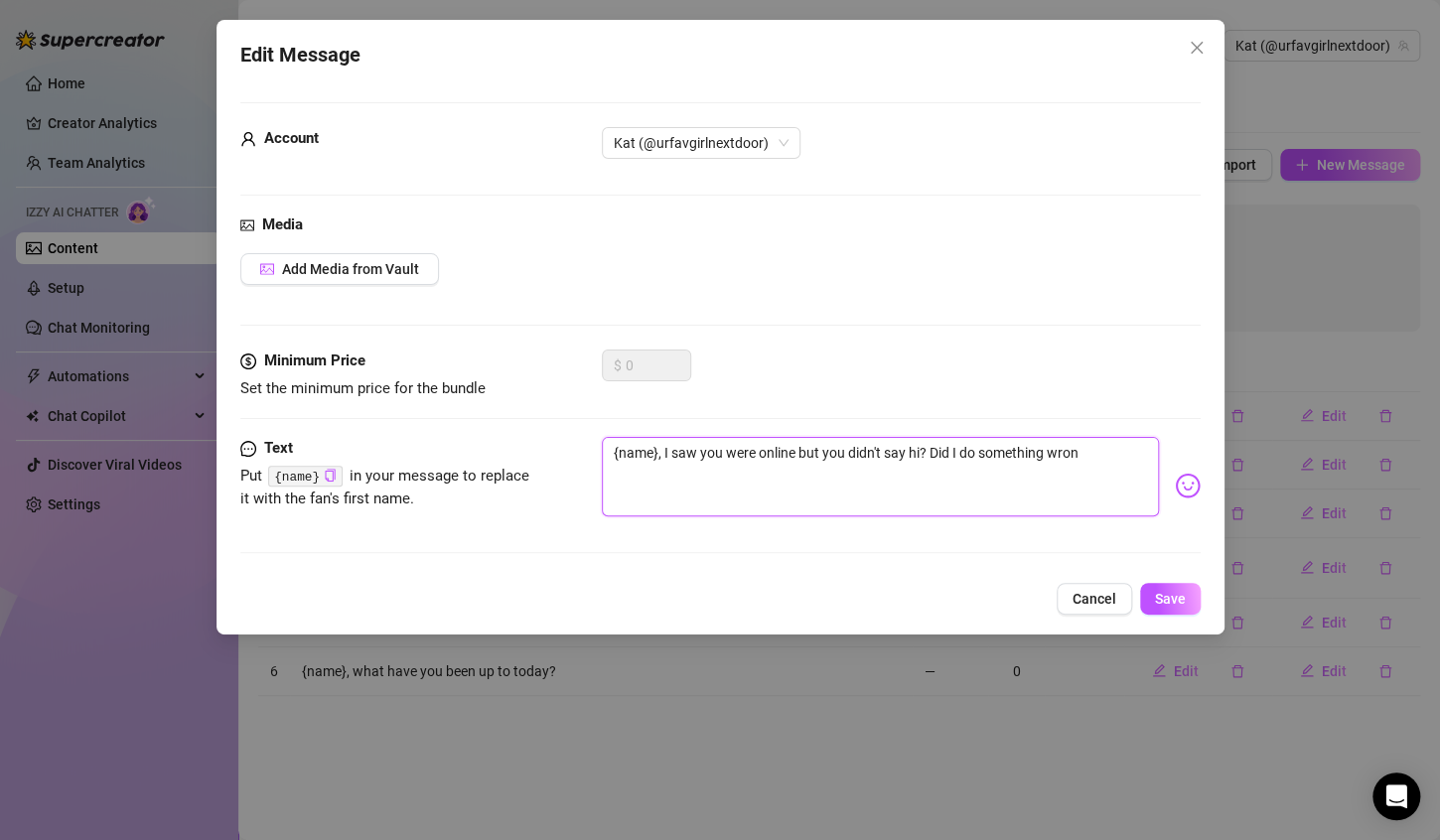 type on "{name}, I saw you were online but you didn't say hi? Did I do something wrong" 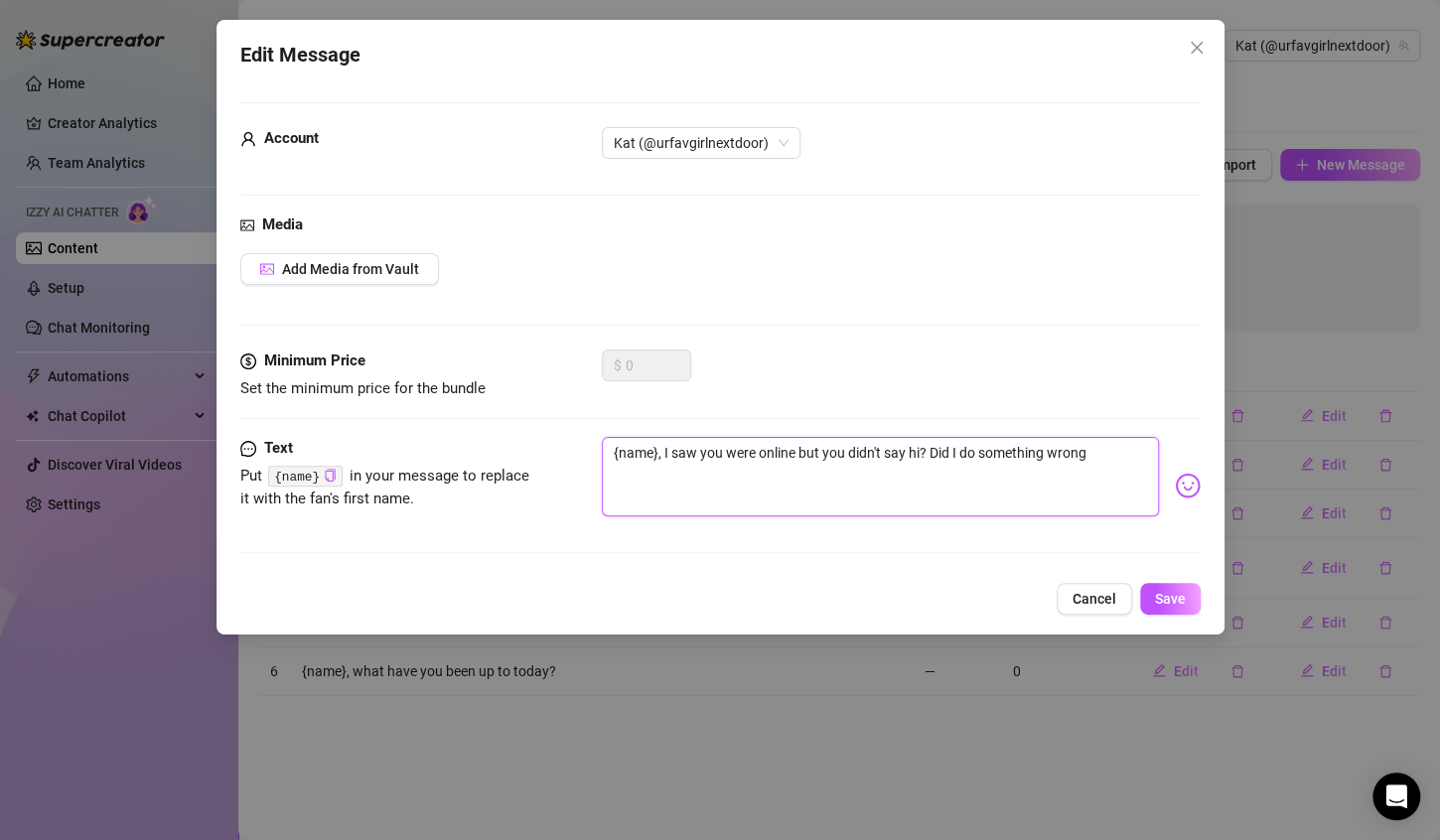 type on "{name}, I saw you were online but you didn't say hi? Did I do something wrong?" 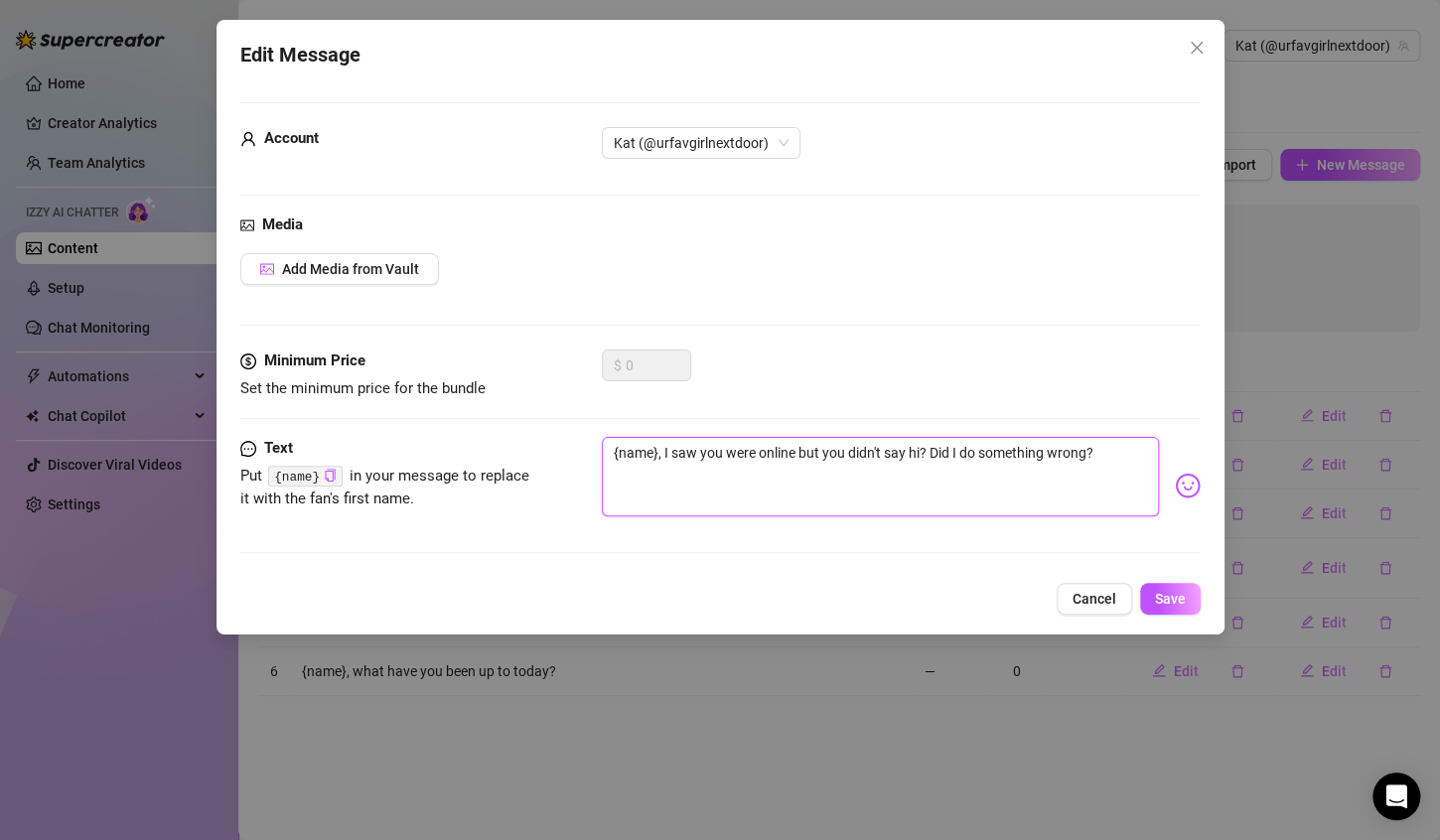 type on "{name}, I saw you were online but you didn't say hi? Did I do something wrong?" 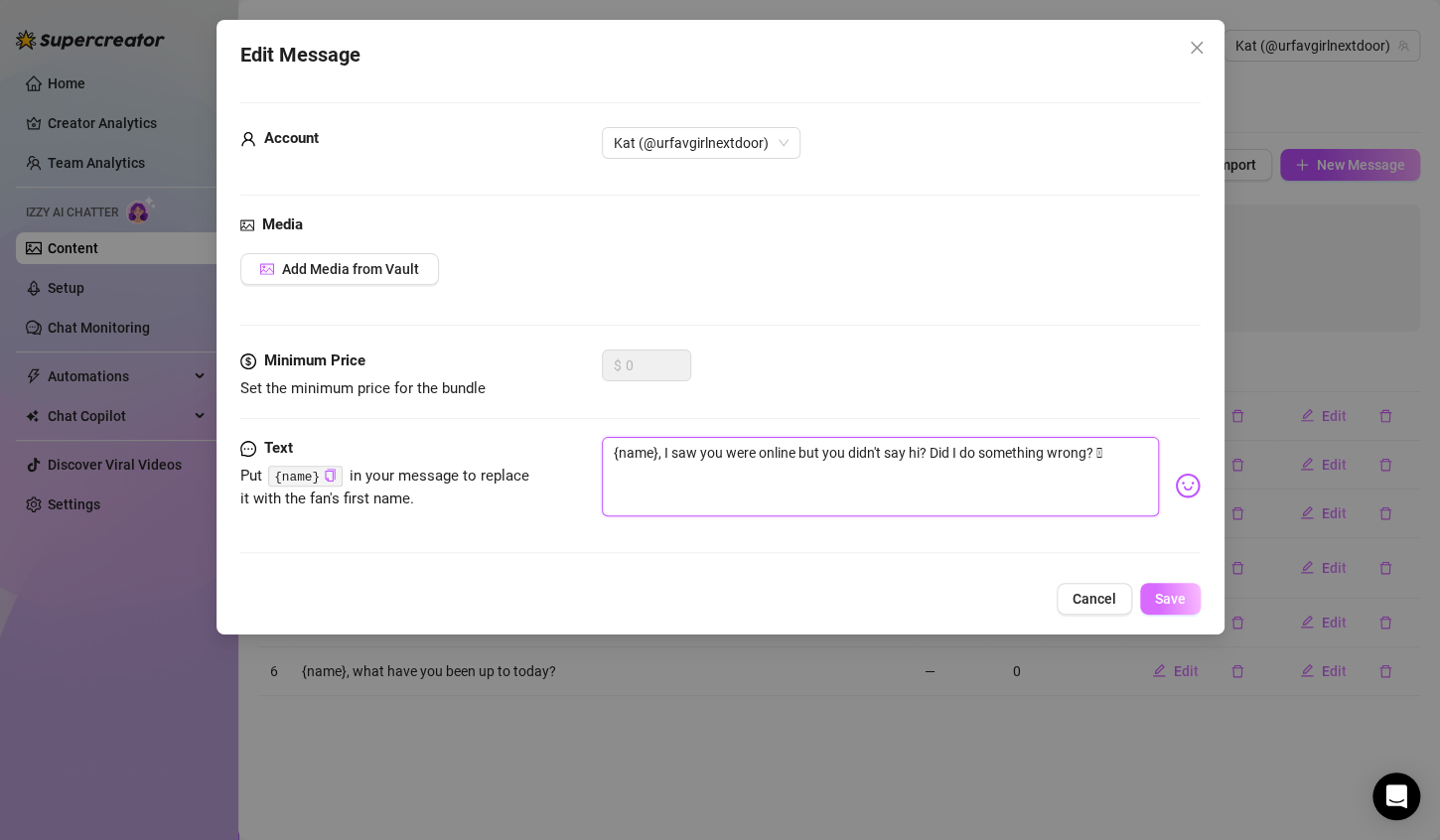 type on "{name}, I saw you were online but you didn't say hi? Did I do something wrong? 🥹" 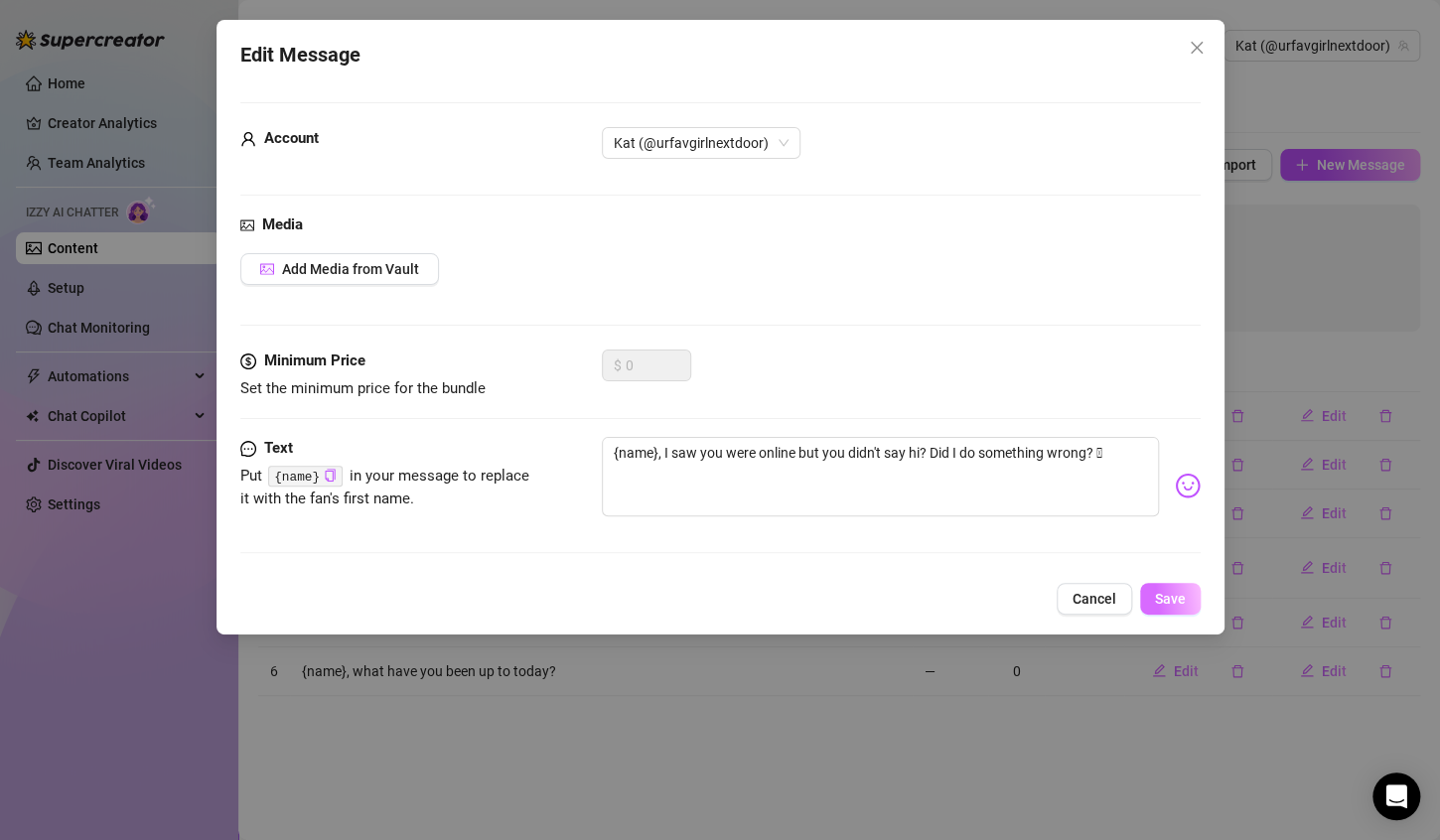 click on "Save" at bounding box center (1170, 599) 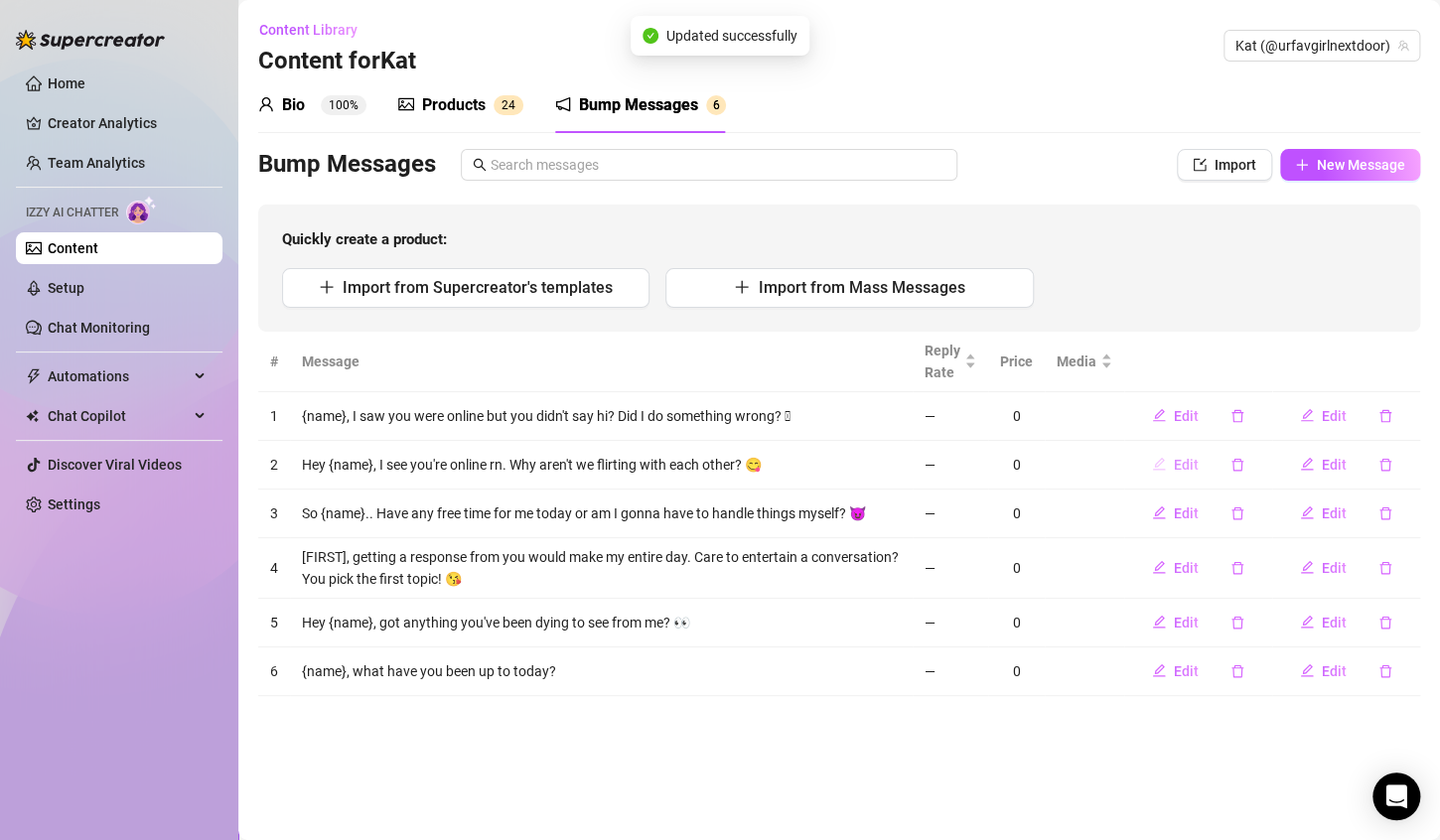 click on "Edit" at bounding box center [1186, 465] 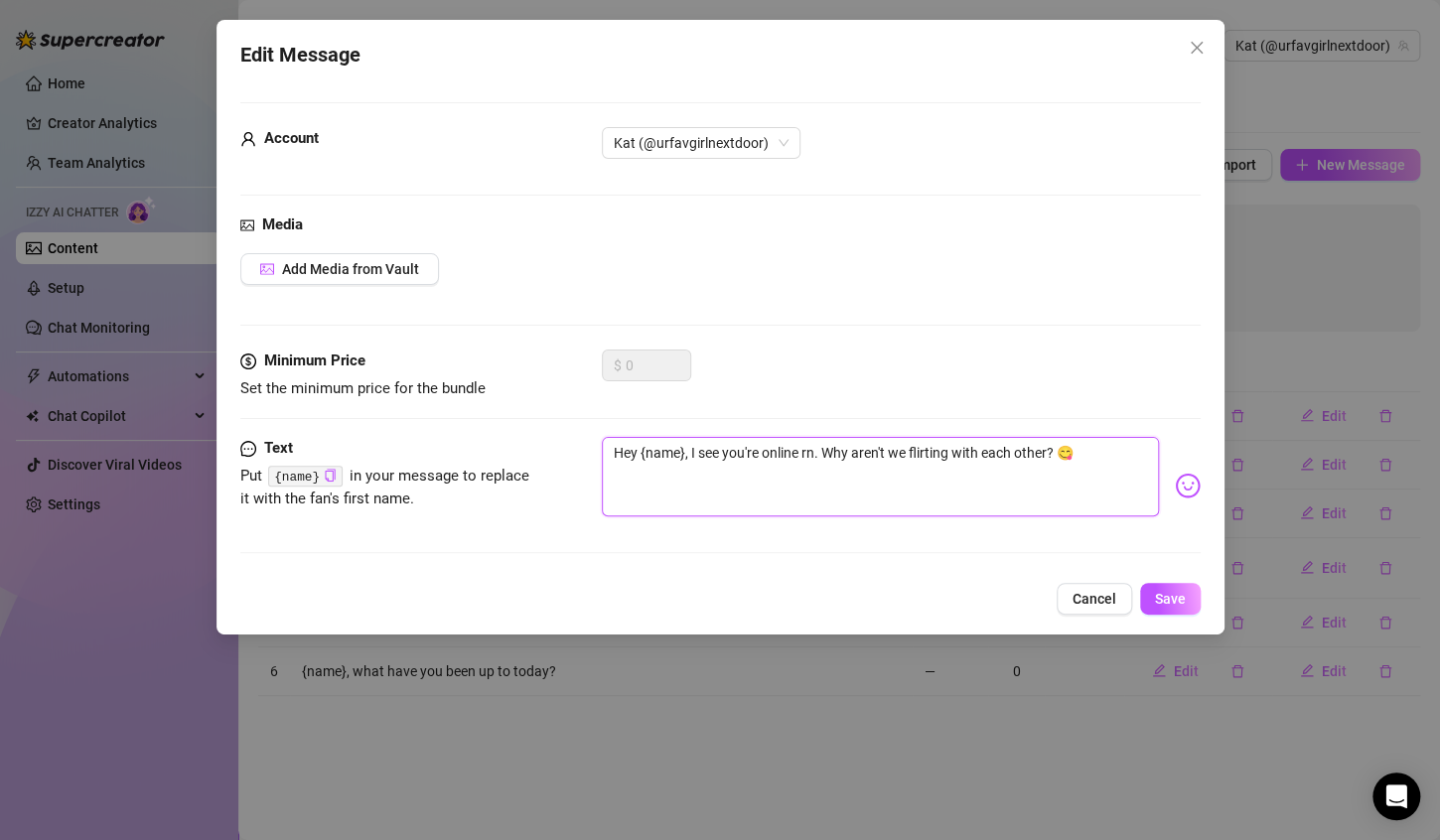 click on "Hey {name}, I see you're online rn. Why aren't we flirting with each other? 😋" at bounding box center (880, 477) 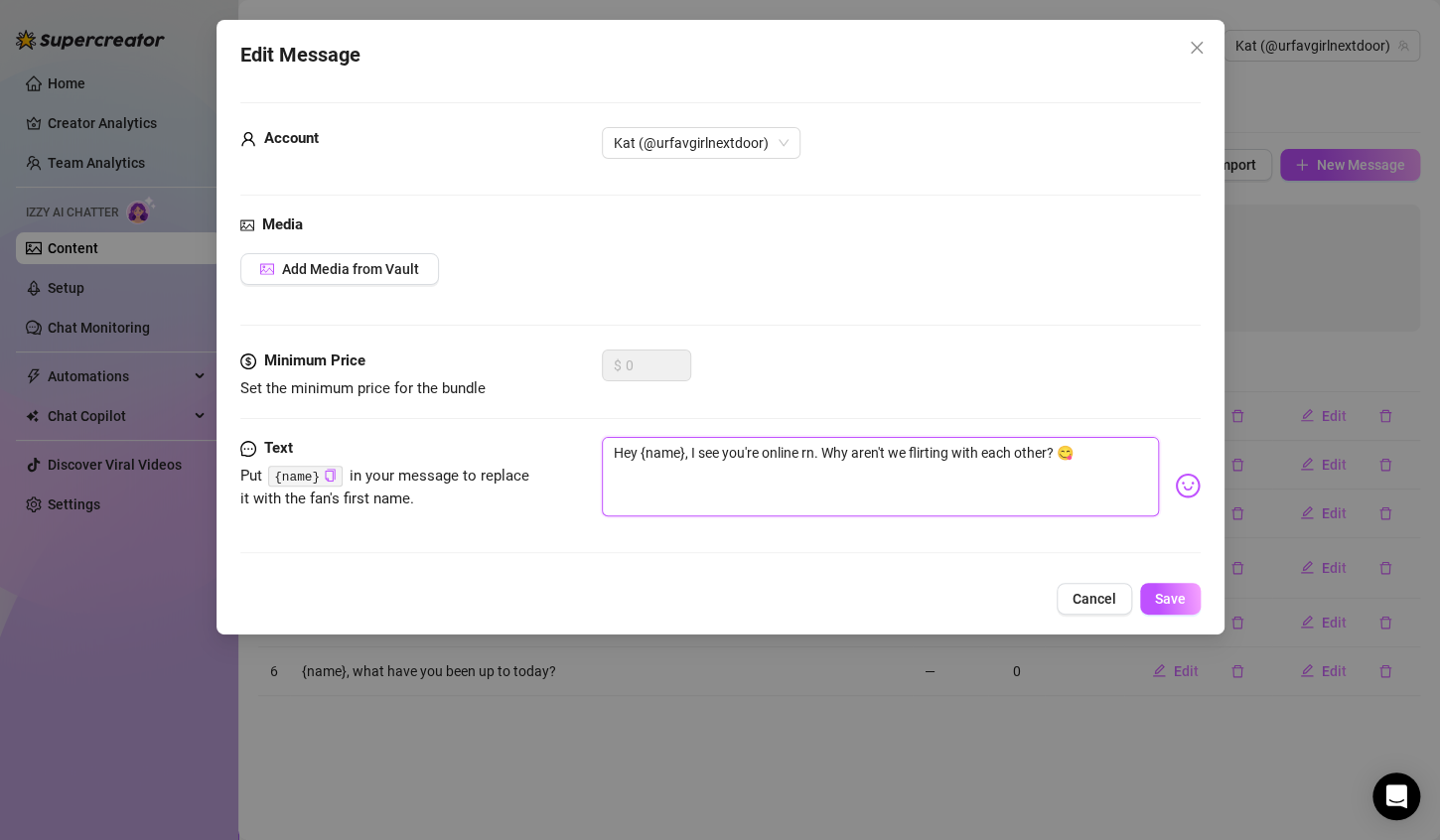 type on "Hey [FIRST], I cyou're online rn. Why aren't we flirting with each other? 😋" 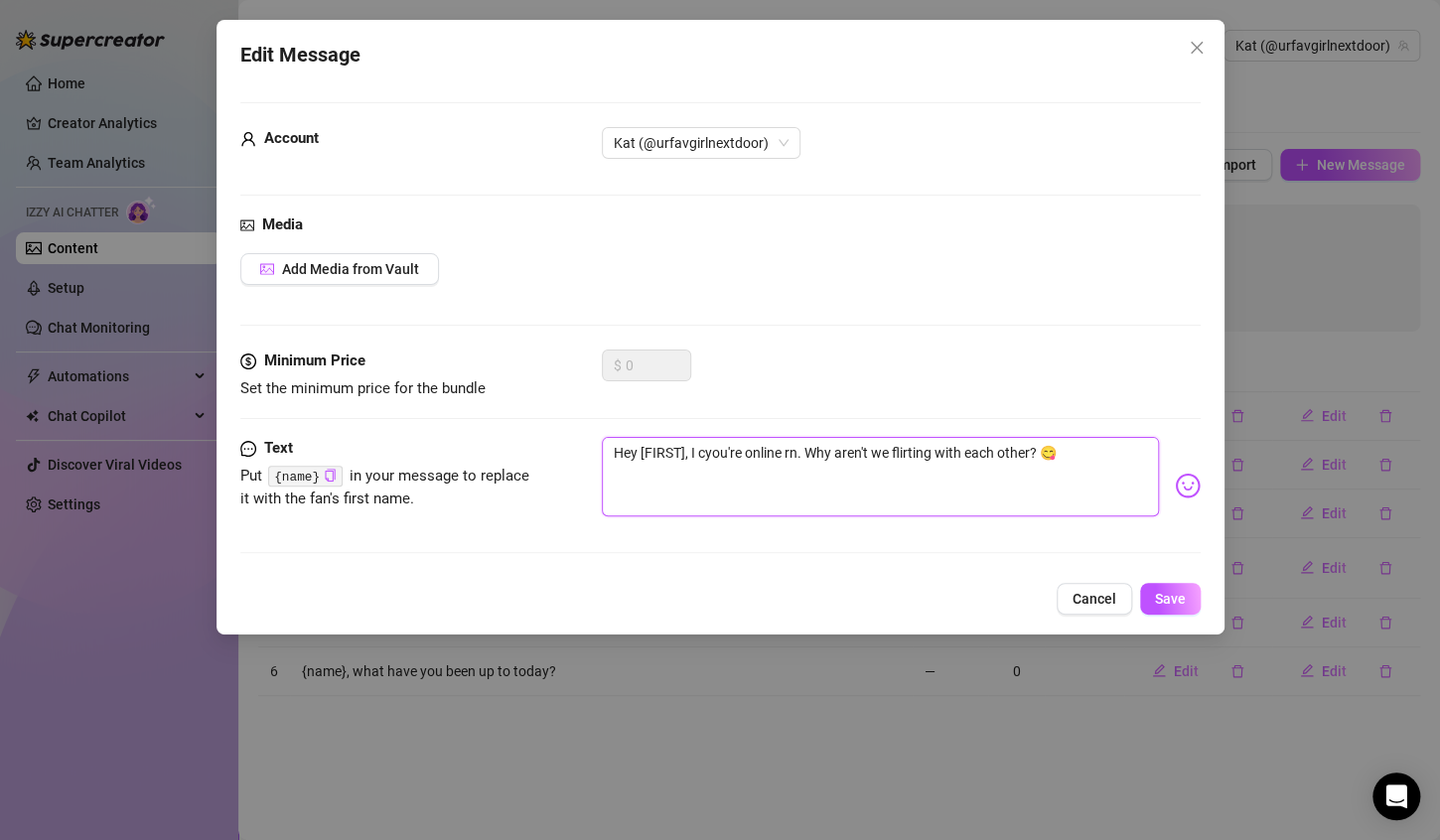 type on "Hey {name}, I cayou're online rn. Why aren't we flirting with each other? 😋" 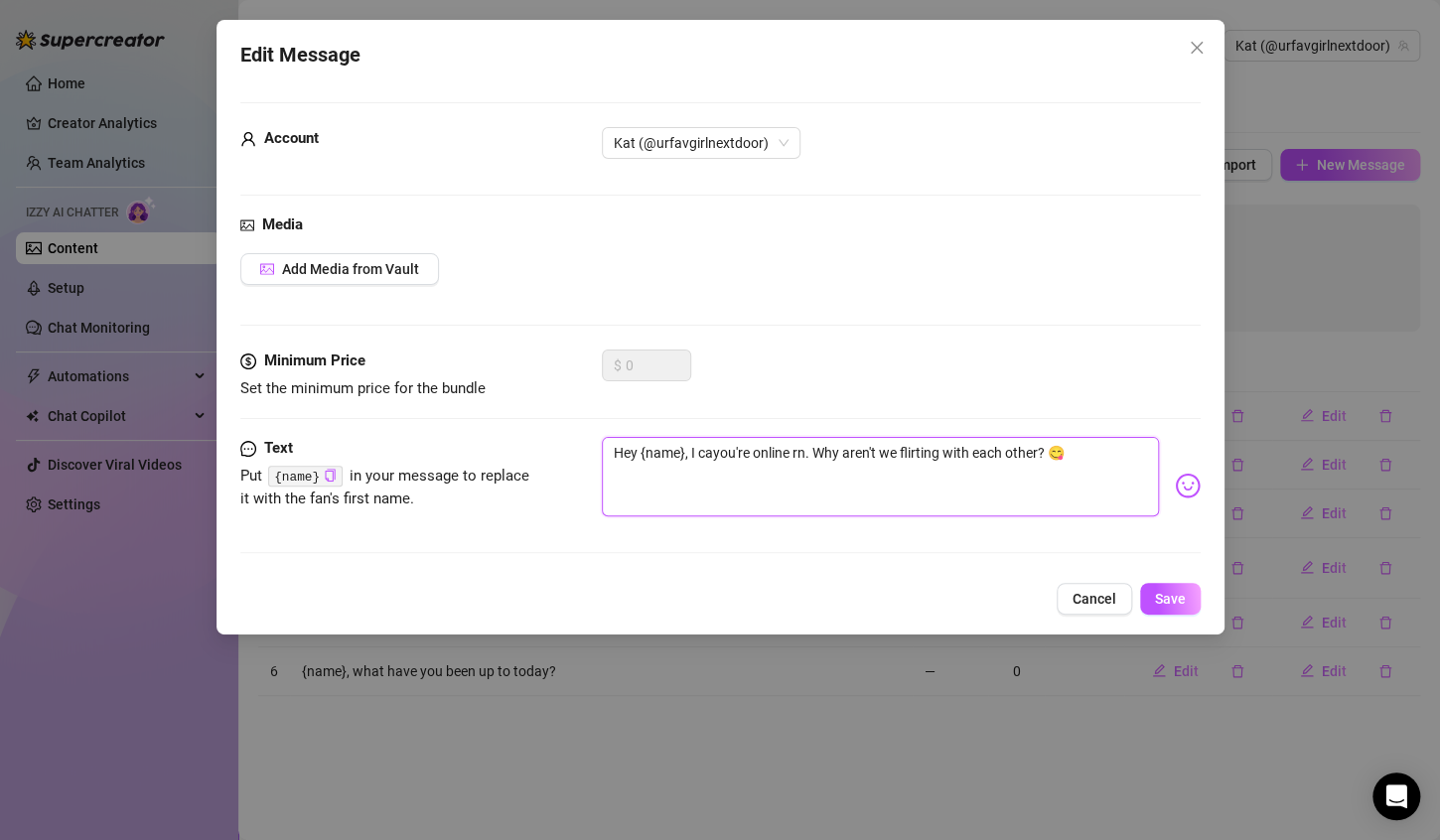 type on "Hey {name}, I canyou're online rn. Why aren't we flirting with each other? 😋" 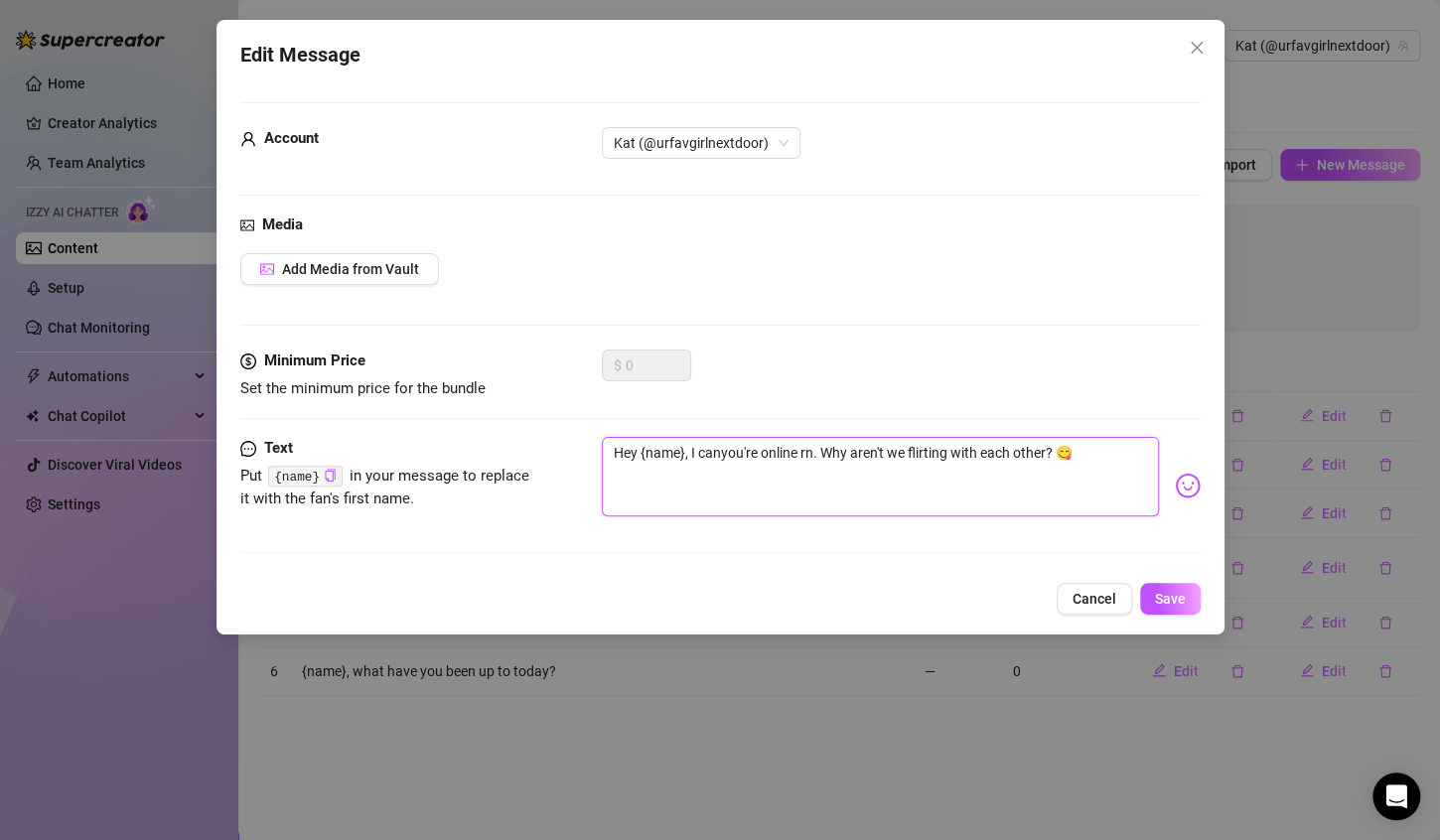 type on "Hey {name}, I can you're online rn. Why aren't we flirting with each other? 😋" 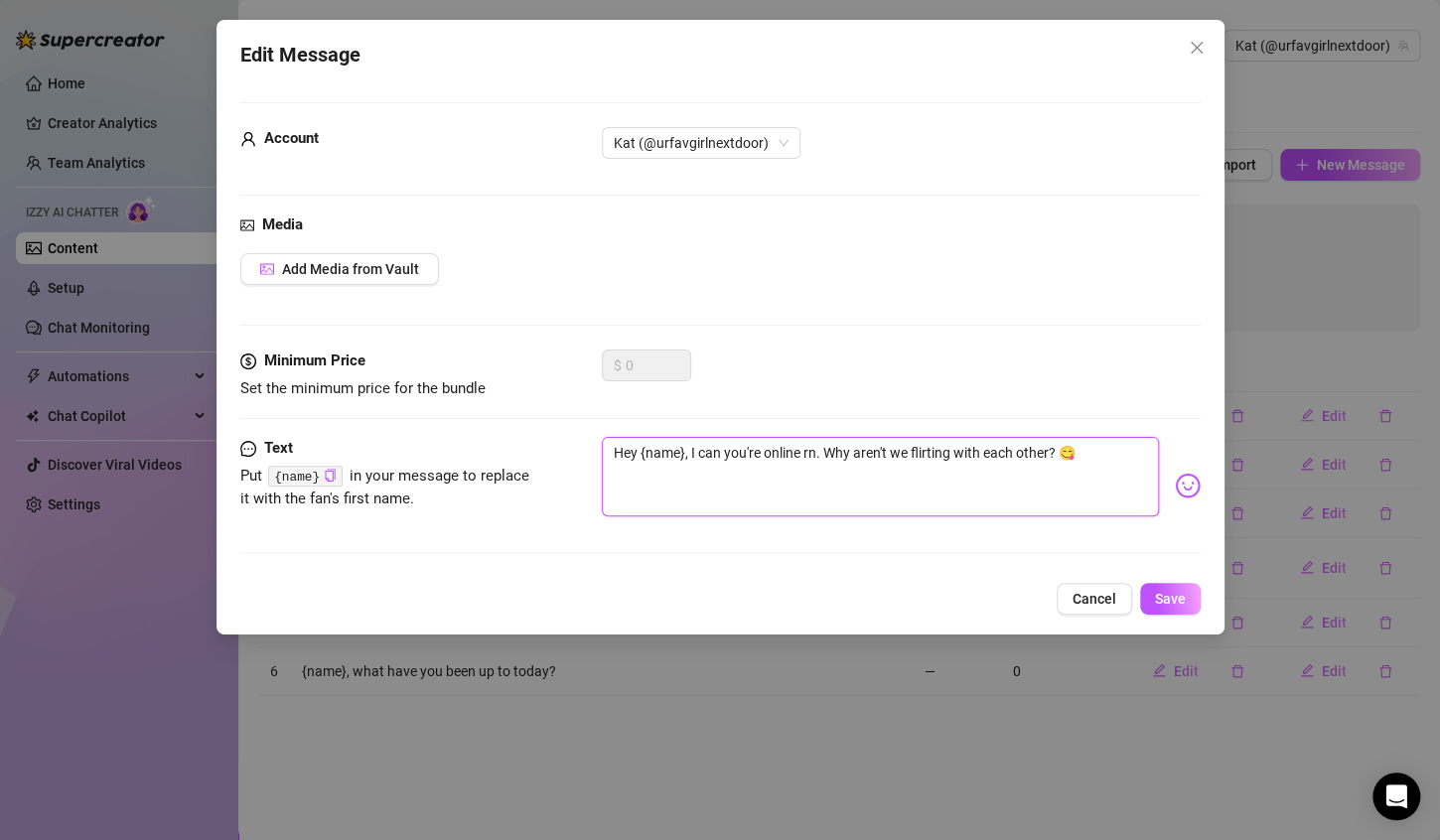 type on "Hey {name}, I can syou're online rn. Why aren't we flirting with each other? 😋" 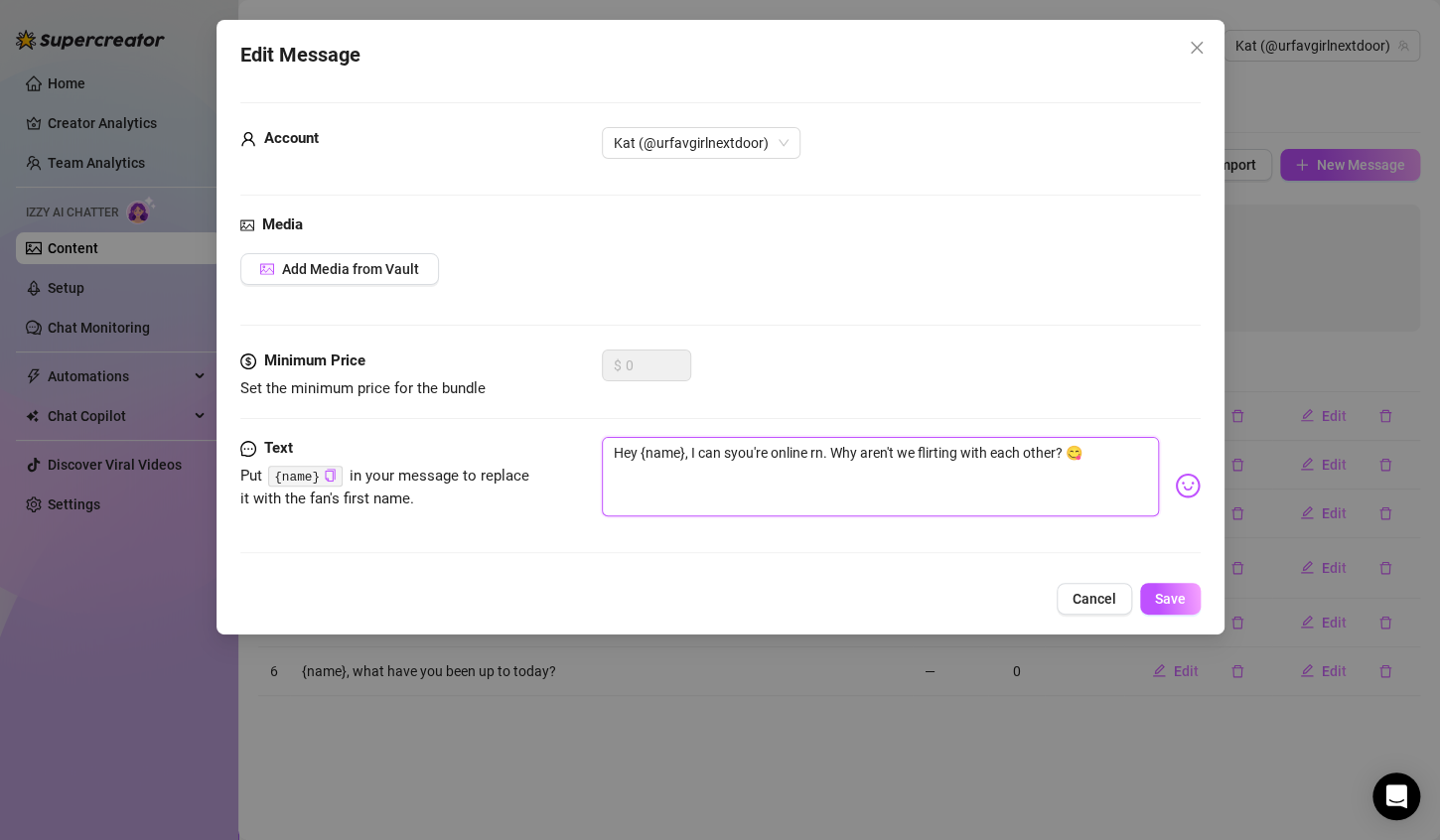 type on "Hey {name}, I can seyou're online rn. Why aren't we flirting with each other? 😋" 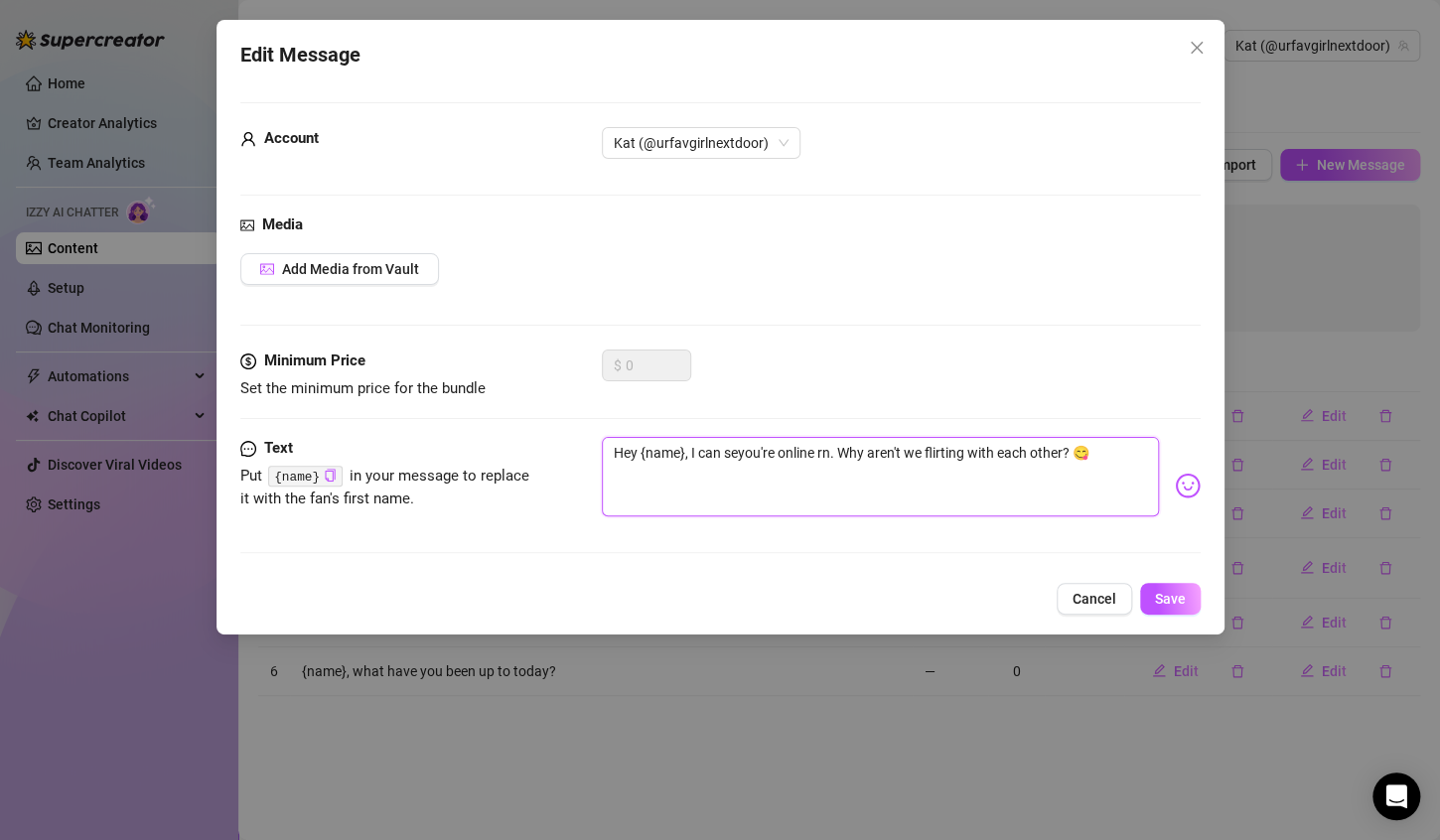 type on "Hey [FIRST], I can seeyou're online rn. Why aren't we flirting with each other? 😋" 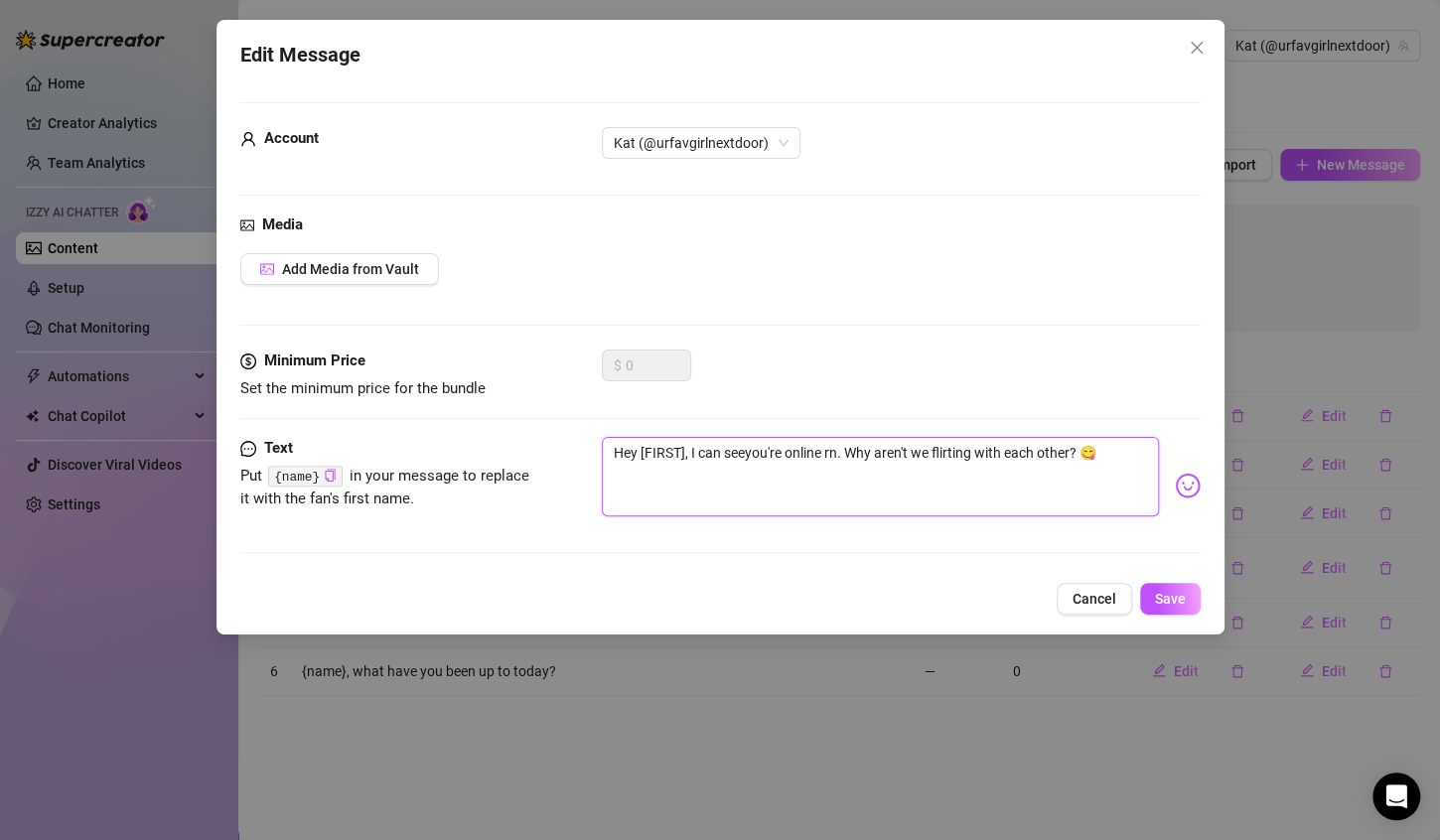 type on "Hey {name}, I can seyou're online rn. Why aren't we flirting with each other? 😋" 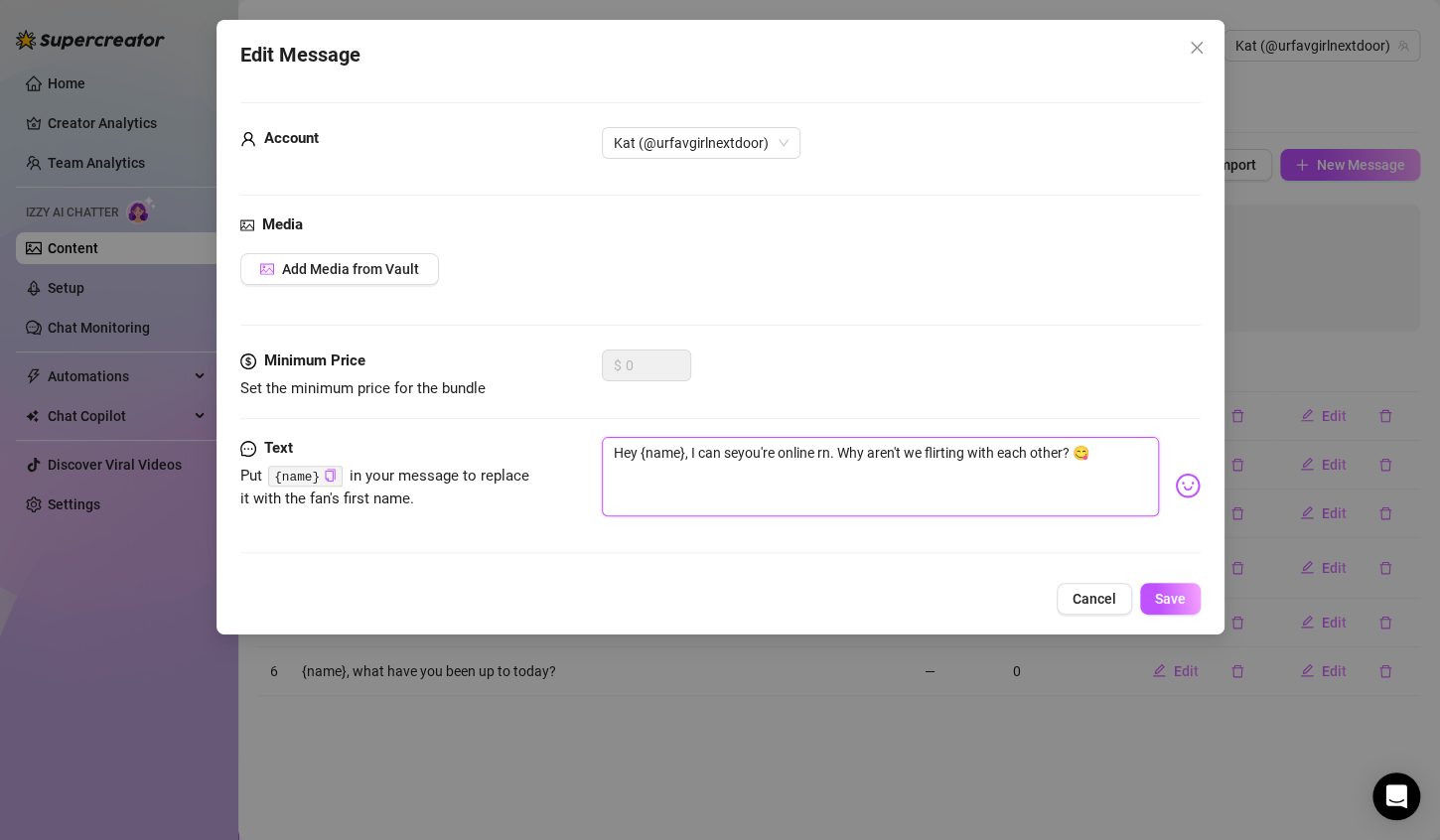 type on "Hey {name}, I can syou're online rn. Why aren't we flirting with each other? 😋" 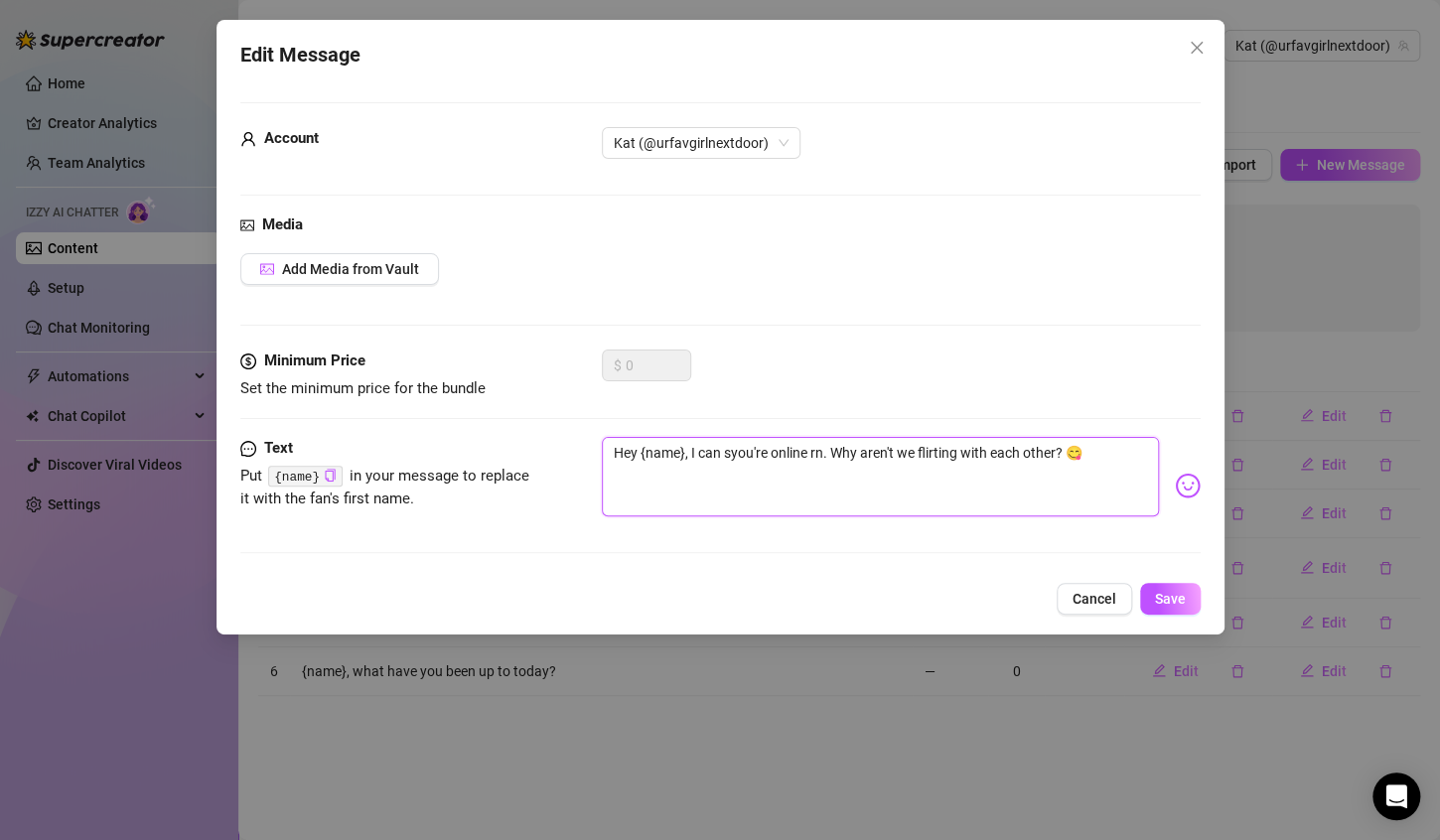 type on "Hey {name}, I can you're online rn. Why aren't we flirting with each other? 😋" 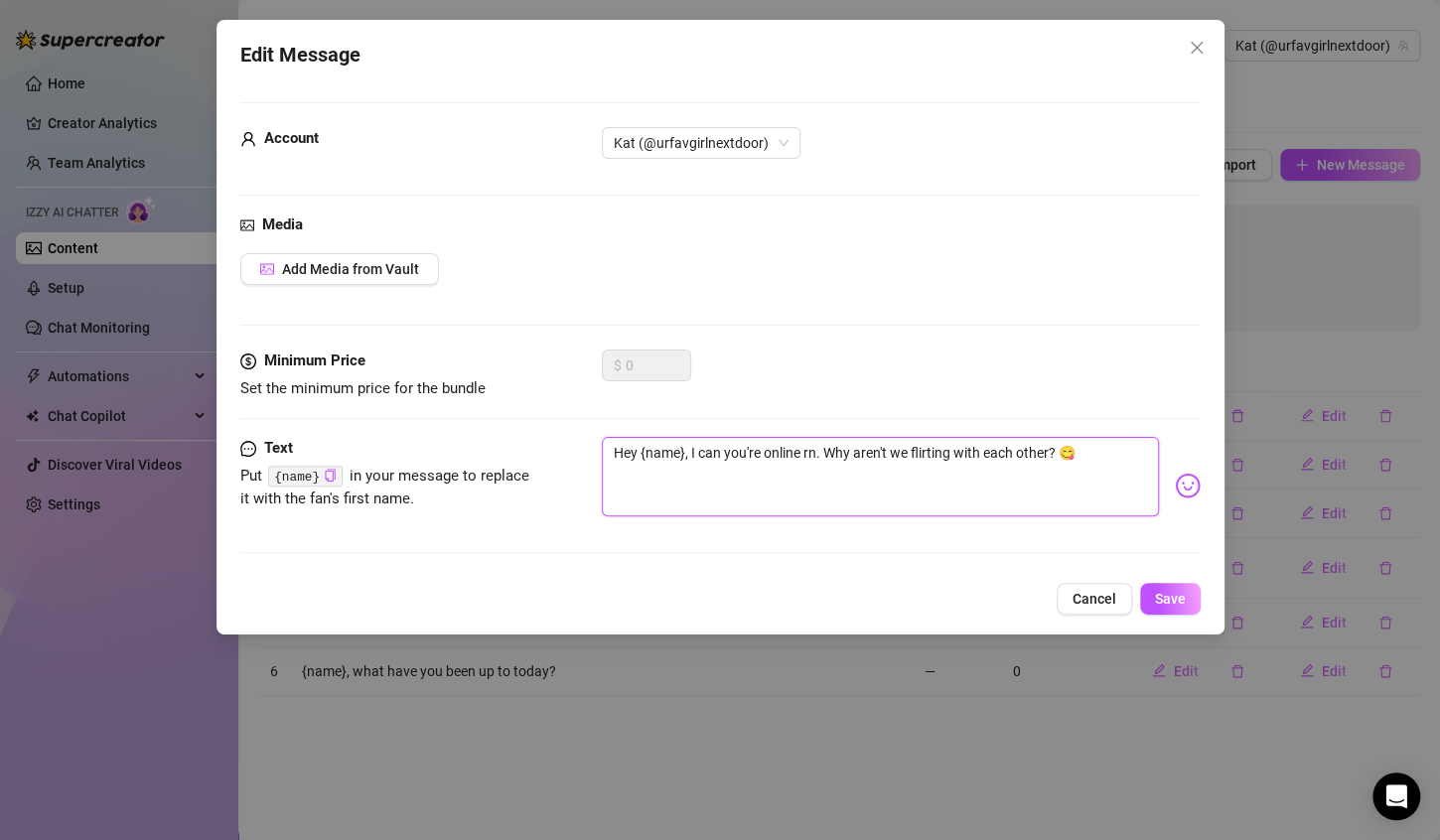 type on "Hey {name}, I canyou're online rn. Why aren't we flirting with each other? 😋" 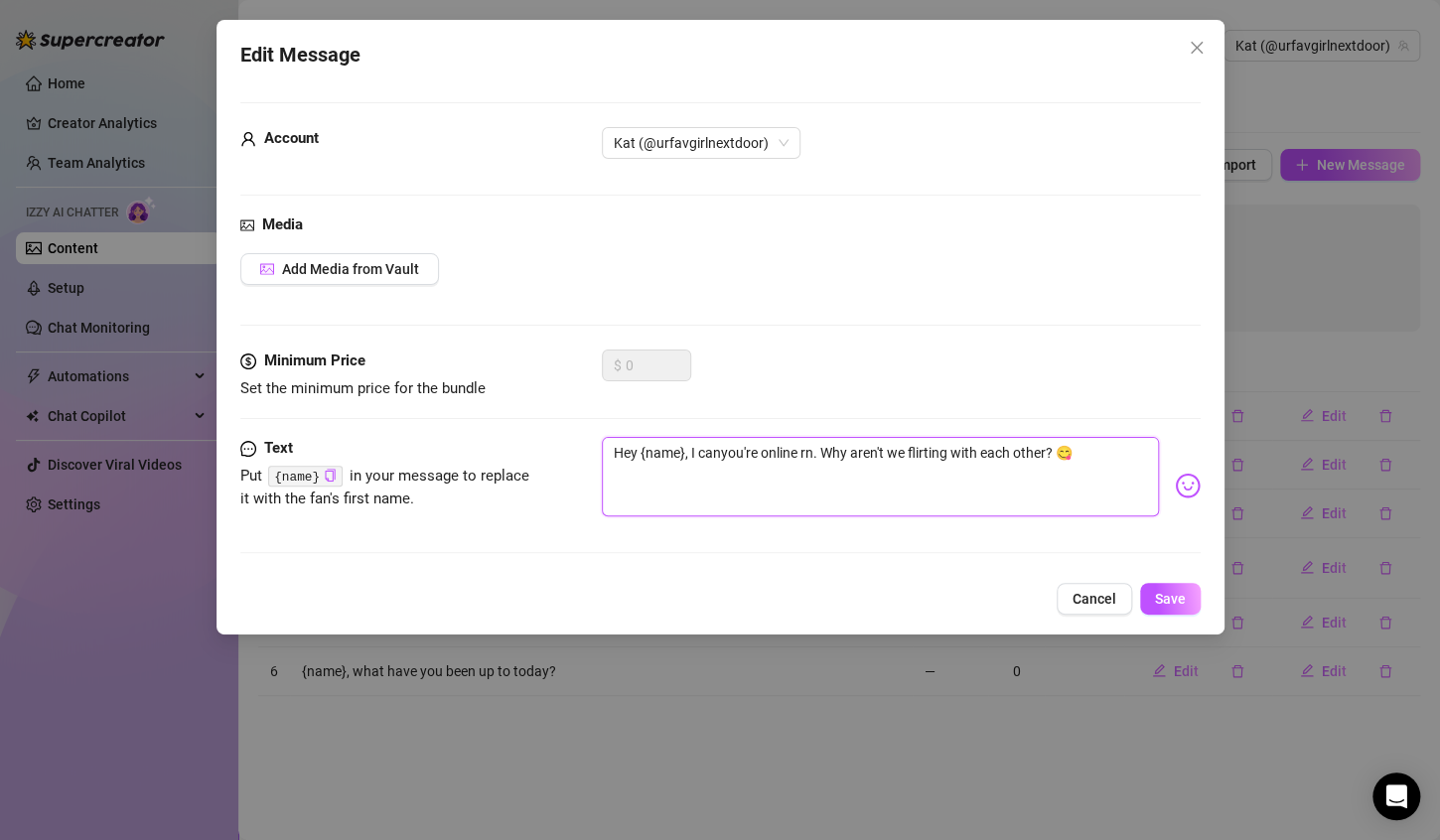 type on "Hey {name}, I cayou're online rn. Why aren't we flirting with each other? 😋" 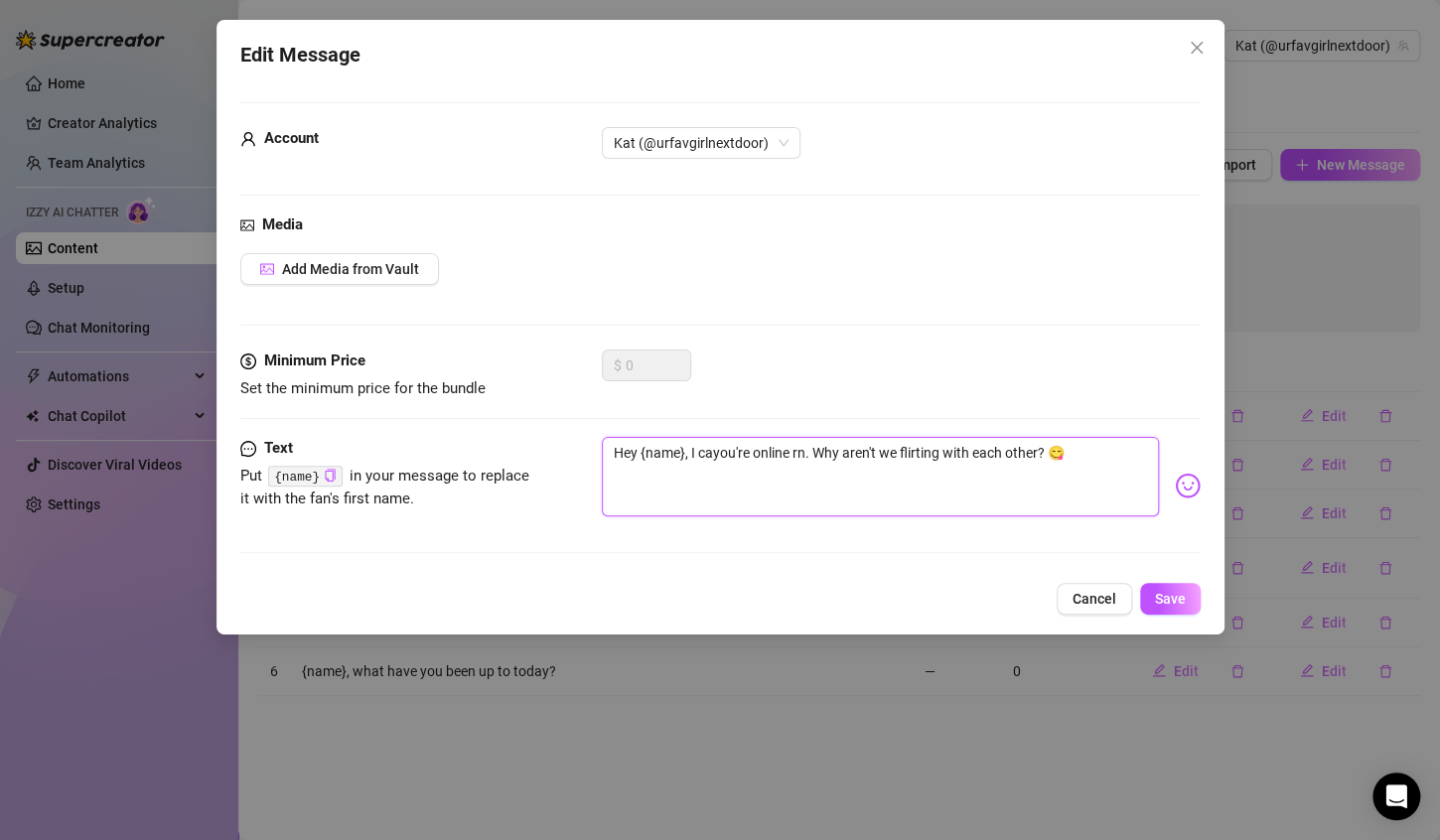 type on "Hey [FIRST], I cyou're online rn. Why aren't we flirting with each other? 😋" 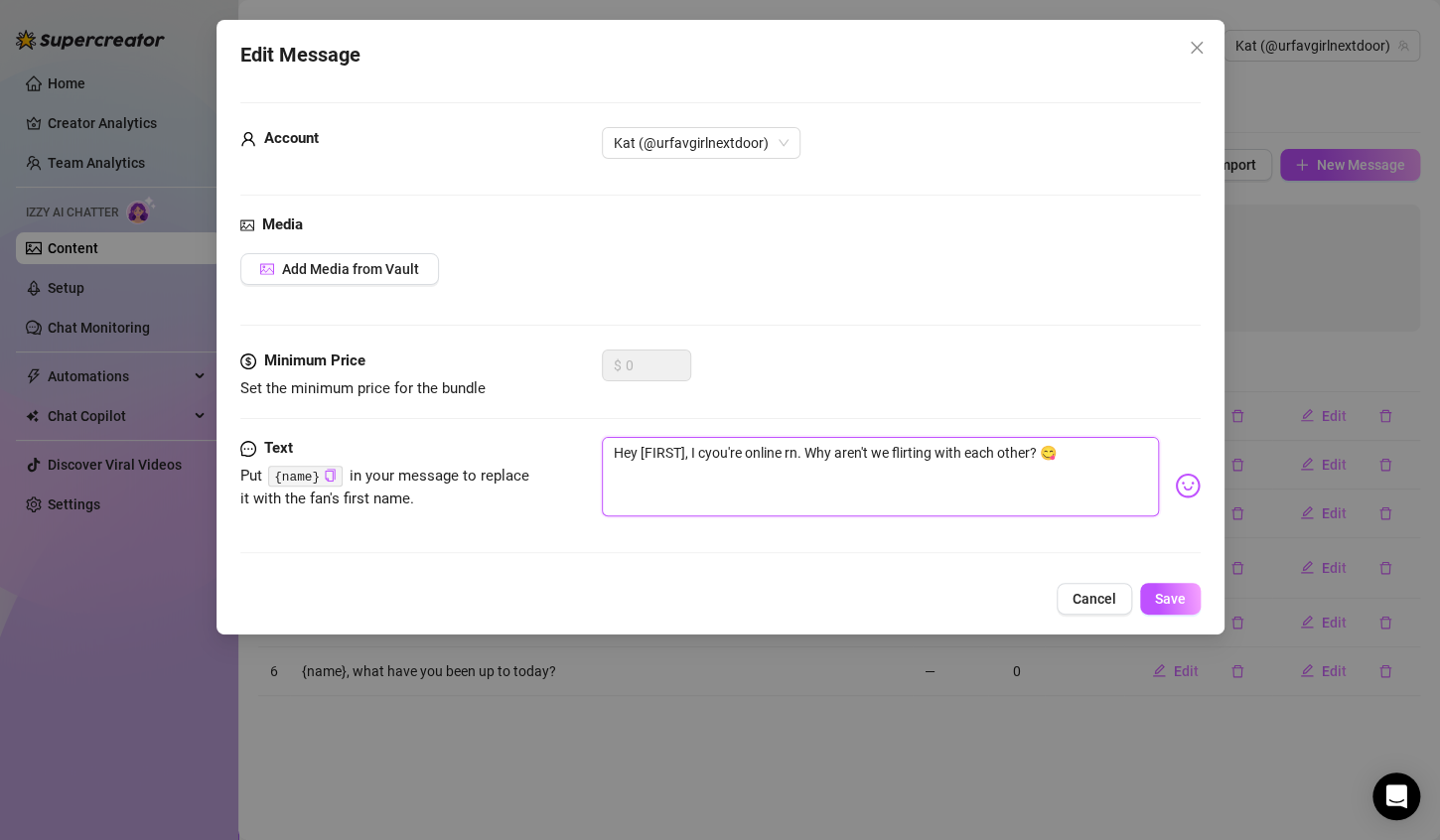 type on "Hey {name}, I you're online rn. Why aren't we flirting with each other? 😋" 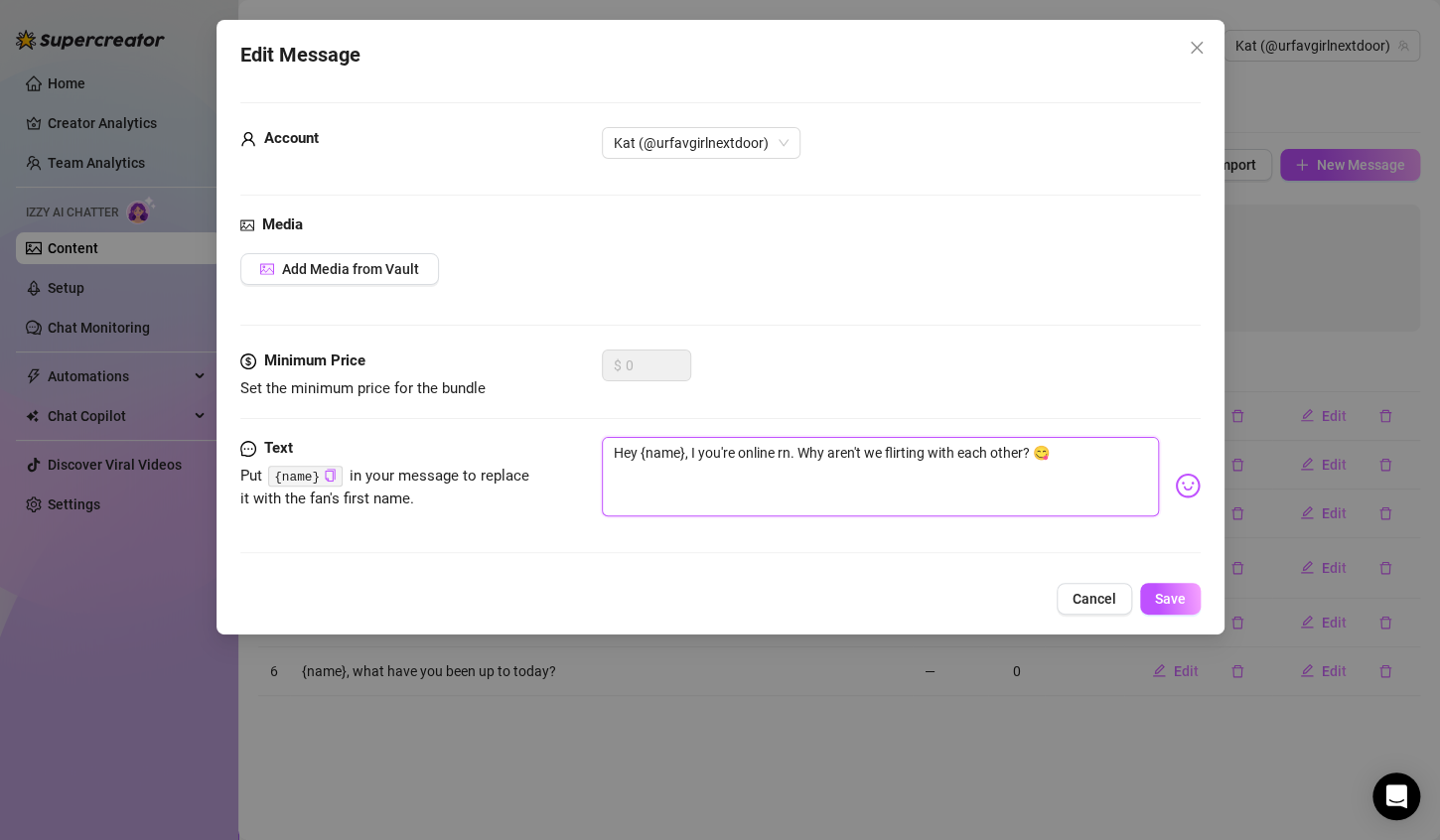 type on "Hey {name}, I nyou're online rn. Why aren't we flirting with each other? 😋" 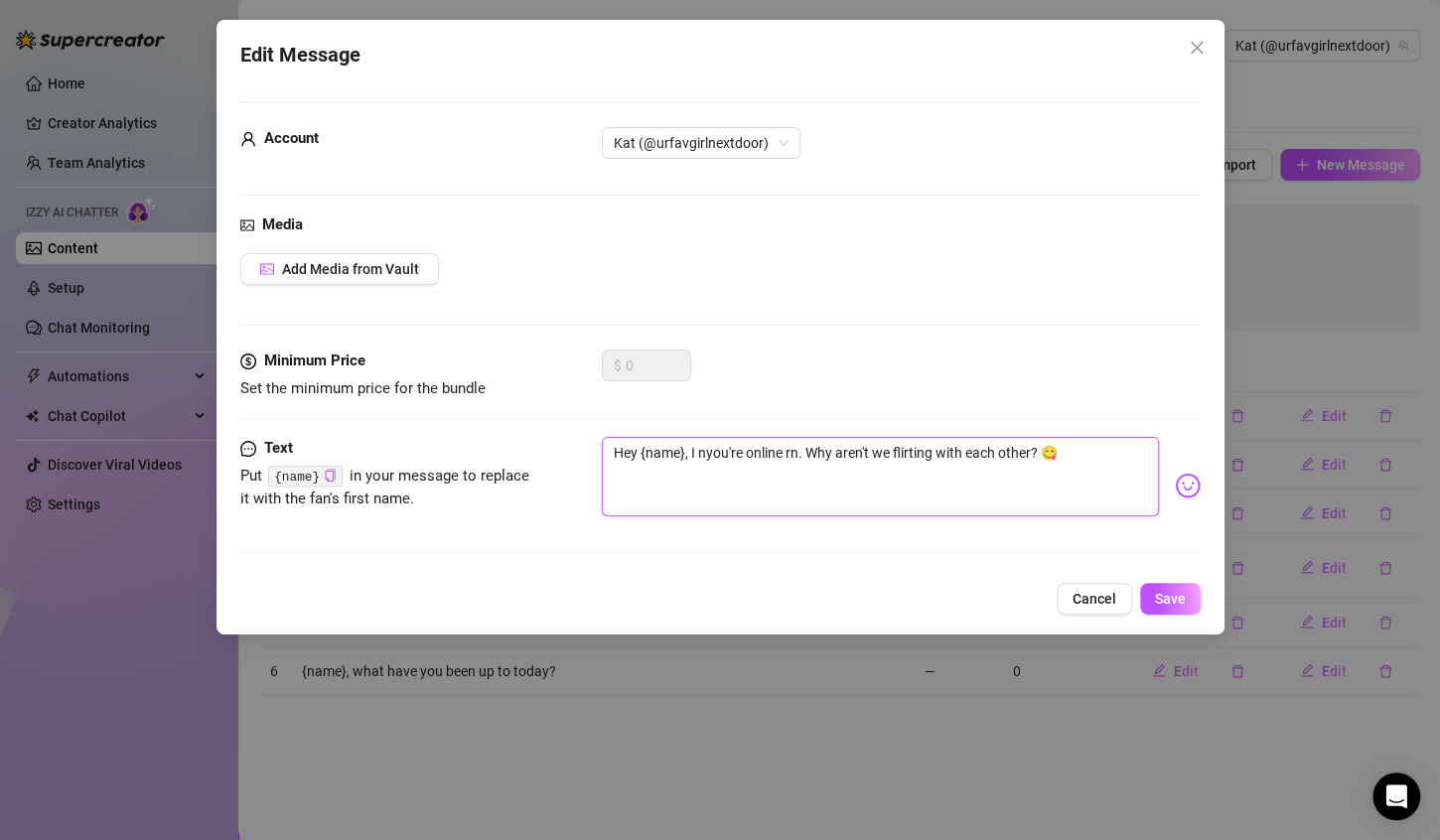 type on "Hey {name}, I noyou're online rn. Why aren't we flirting with each other? 😋" 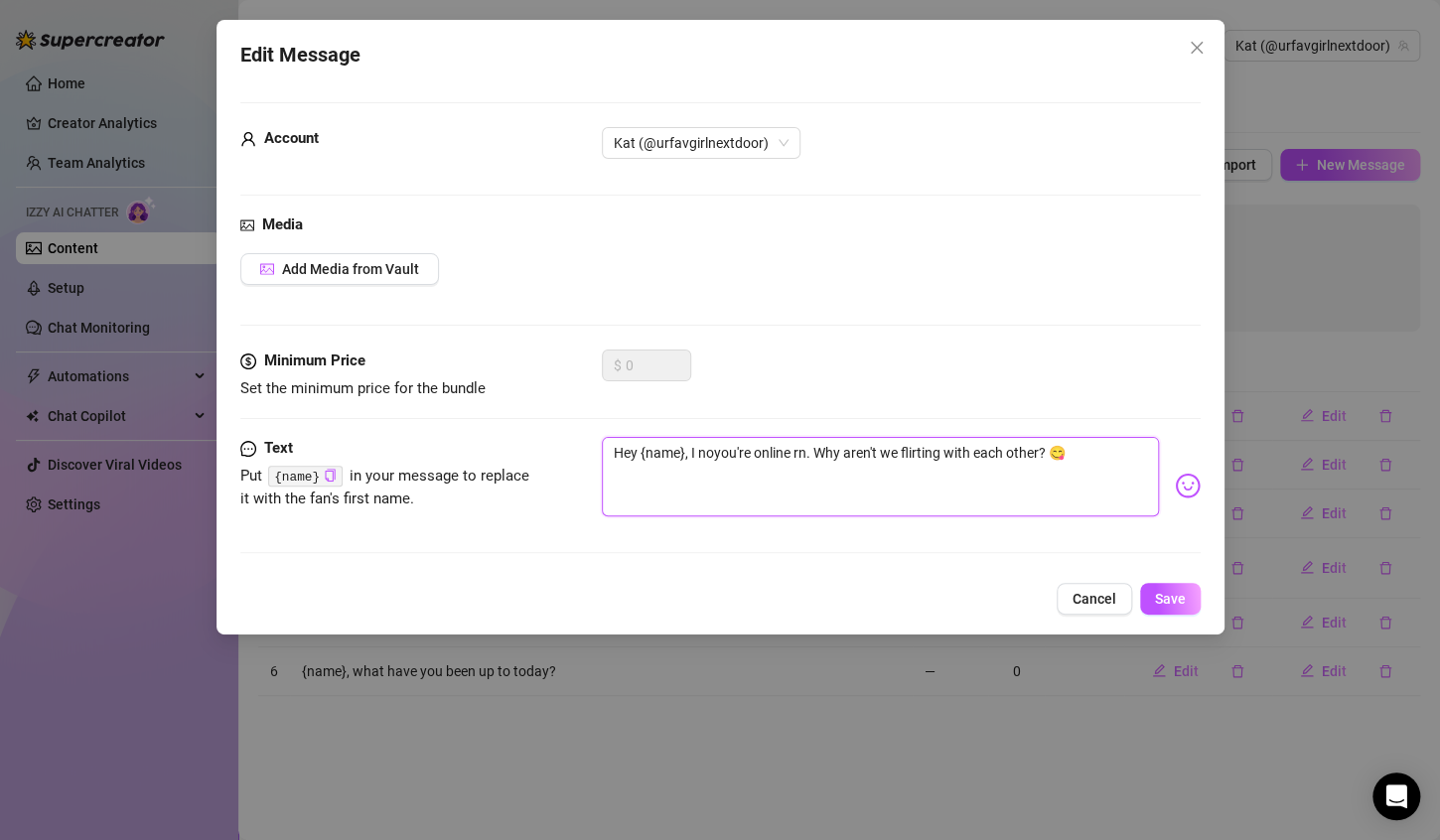 type on "Hey {name}, I notyou're online rn. Why aren't we flirting with each other? 😋" 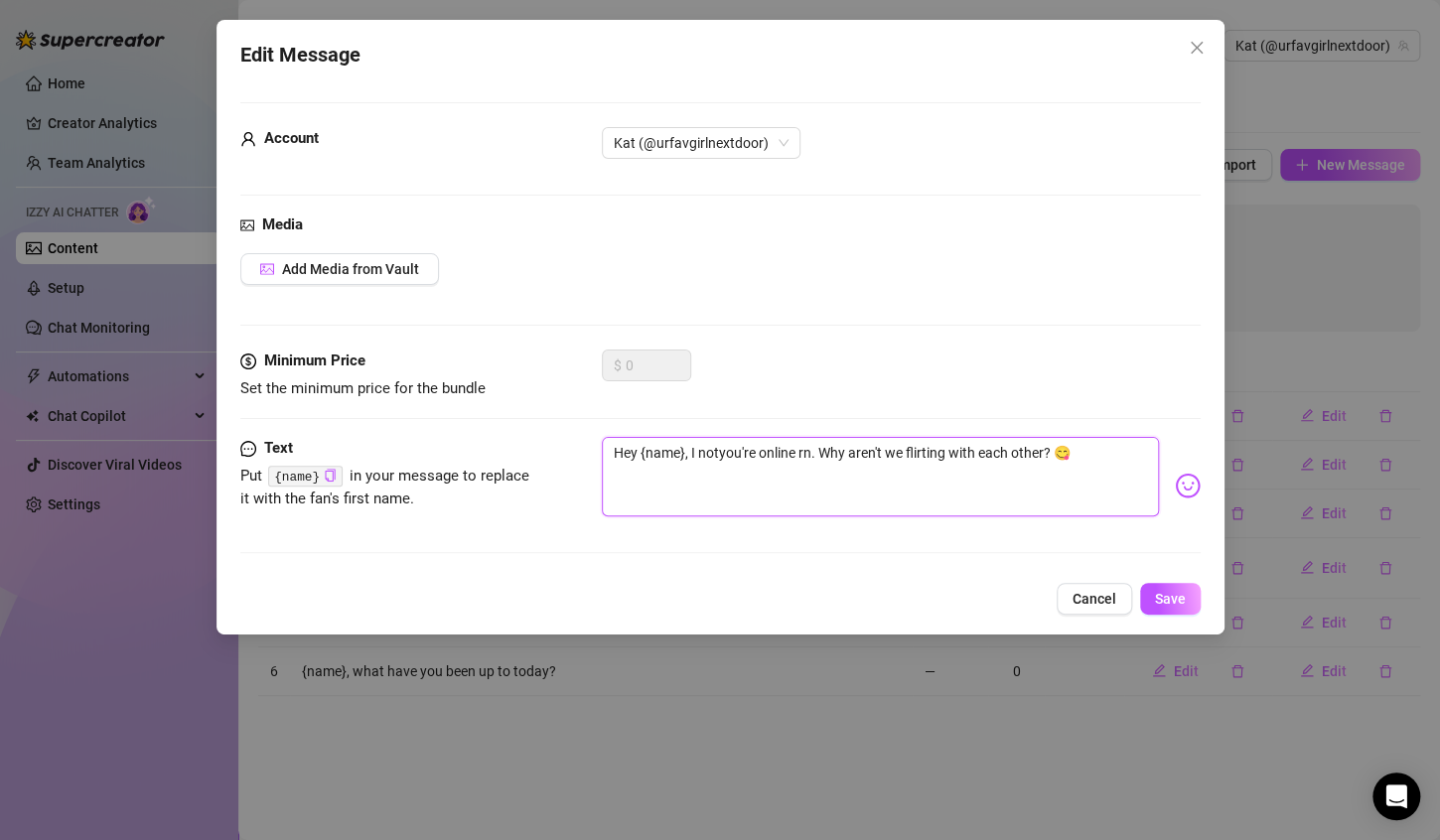 type on "Hey {name}, I notiyou're online rn. Why aren't we flirting with each other? 😋" 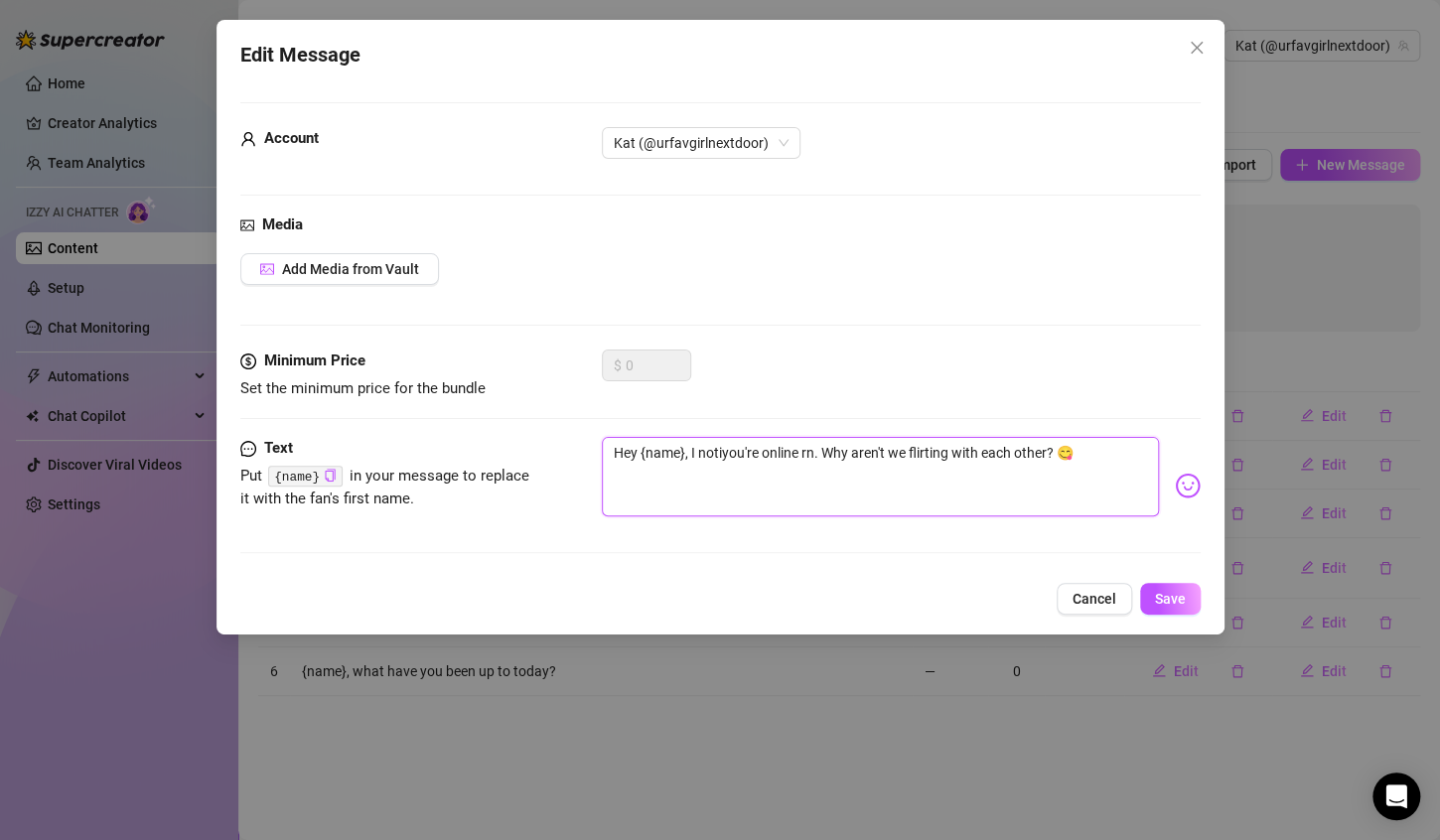 type on "Hey {name}, I noticyou're online rn. Why aren't we flirting with each other? 😋" 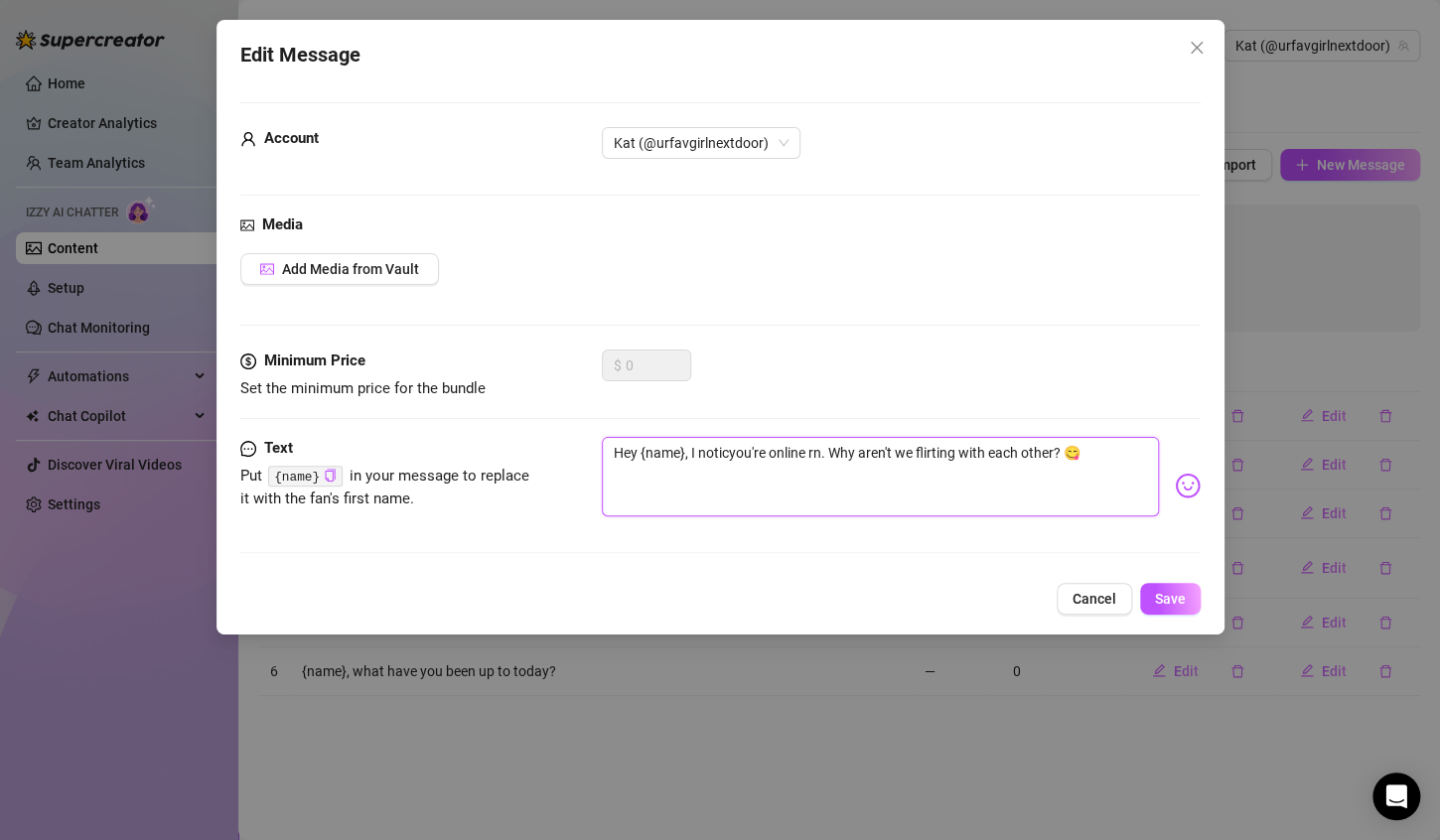 type on "Hey {name}, I noticeyou're online rn. Why aren't we flirting with each other? 😋" 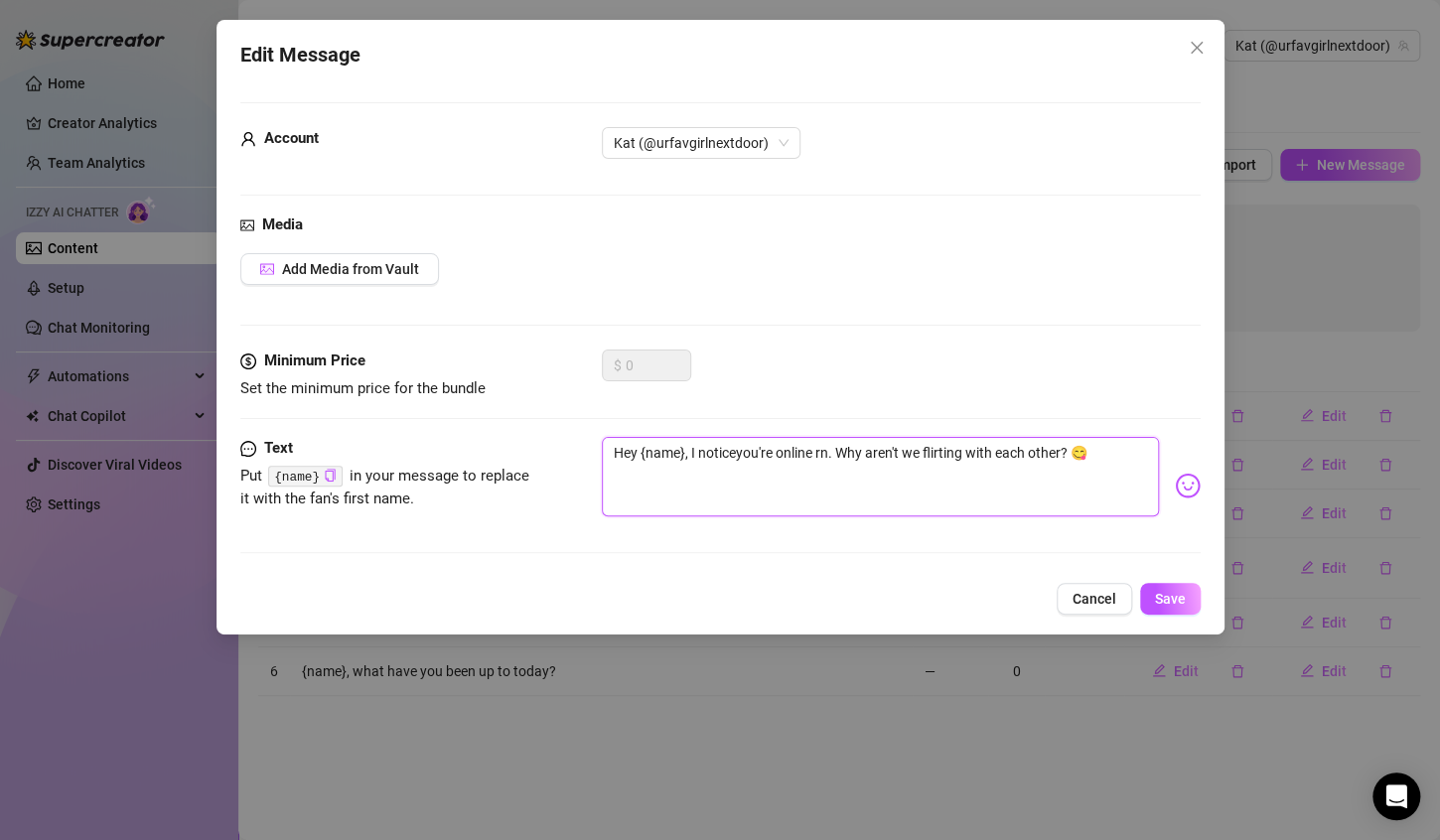 type on "Hey {name}, I noticedyou're online rn. Why aren't we flirting with each other? 😋" 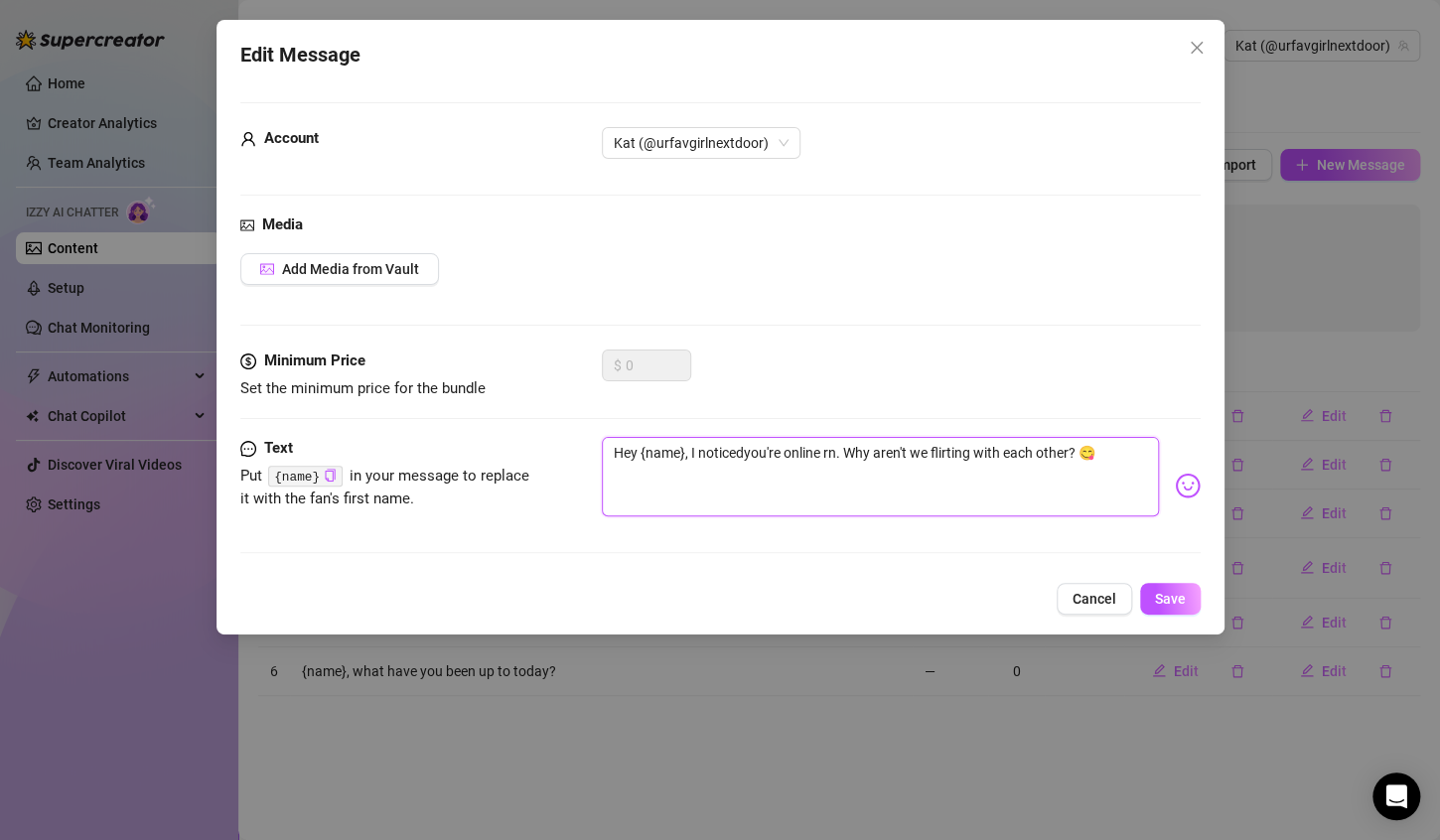 type on "Hey {name}, I noticed you're online rn. Why aren't we flirting with each other? 😋" 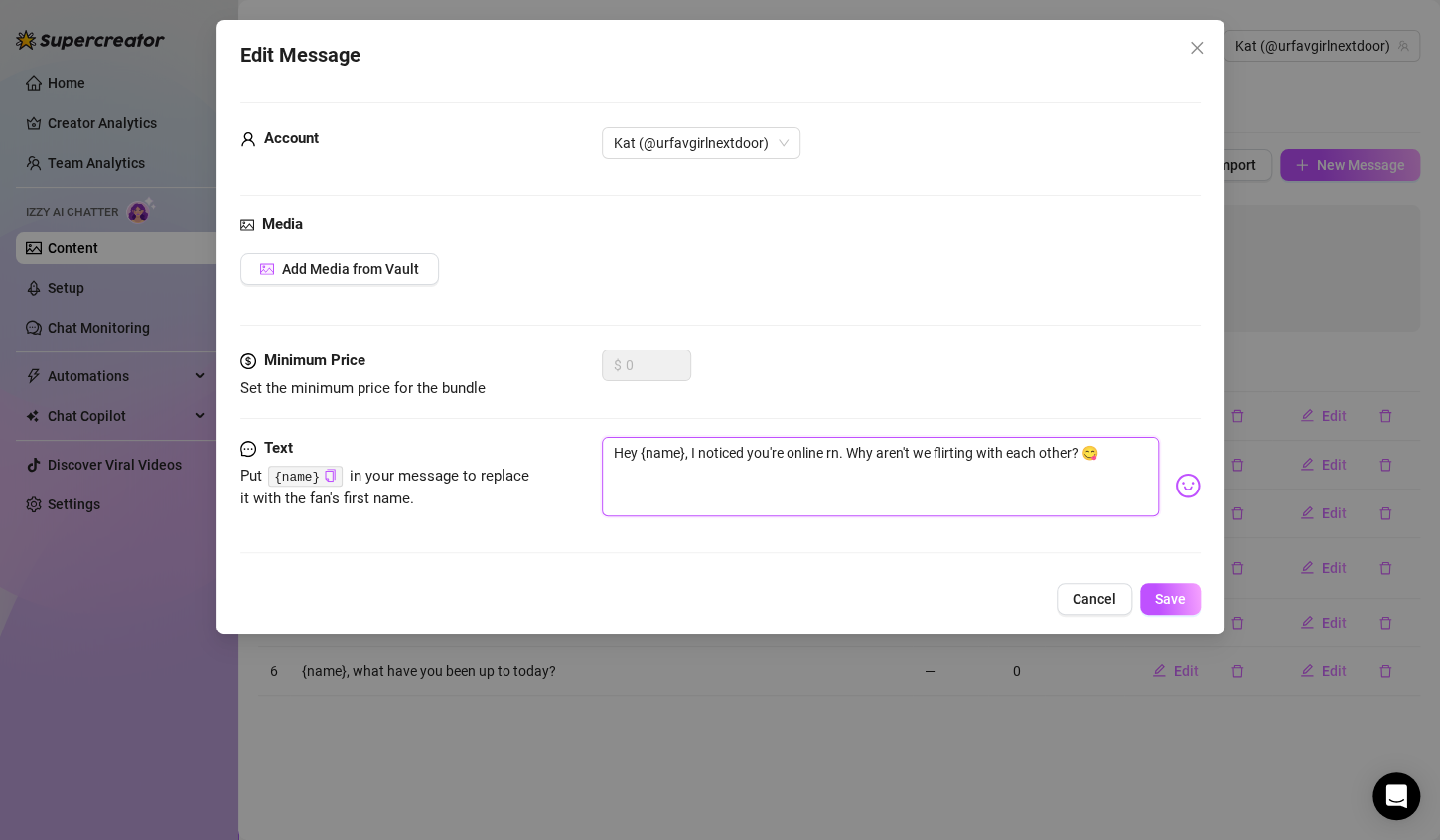 drag, startPoint x: 850, startPoint y: 449, endPoint x: 1072, endPoint y: 449, distance: 222 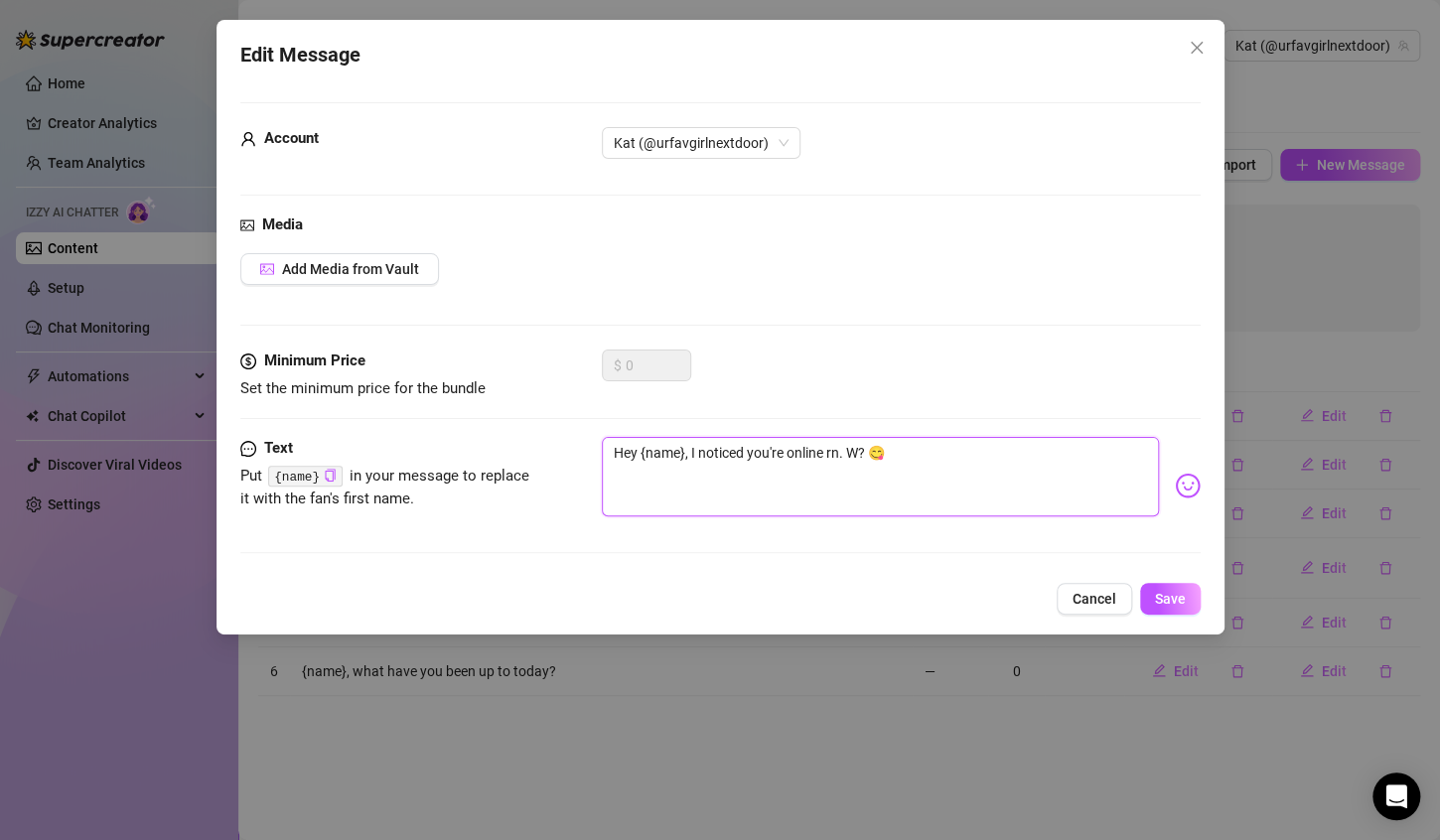 type on "Hey [FIRST], I noticed you're online rn. Wh? 😋" 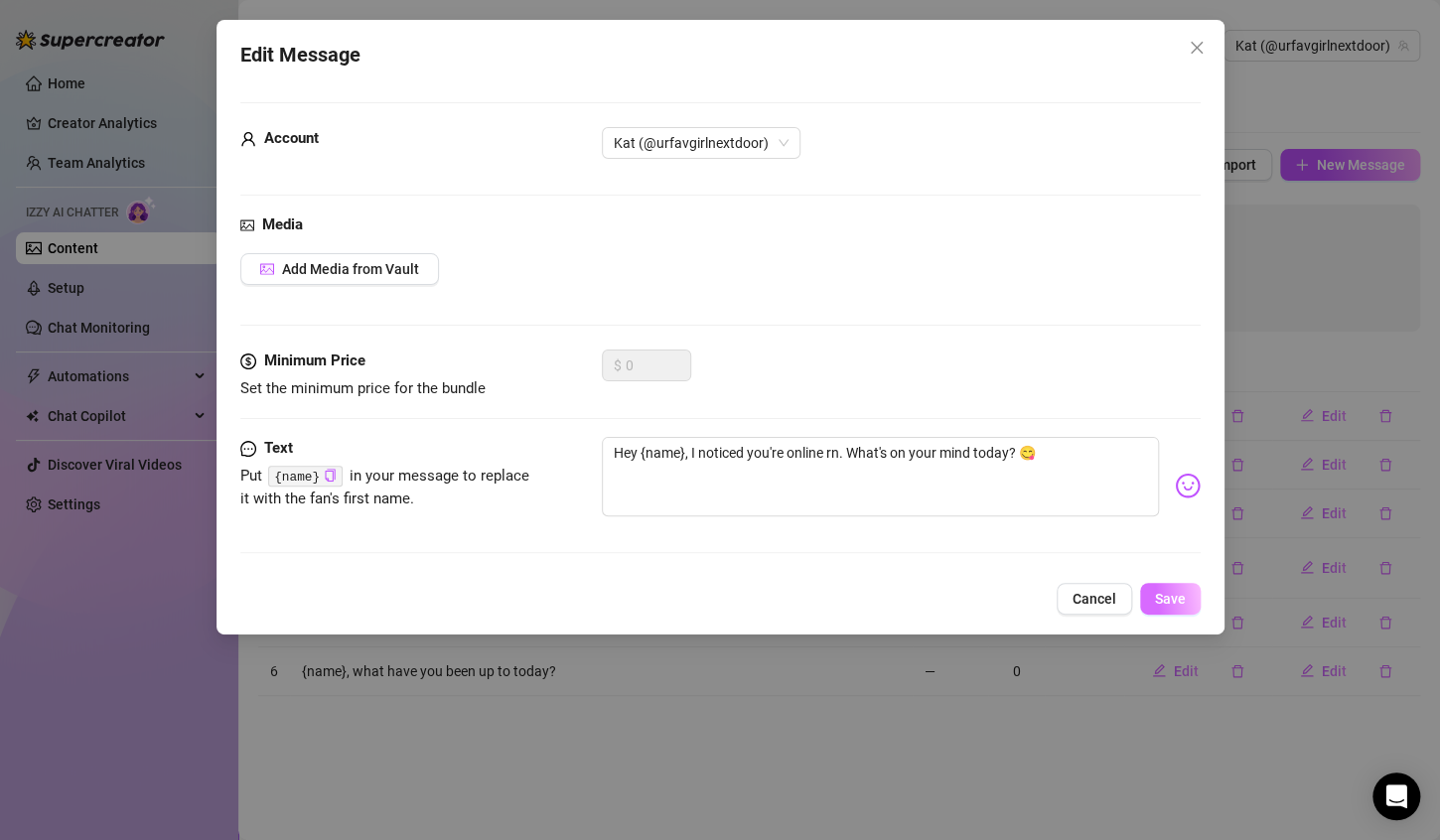 click on "Save" at bounding box center (1170, 599) 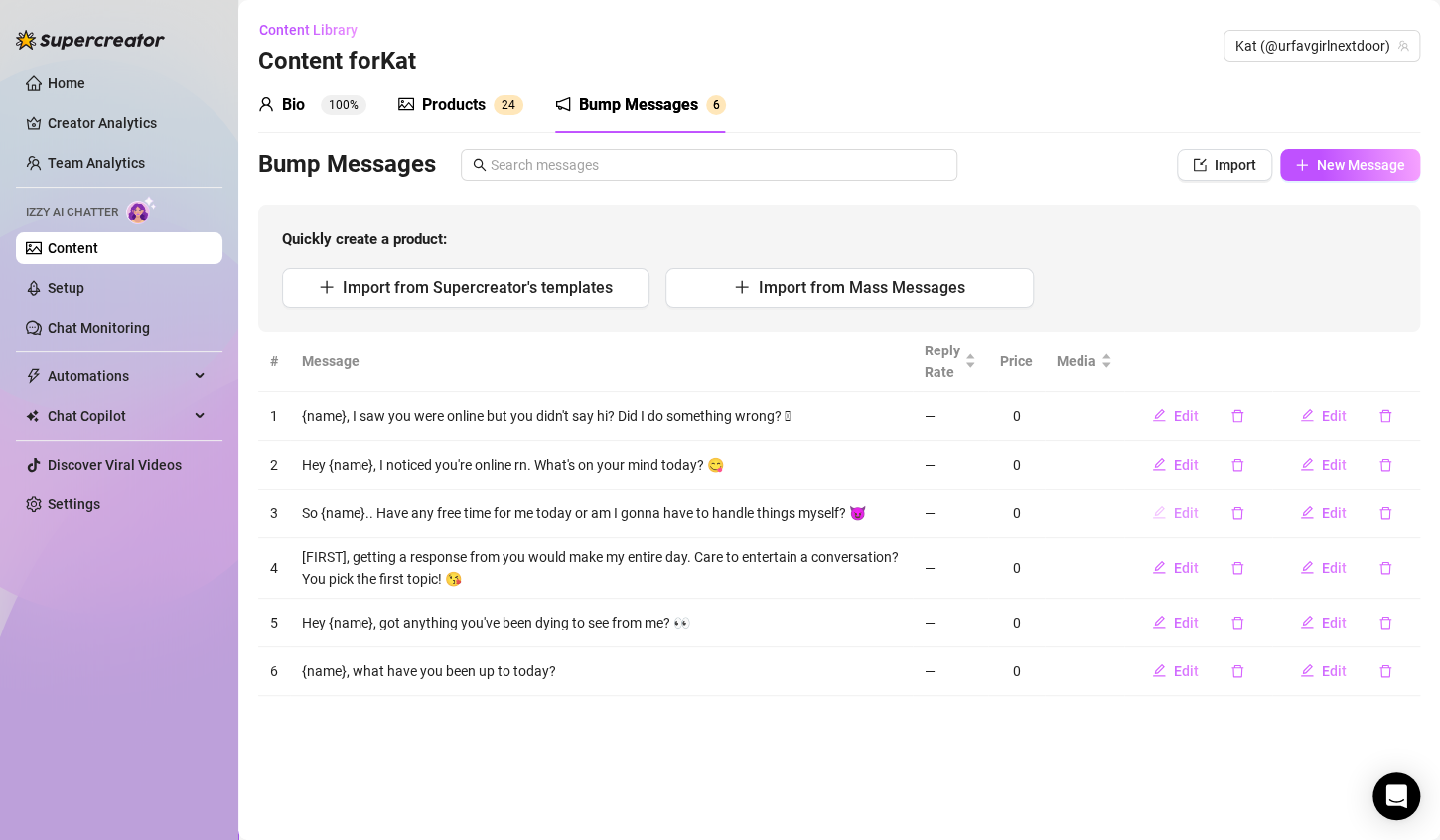 click on "Edit" at bounding box center (1175, 513) 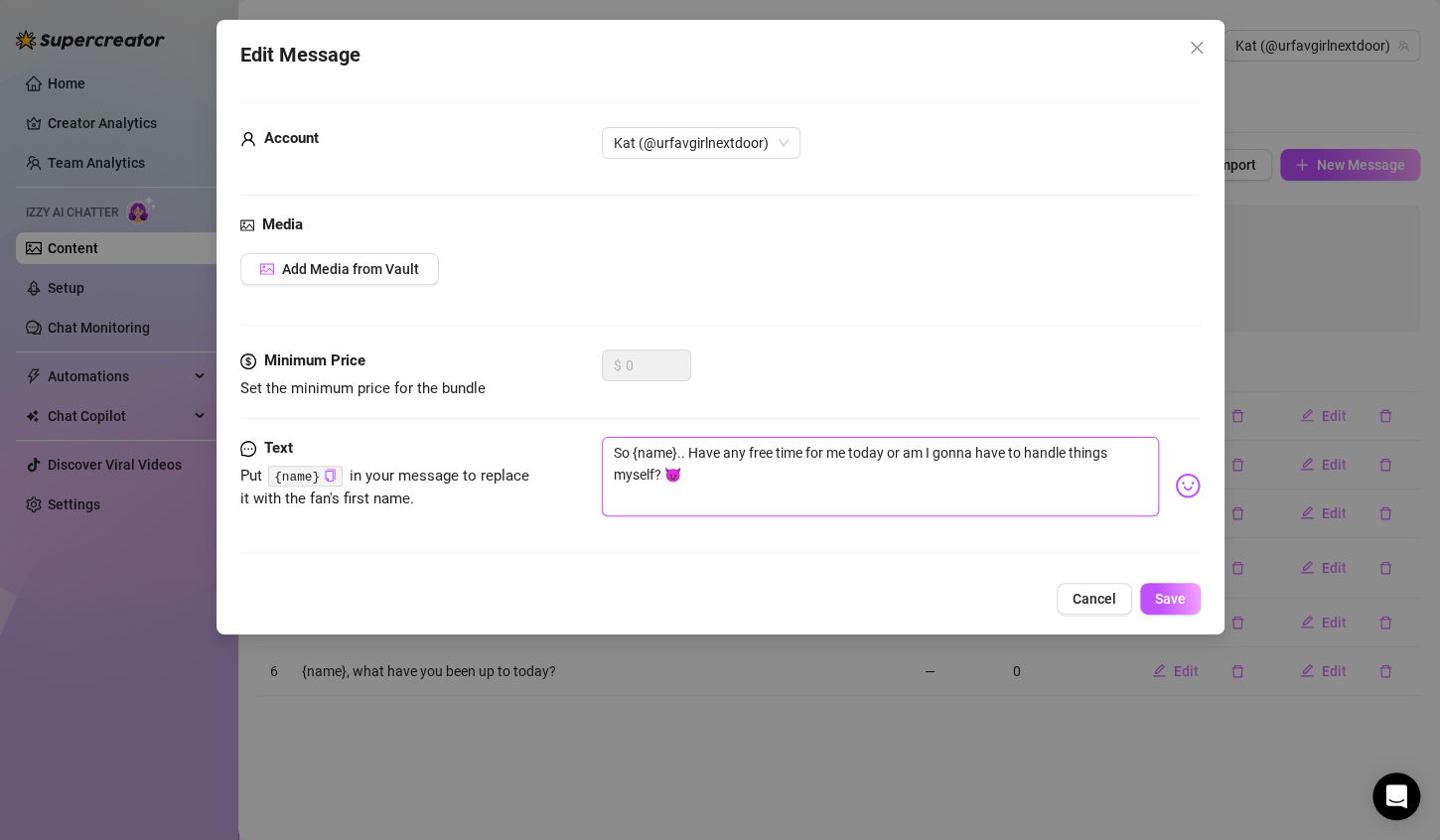 drag, startPoint x: 691, startPoint y: 446, endPoint x: 689, endPoint y: 476, distance: 30.066593 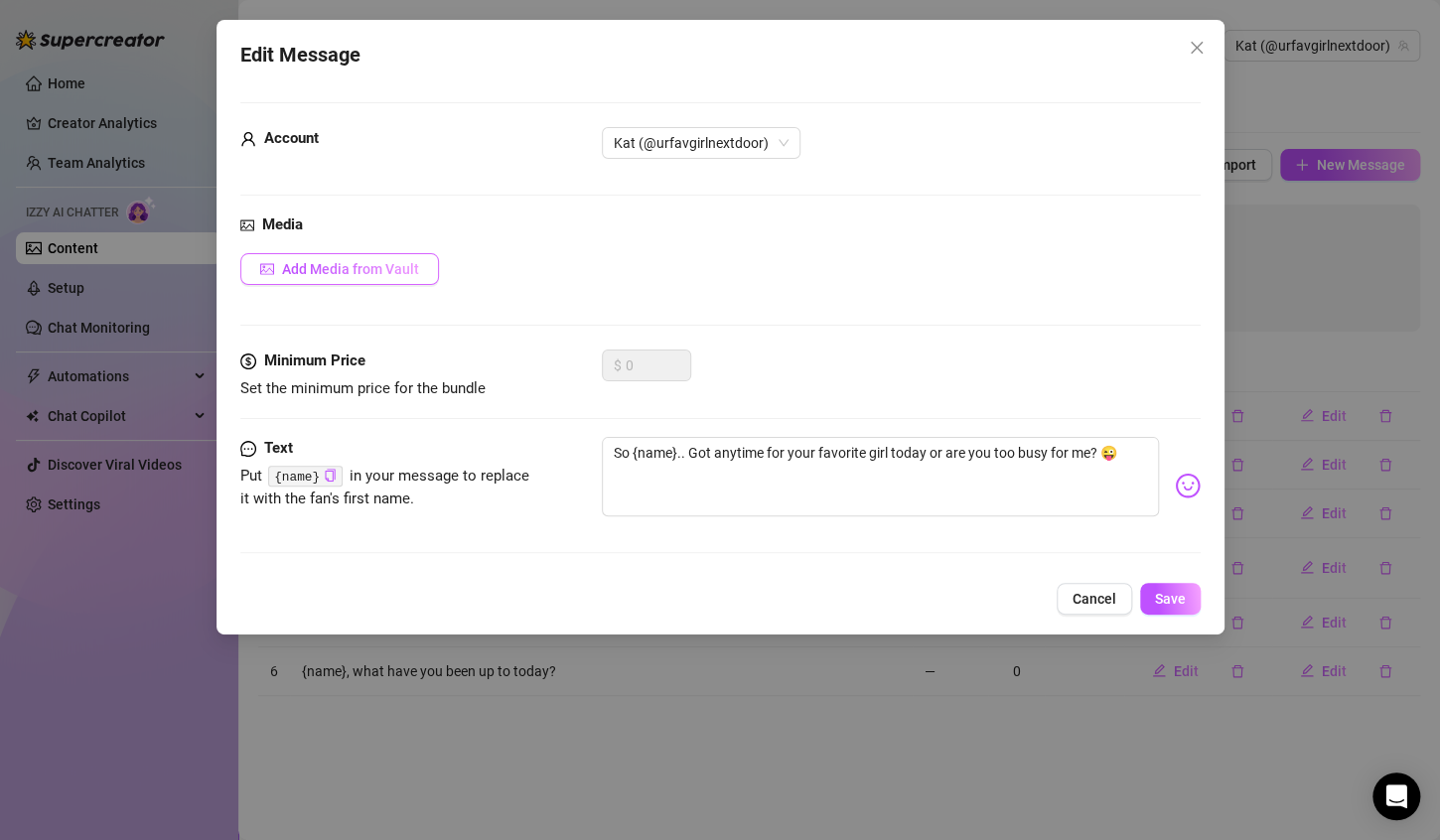 click on "Add Media from Vault" at bounding box center [340, 269] 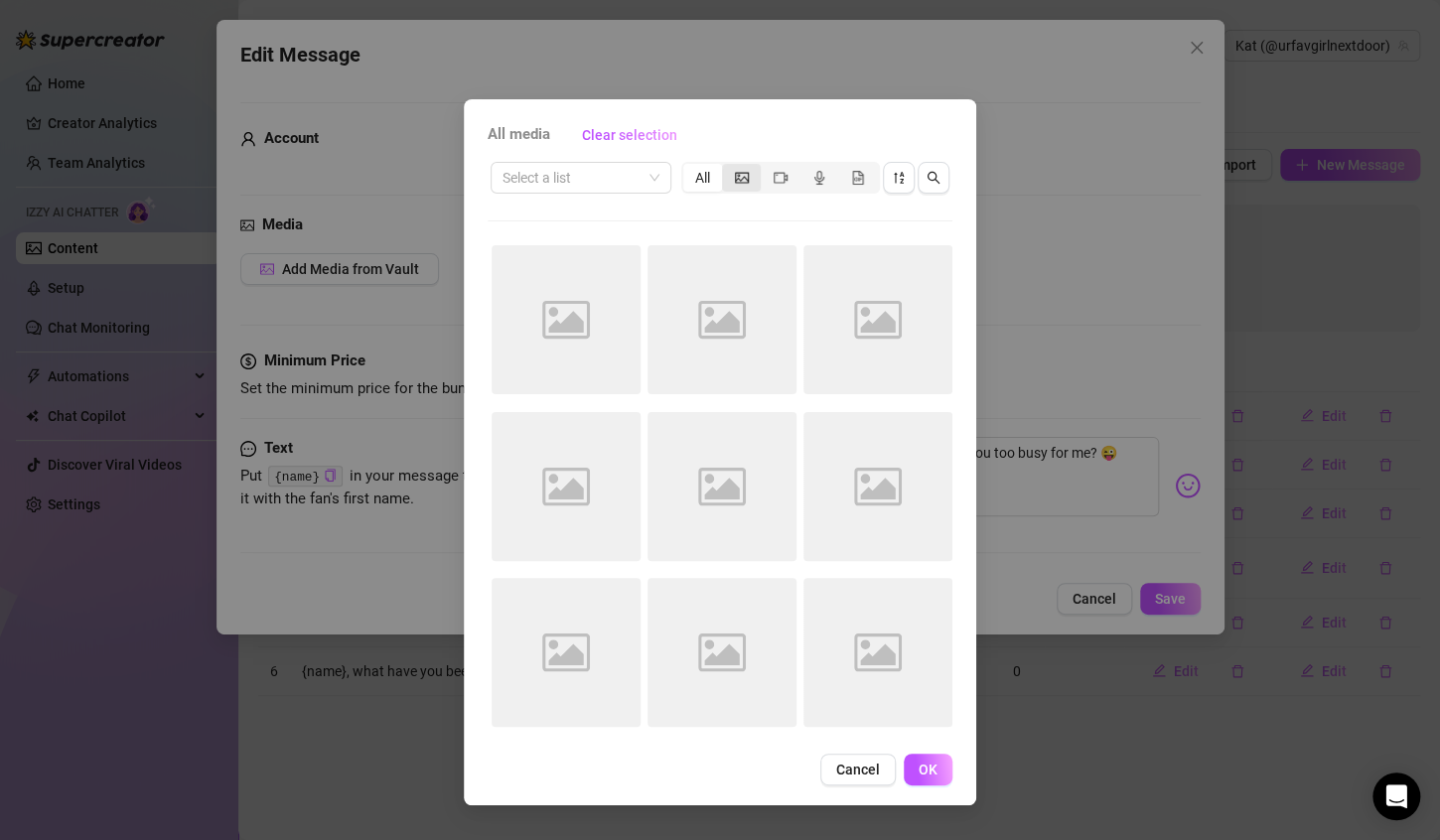 click at bounding box center [742, 178] 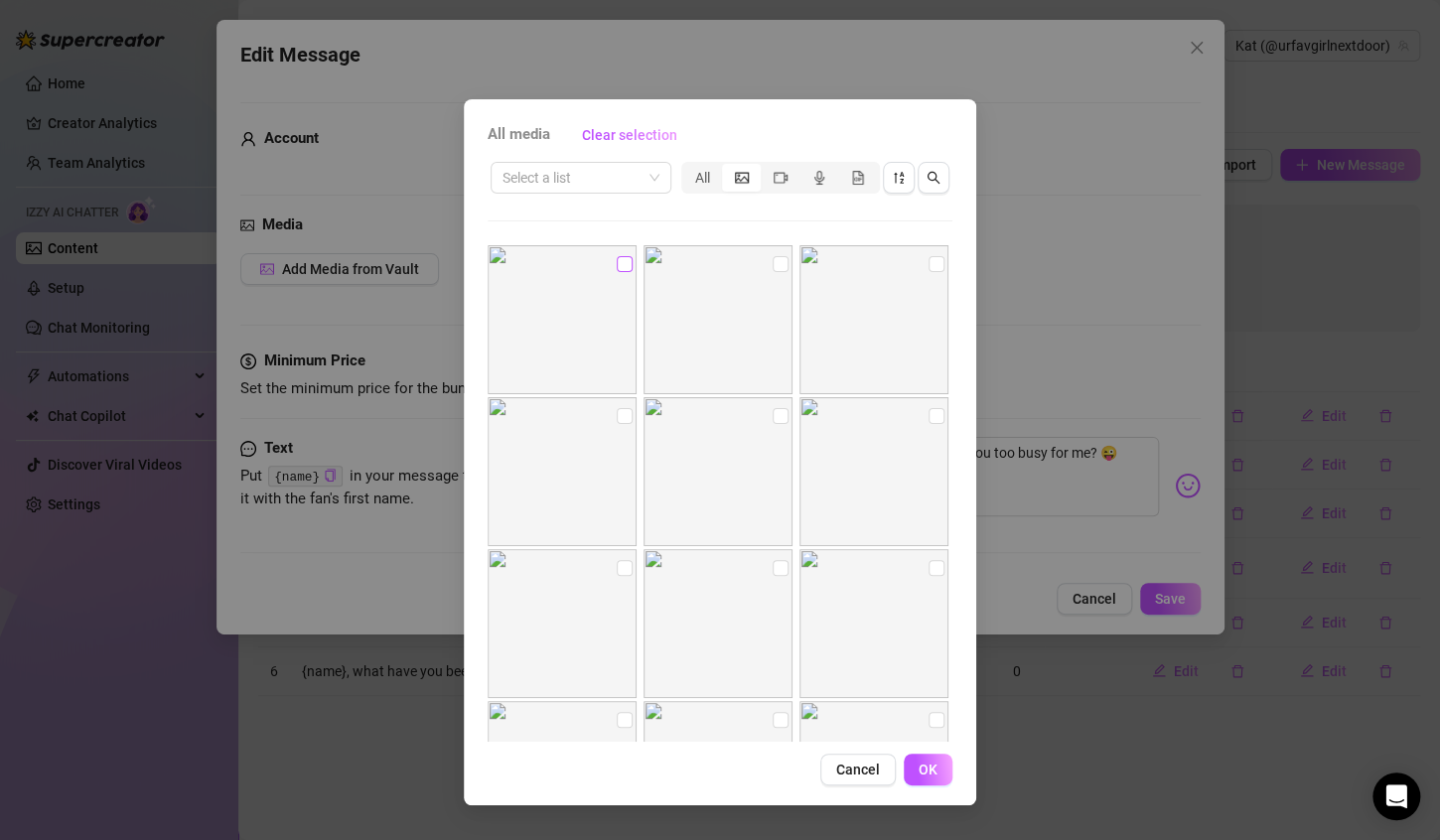 click at bounding box center (625, 264) 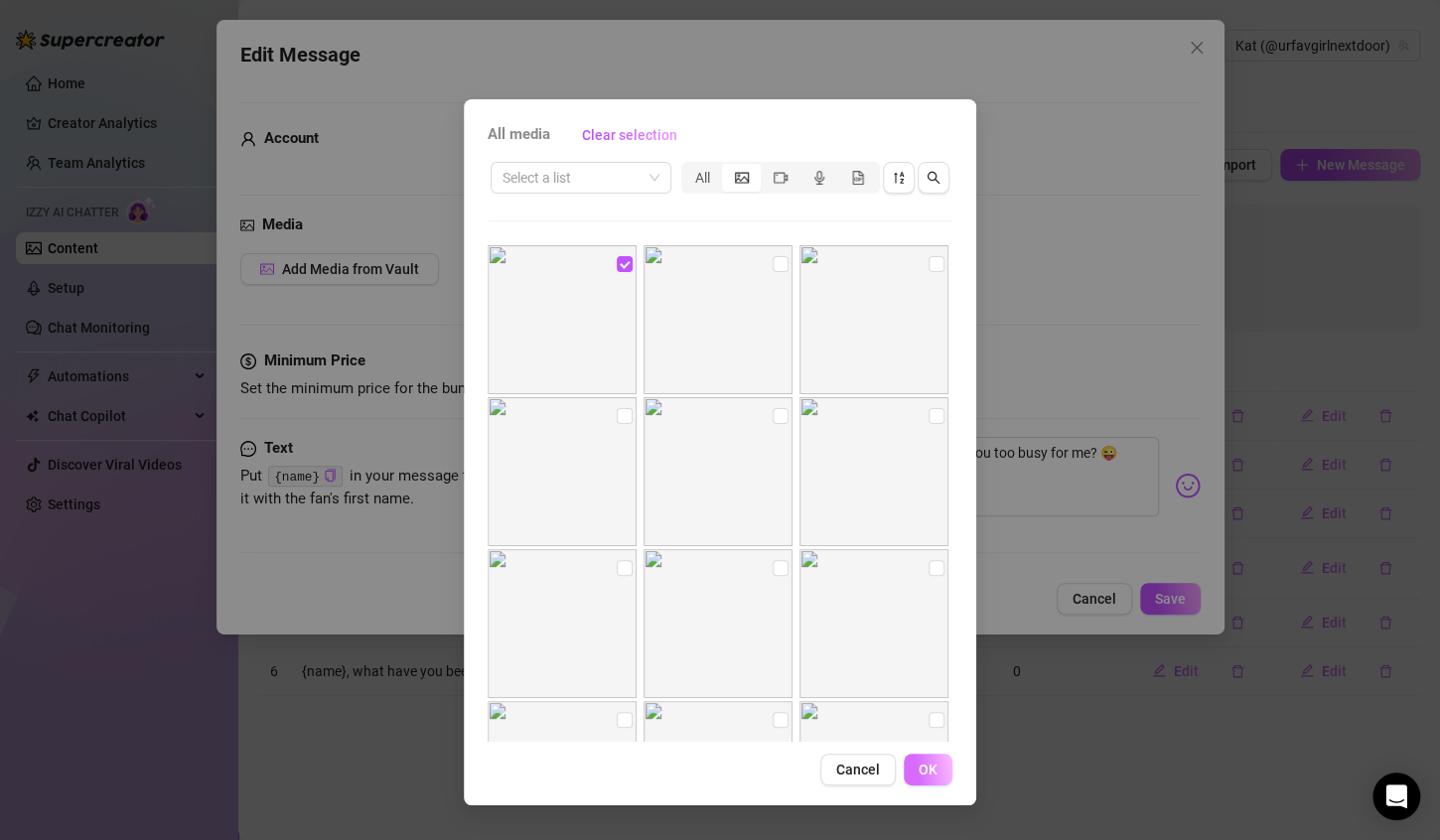 click on "OK" at bounding box center [928, 770] 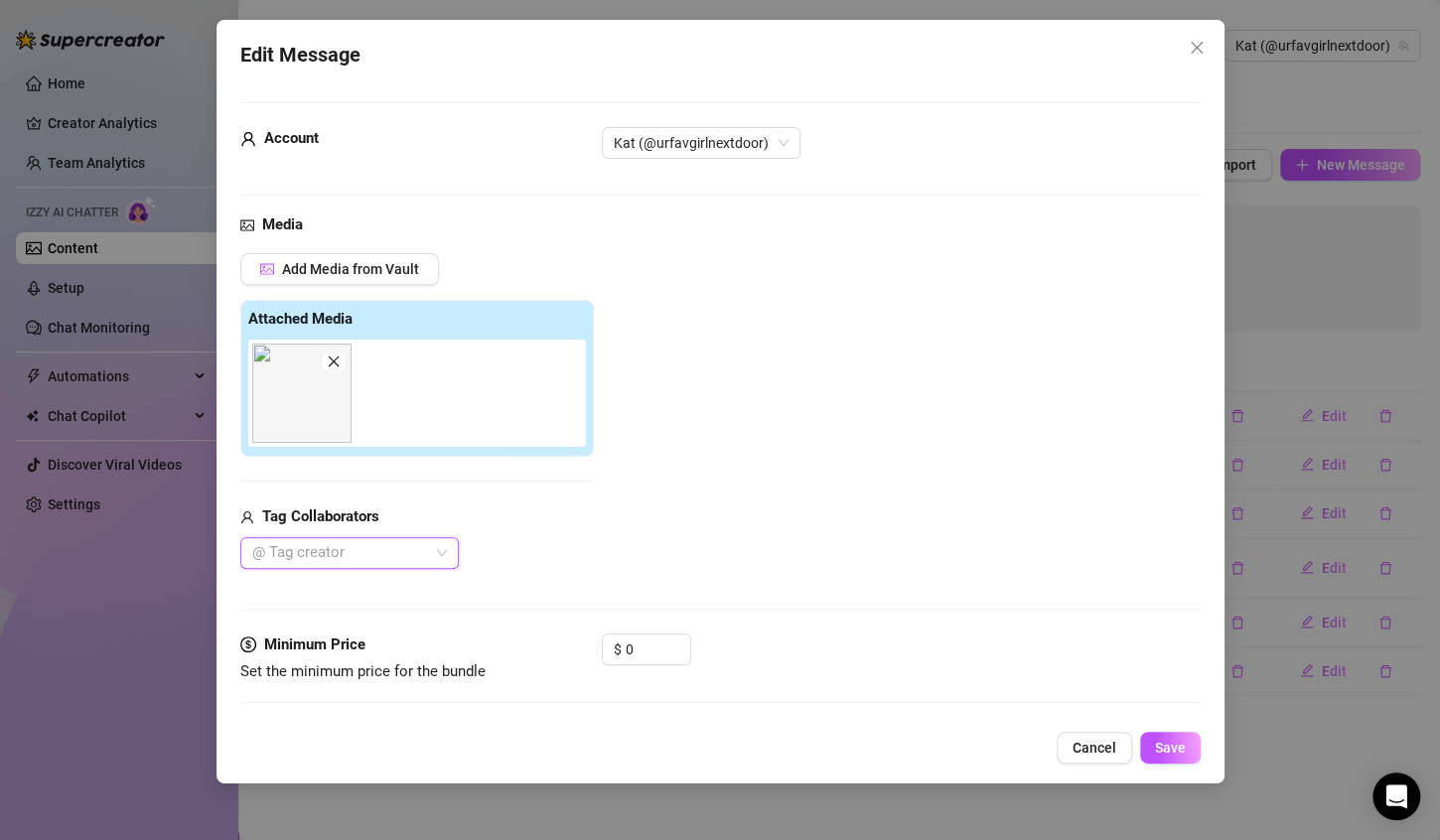 scroll, scrollTop: 132, scrollLeft: 0, axis: vertical 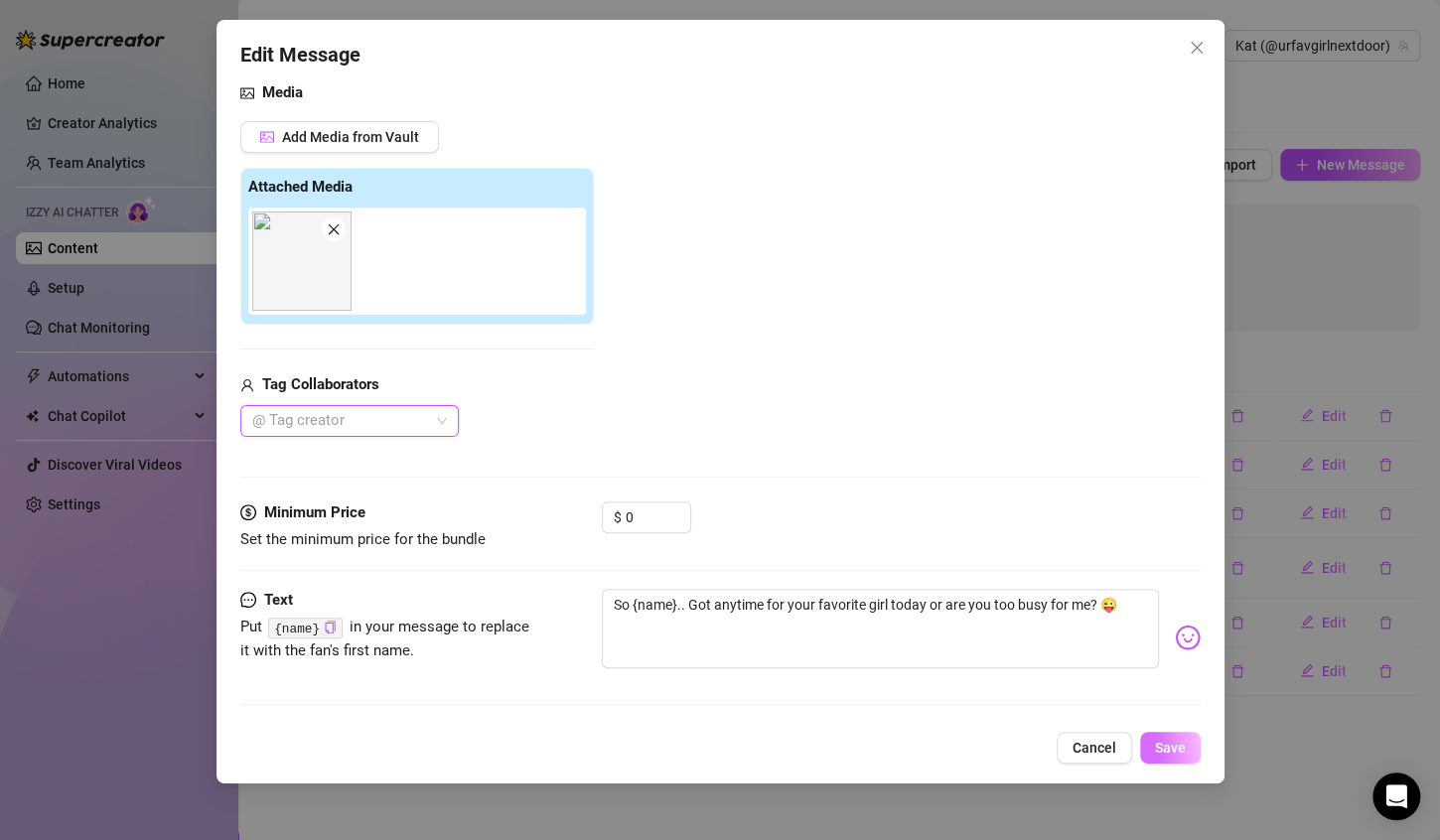 click on "Save" at bounding box center [1170, 748] 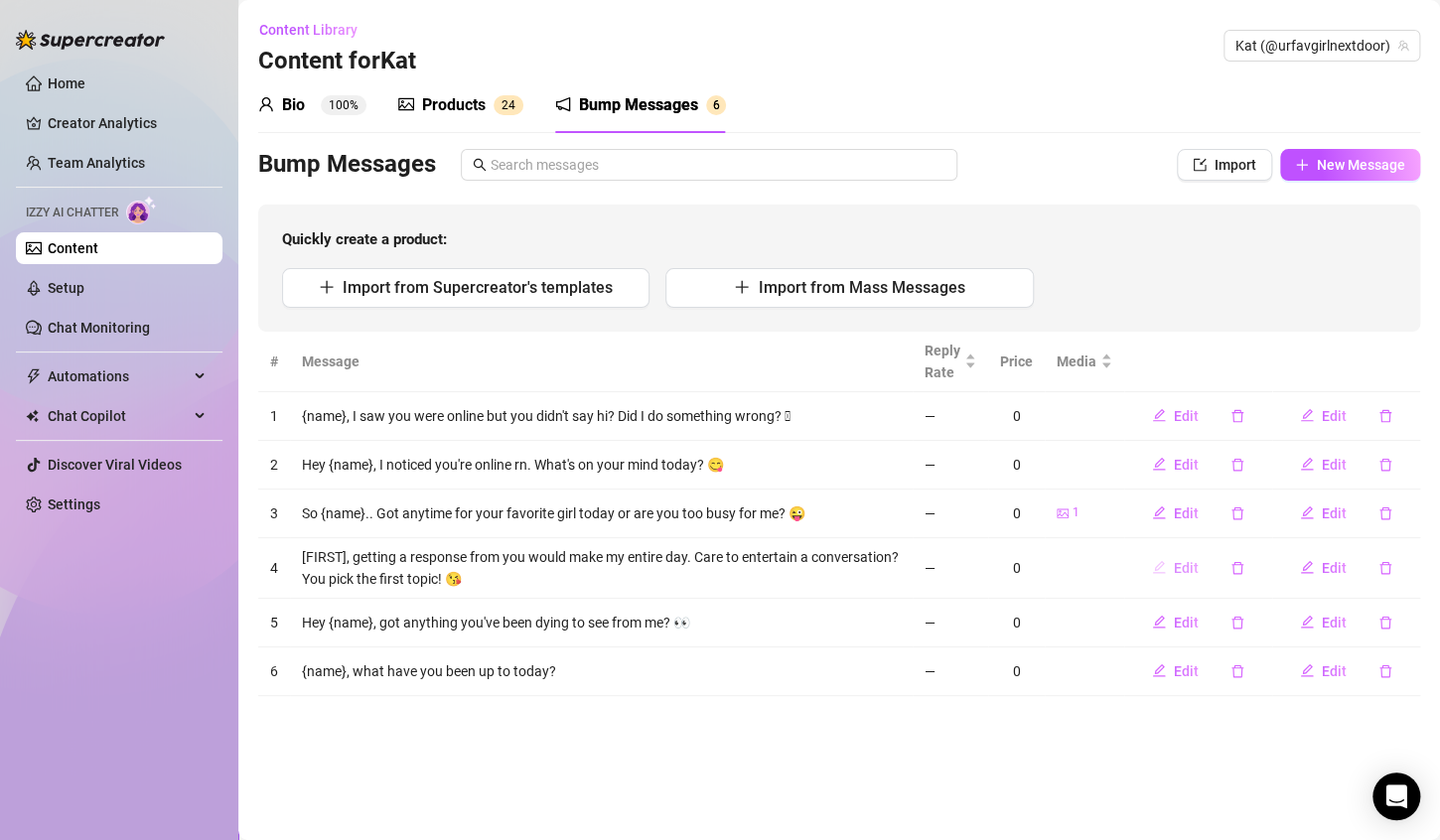 click on "Edit" at bounding box center [1175, 568] 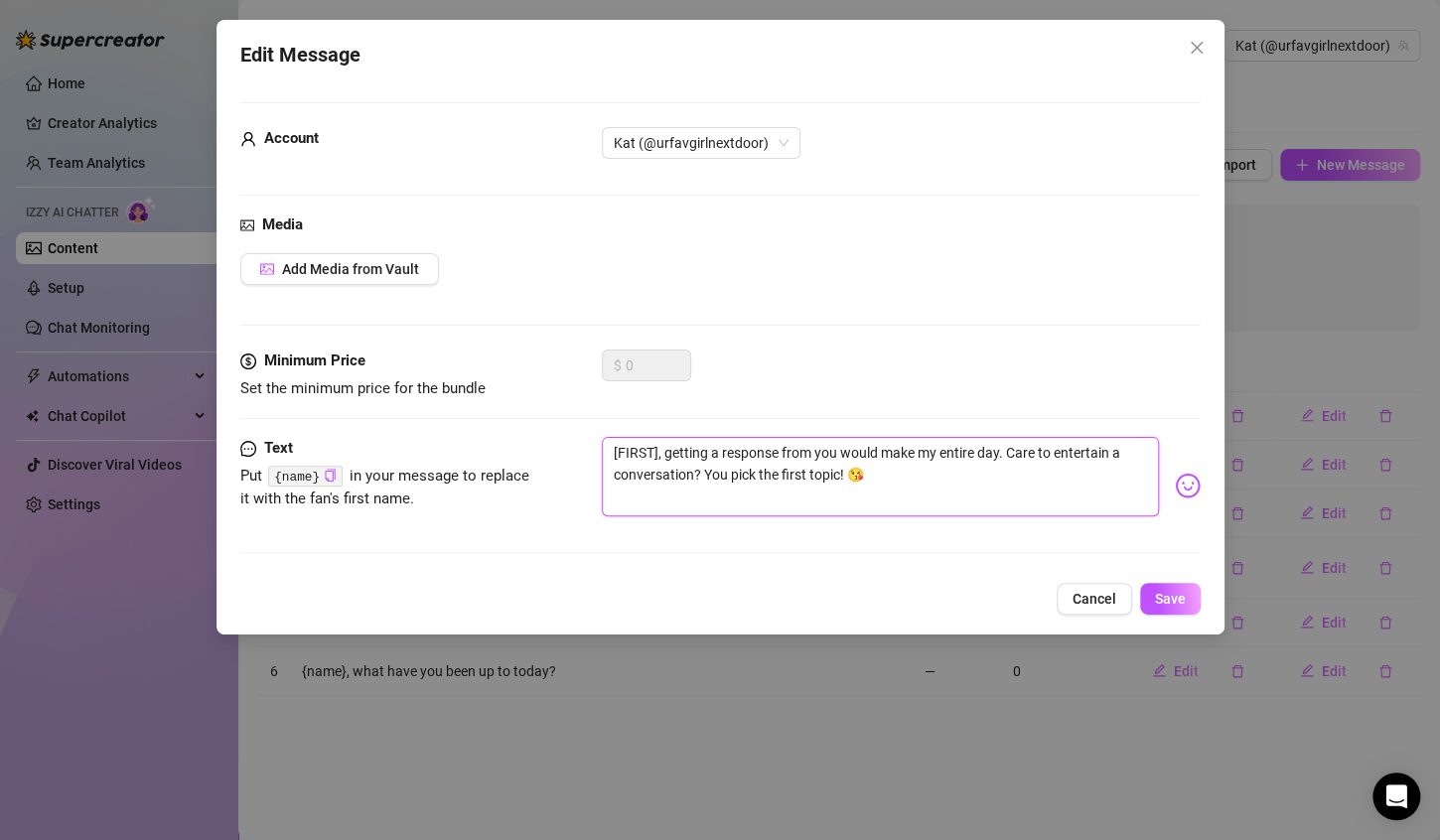 click on "[FIRST], getting a response from you would make my entire day. Care to entertain a conversation? You pick the first topic! 😘" at bounding box center (880, 477) 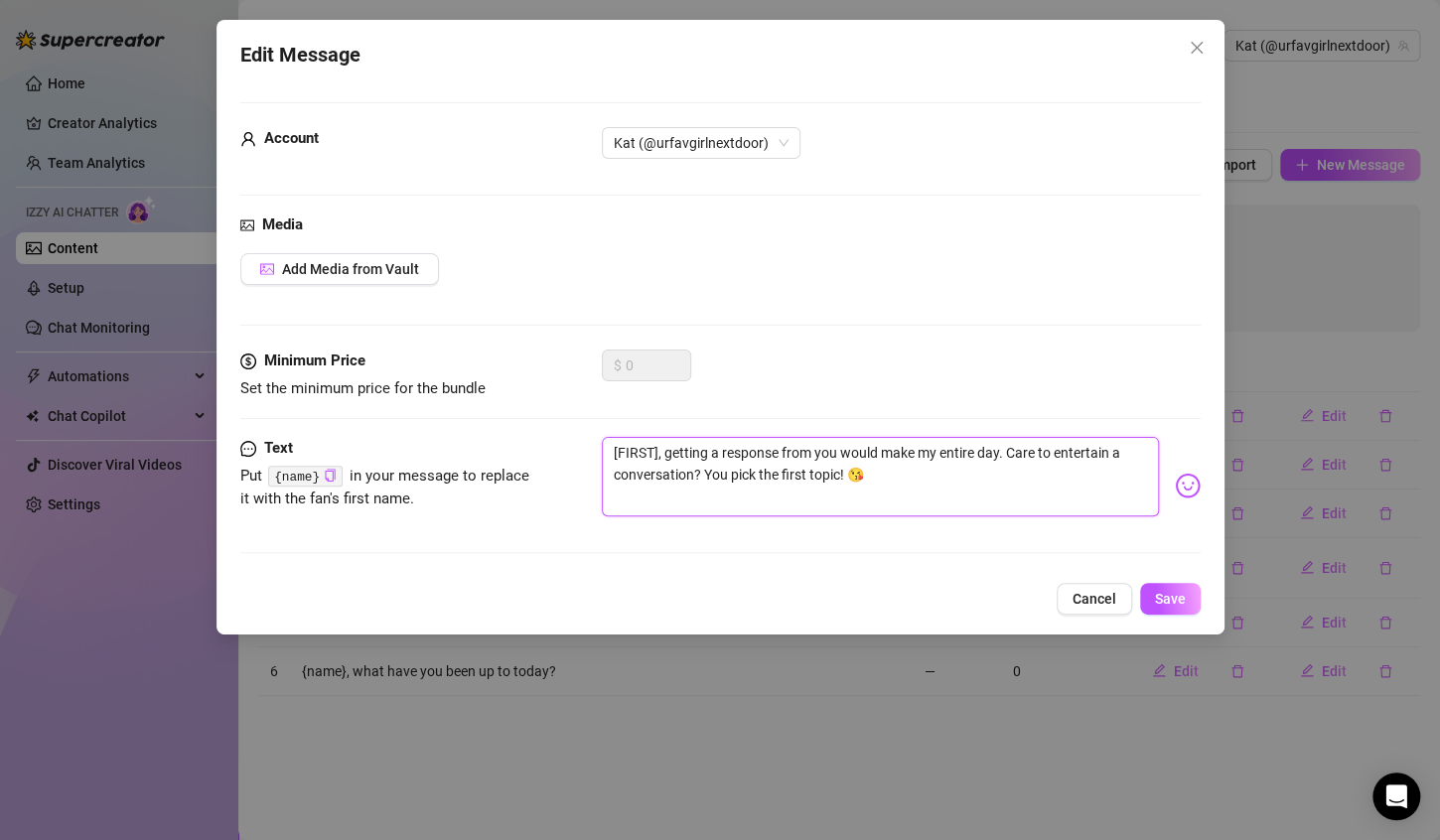 drag, startPoint x: 663, startPoint y: 453, endPoint x: 897, endPoint y: 485, distance: 236.1779 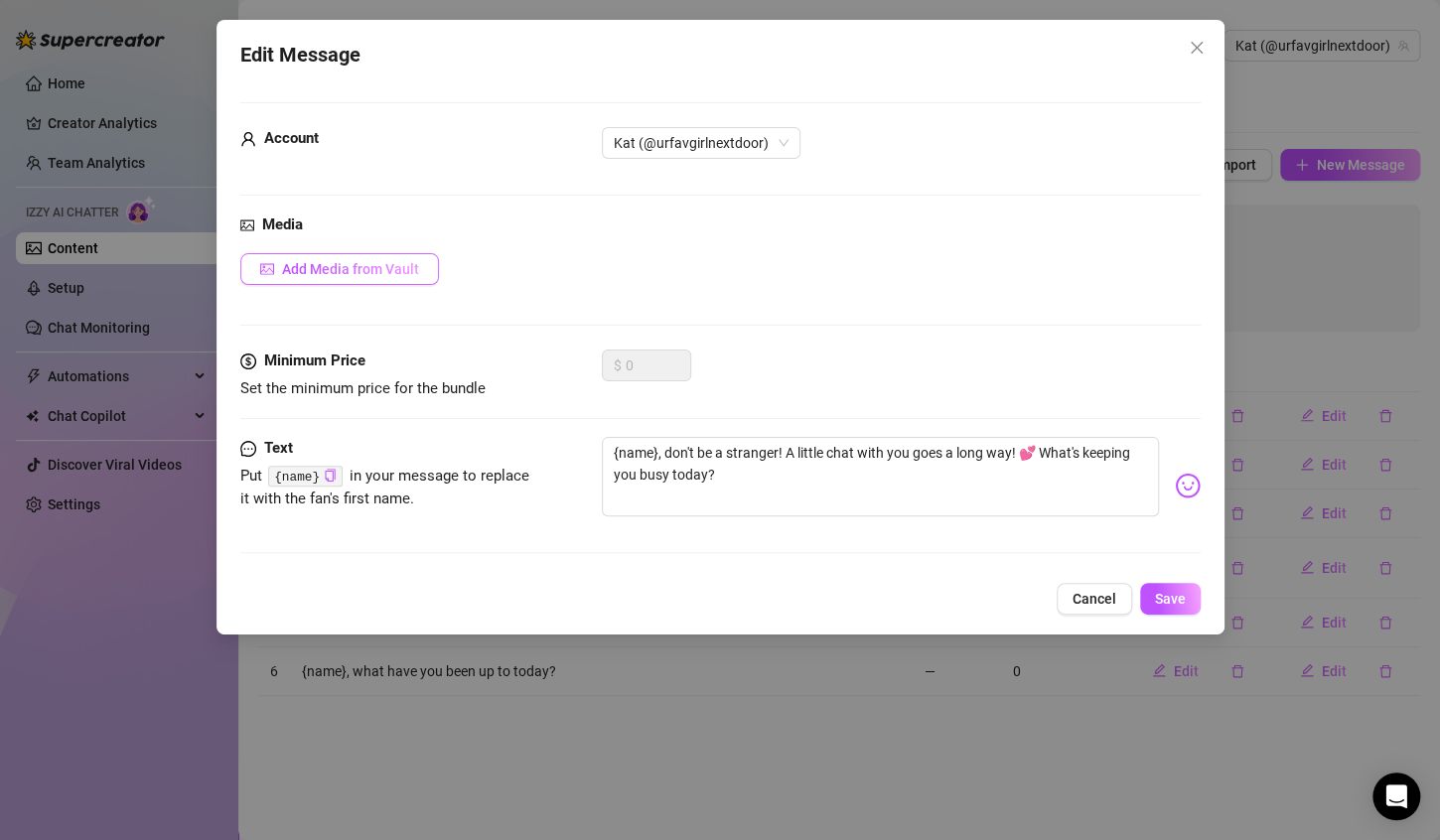 click on "Add Media from Vault" at bounding box center (340, 269) 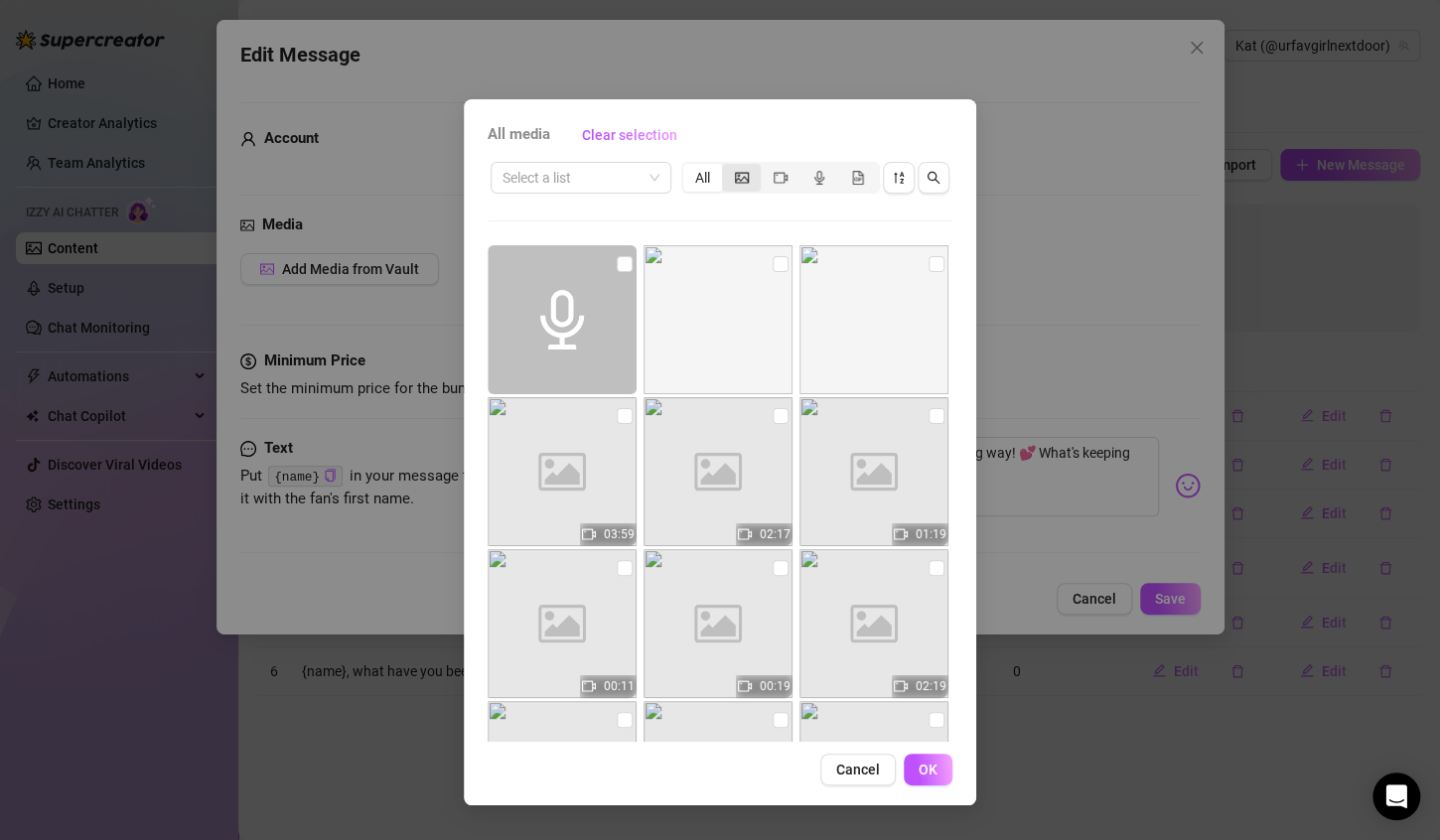 click 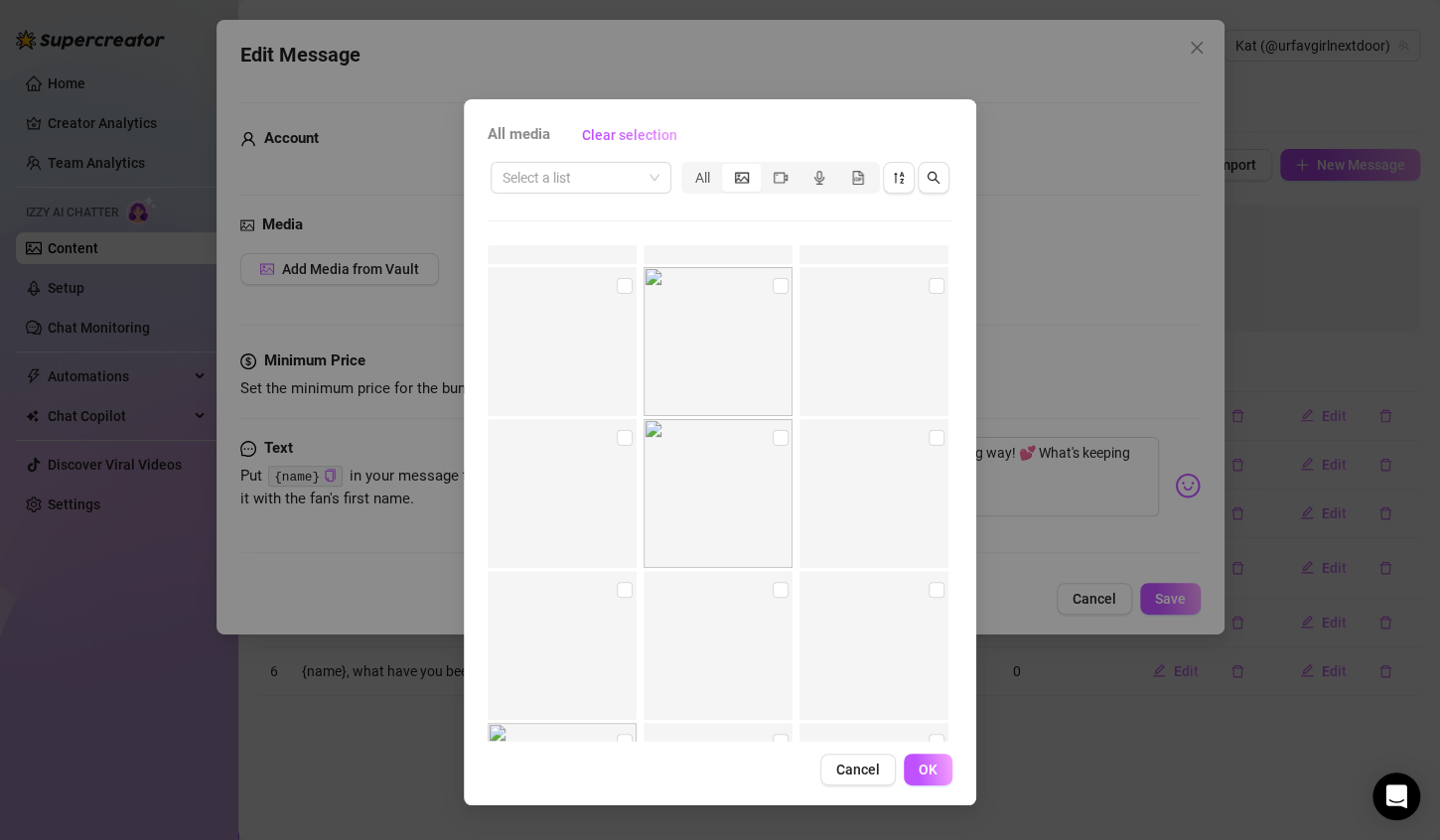 scroll, scrollTop: 5835, scrollLeft: 0, axis: vertical 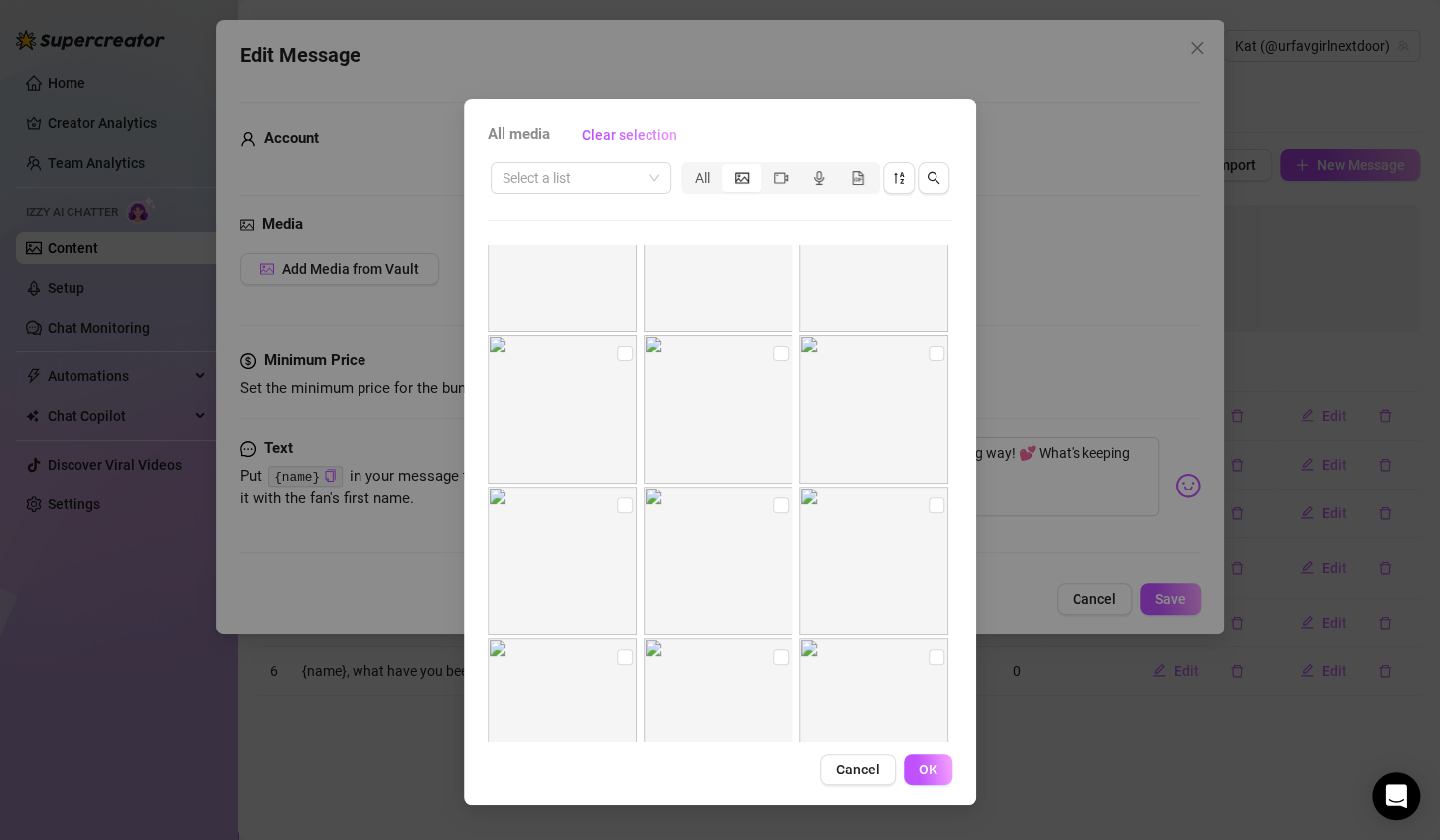 click at bounding box center (718, 409) 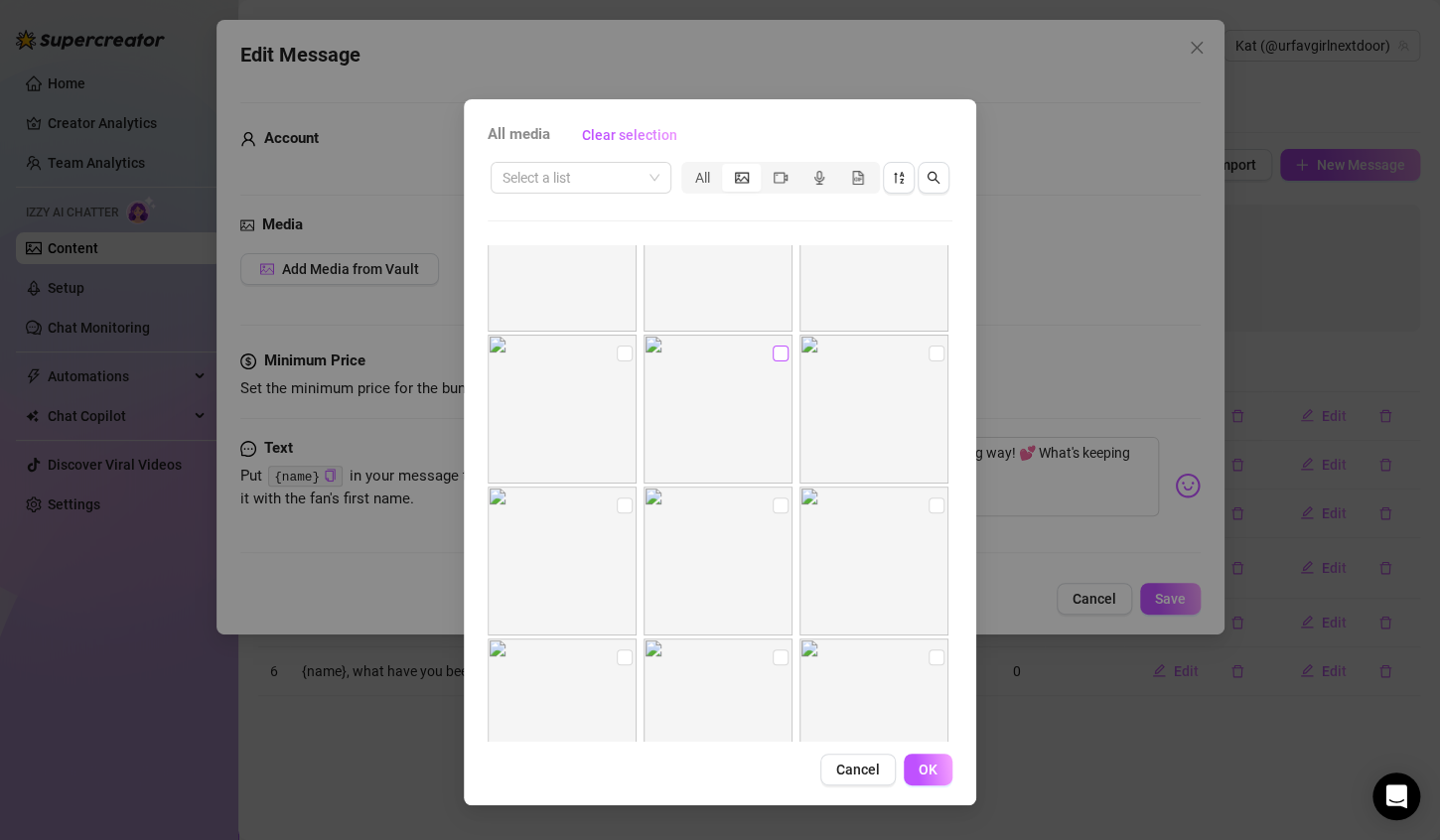 click at bounding box center [781, 353] 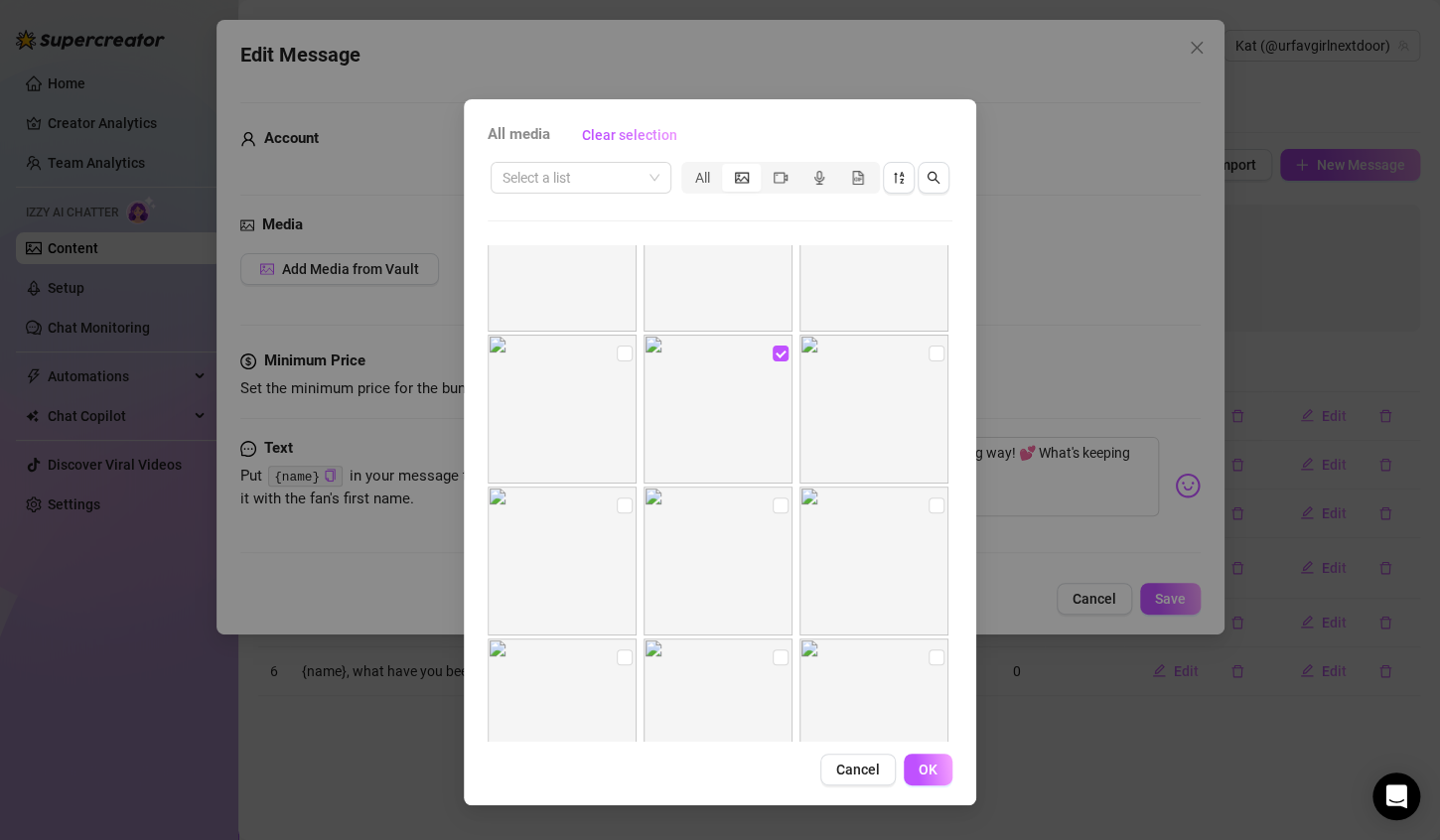 click on "All media Clear selection Select a list All Cancel OK" at bounding box center (720, 452) 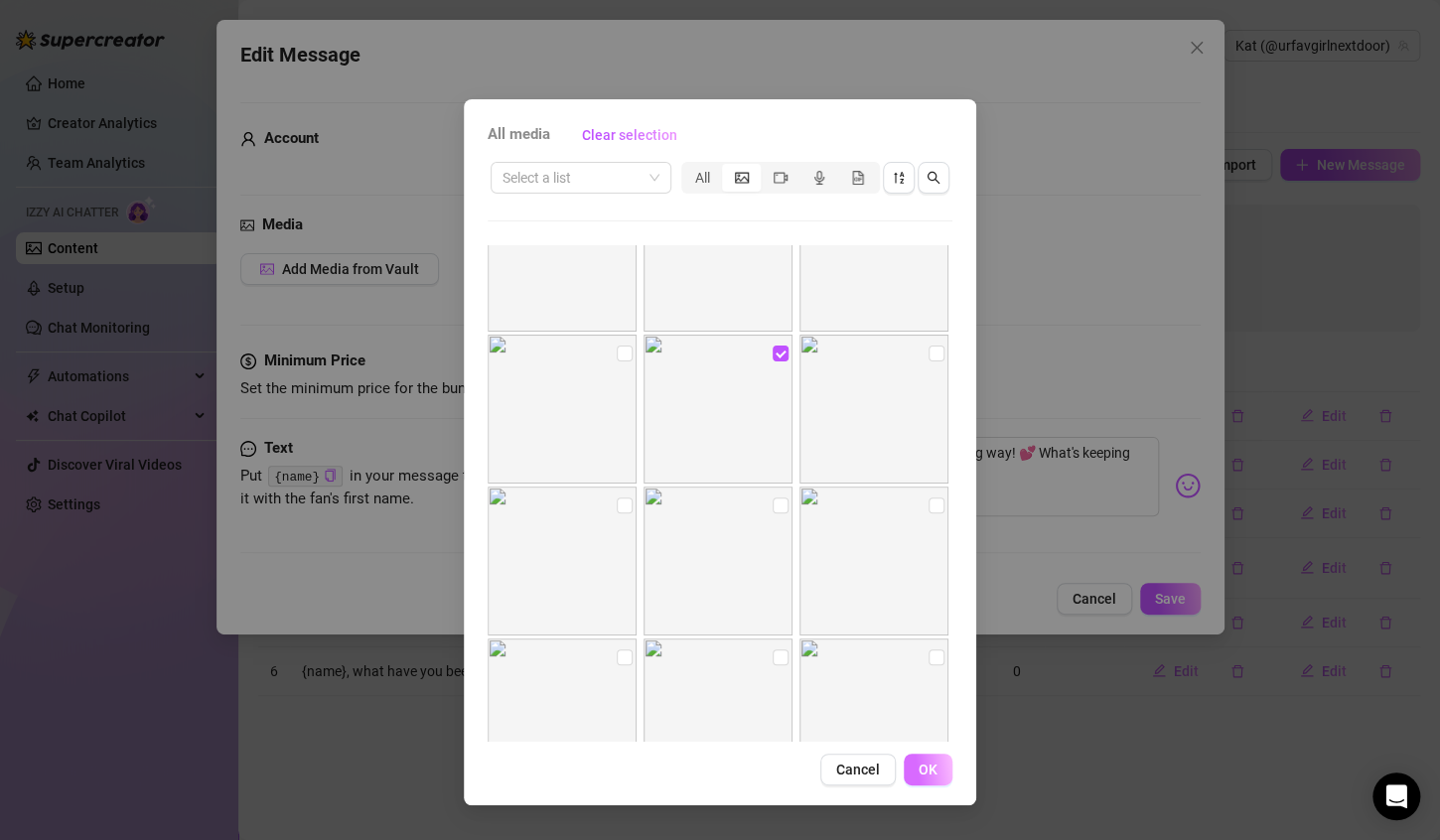 click on "OK" at bounding box center [928, 770] 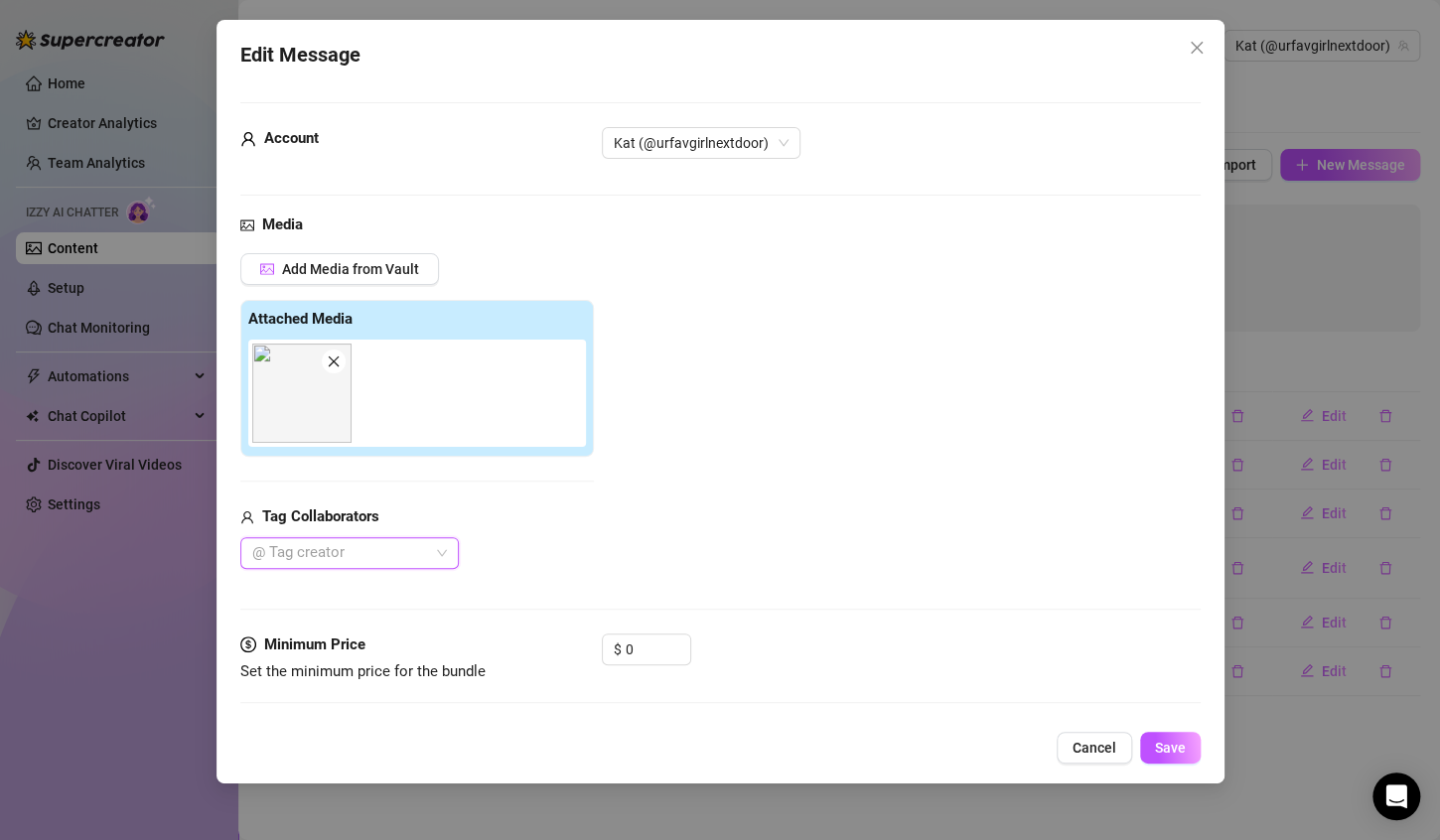 scroll, scrollTop: 132, scrollLeft: 0, axis: vertical 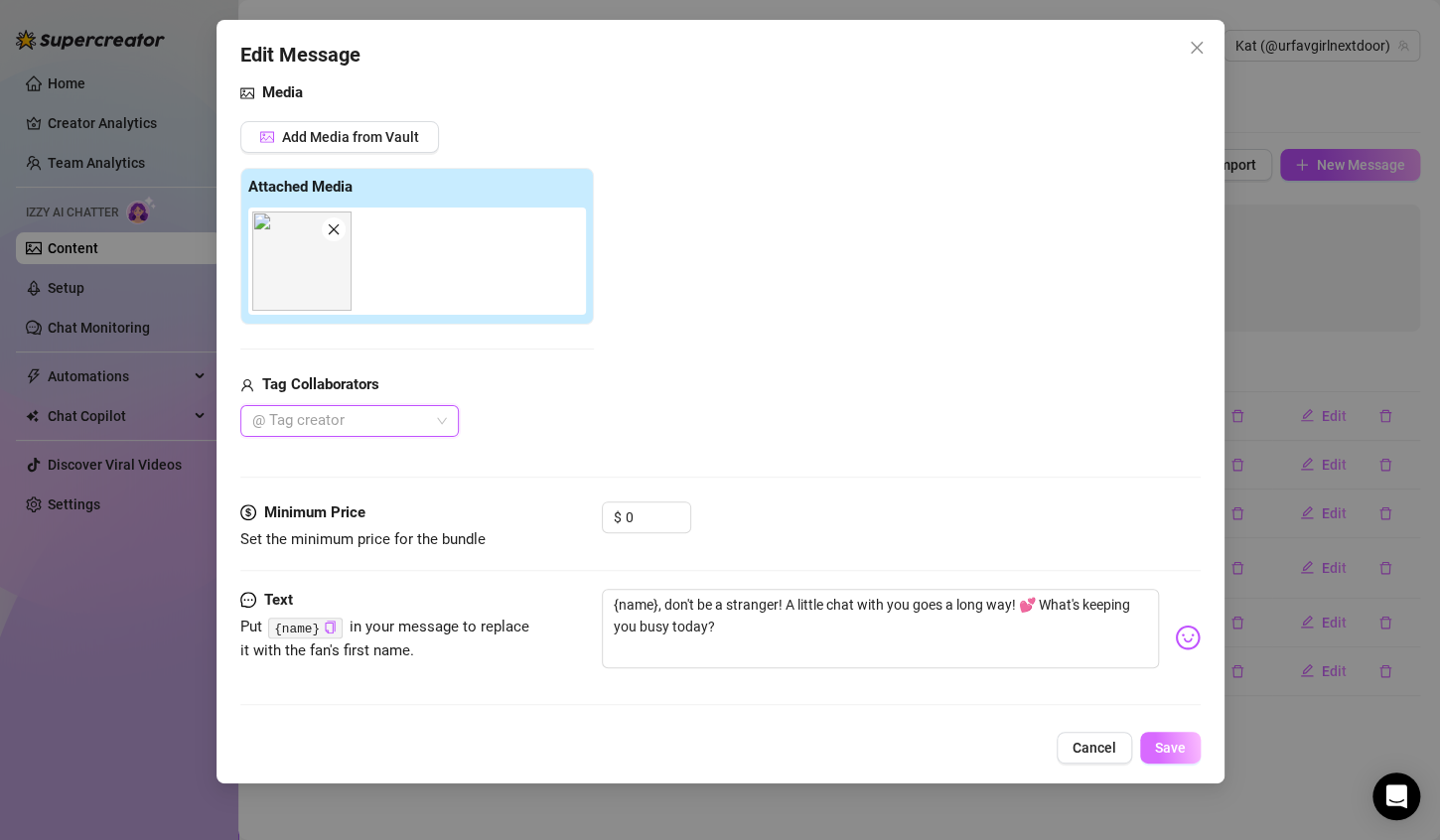 click on "Save" at bounding box center (1170, 748) 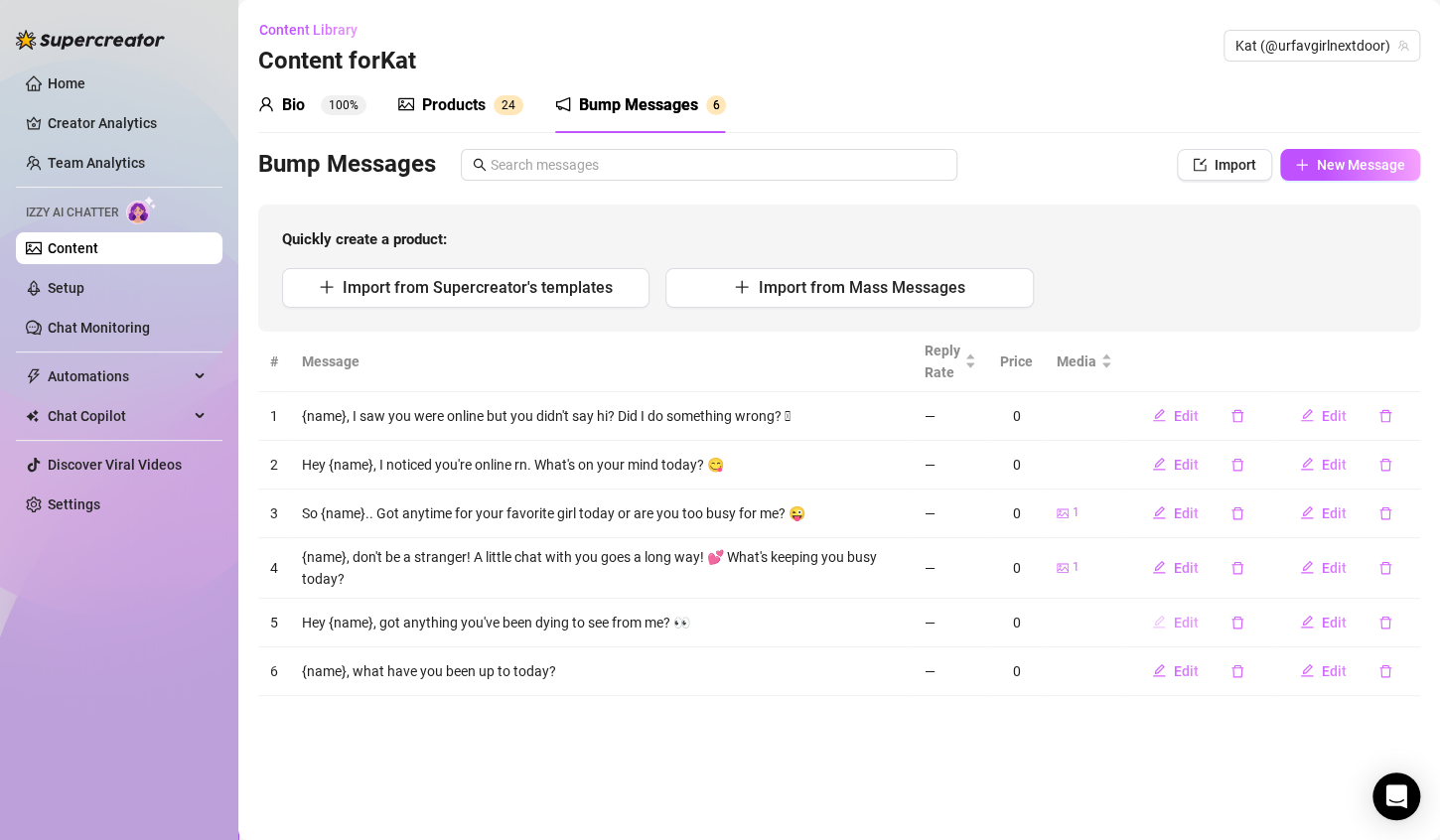 click on "Edit" at bounding box center [1186, 623] 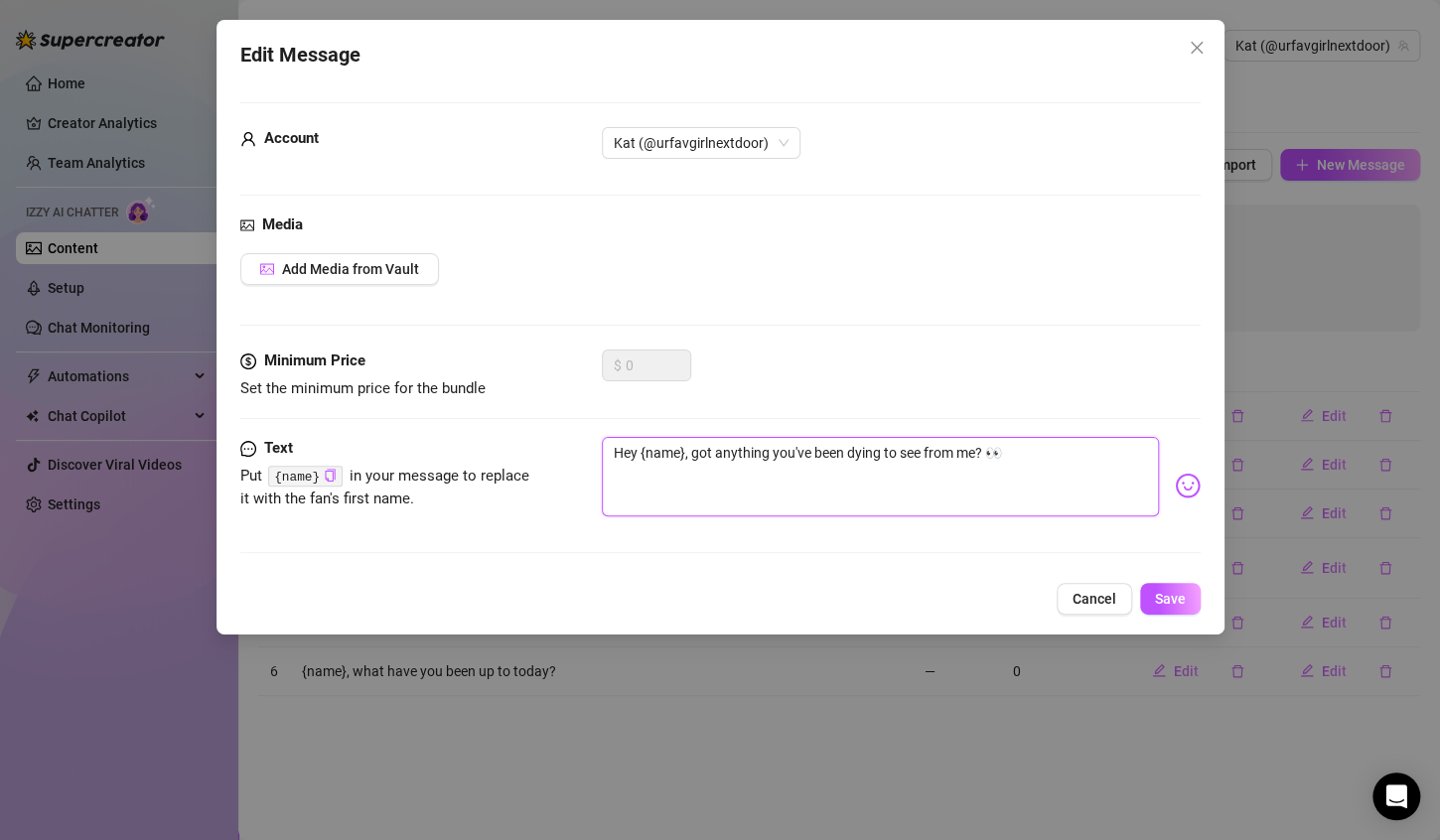 drag, startPoint x: 770, startPoint y: 452, endPoint x: 976, endPoint y: 445, distance: 206.1189 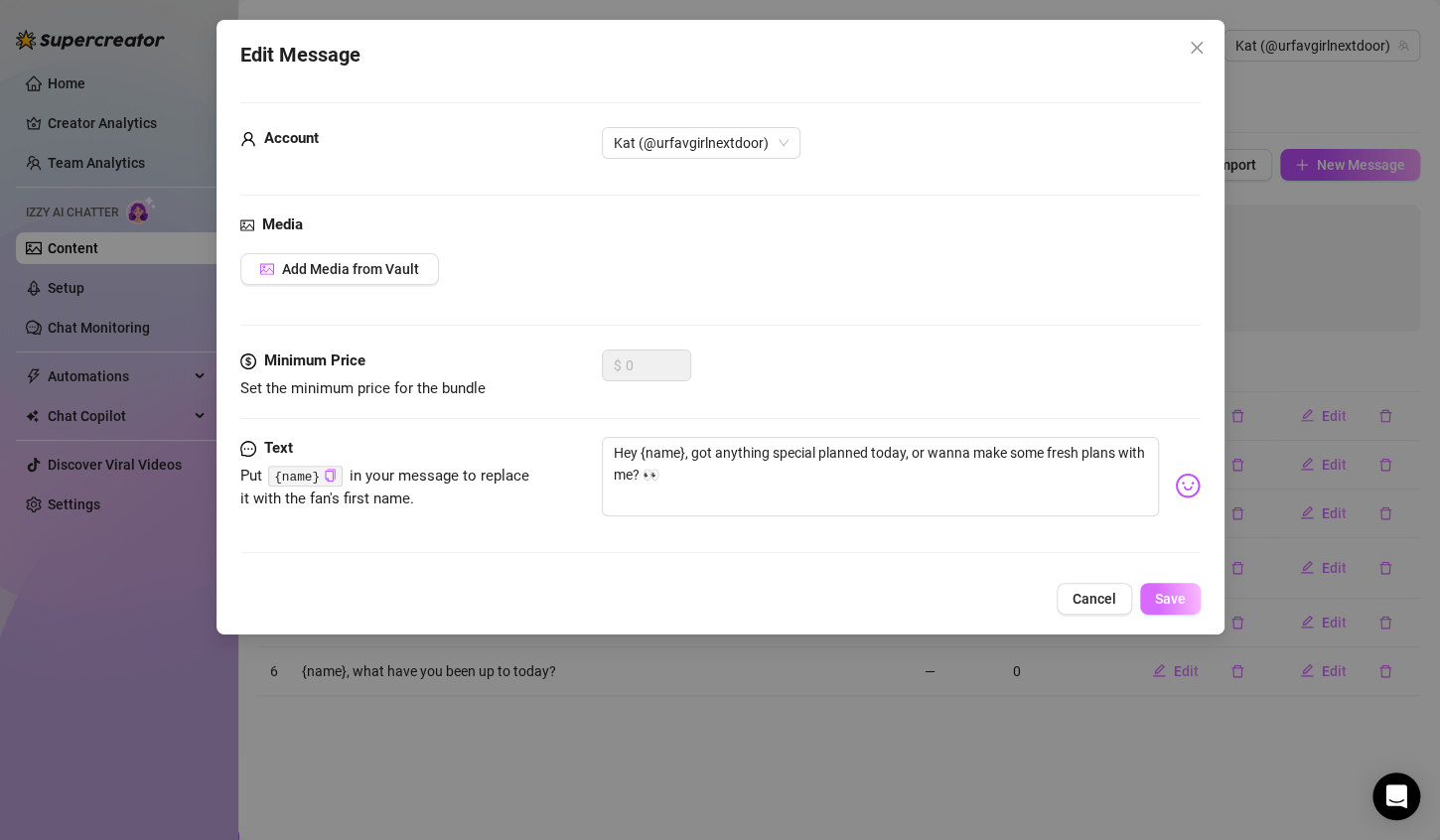 click on "Save" at bounding box center [1170, 599] 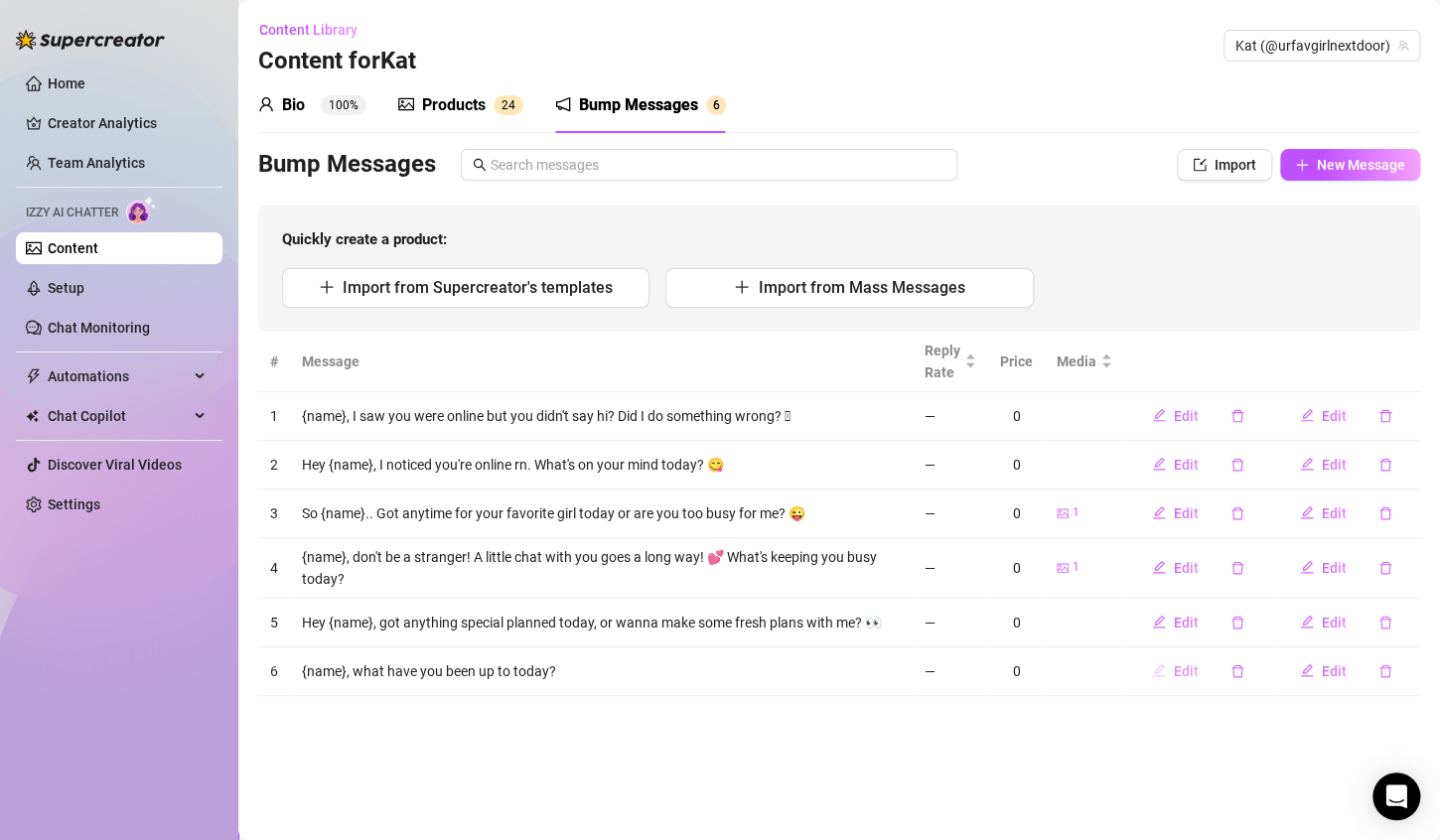 click 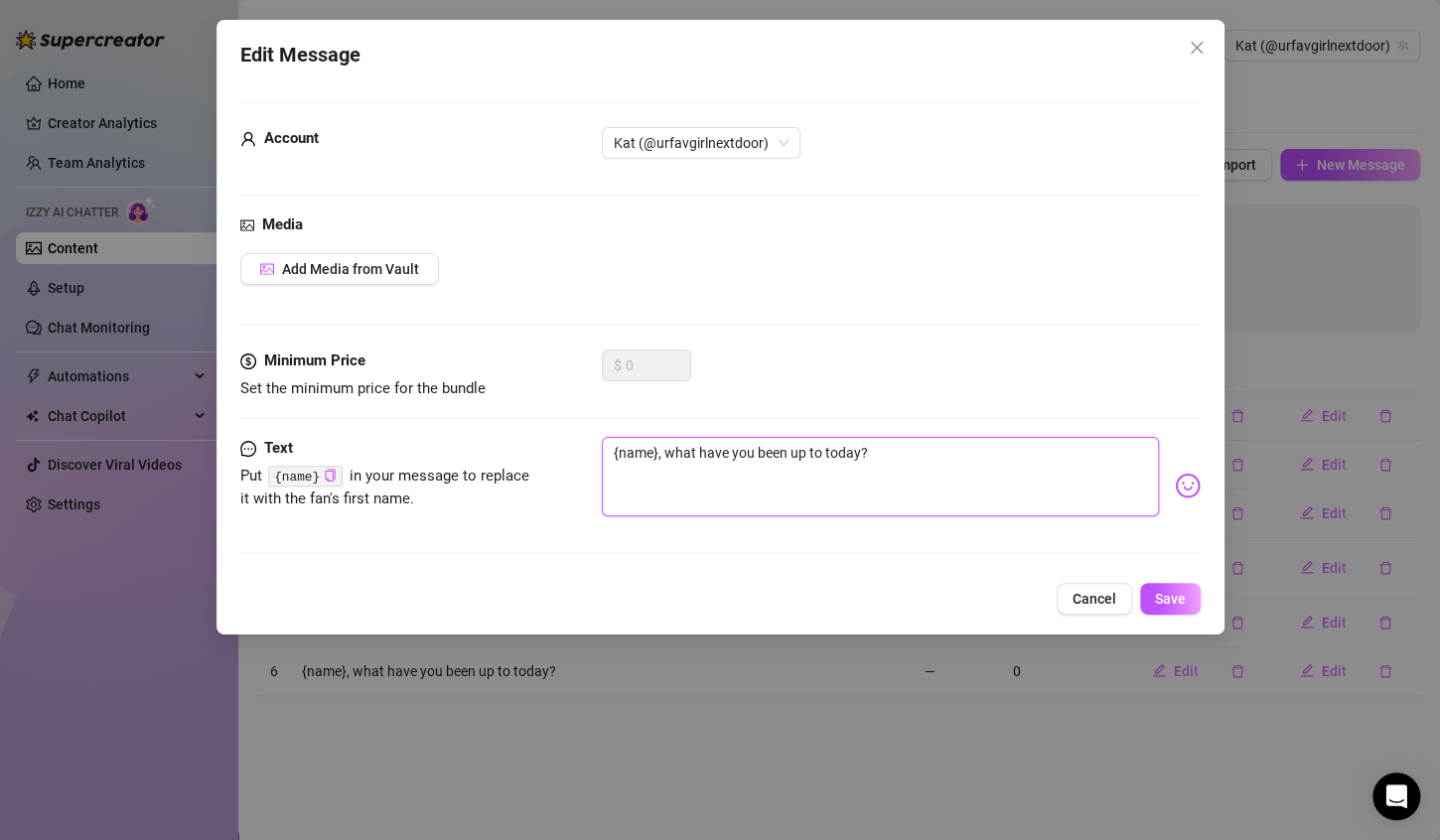drag, startPoint x: 859, startPoint y: 453, endPoint x: 699, endPoint y: 454, distance: 160.00312 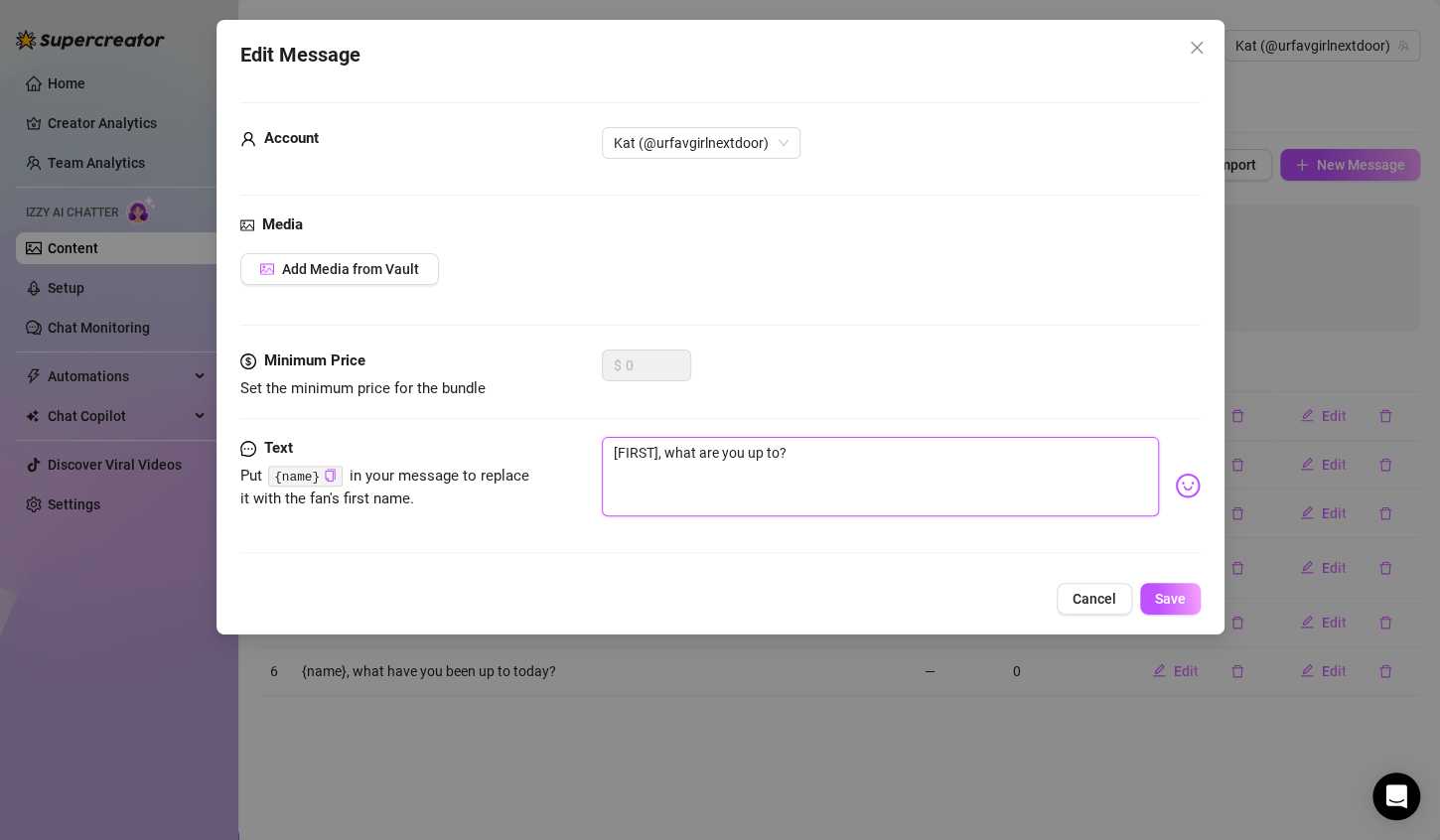 click on "[FIRST], what are you up to?" at bounding box center (880, 477) 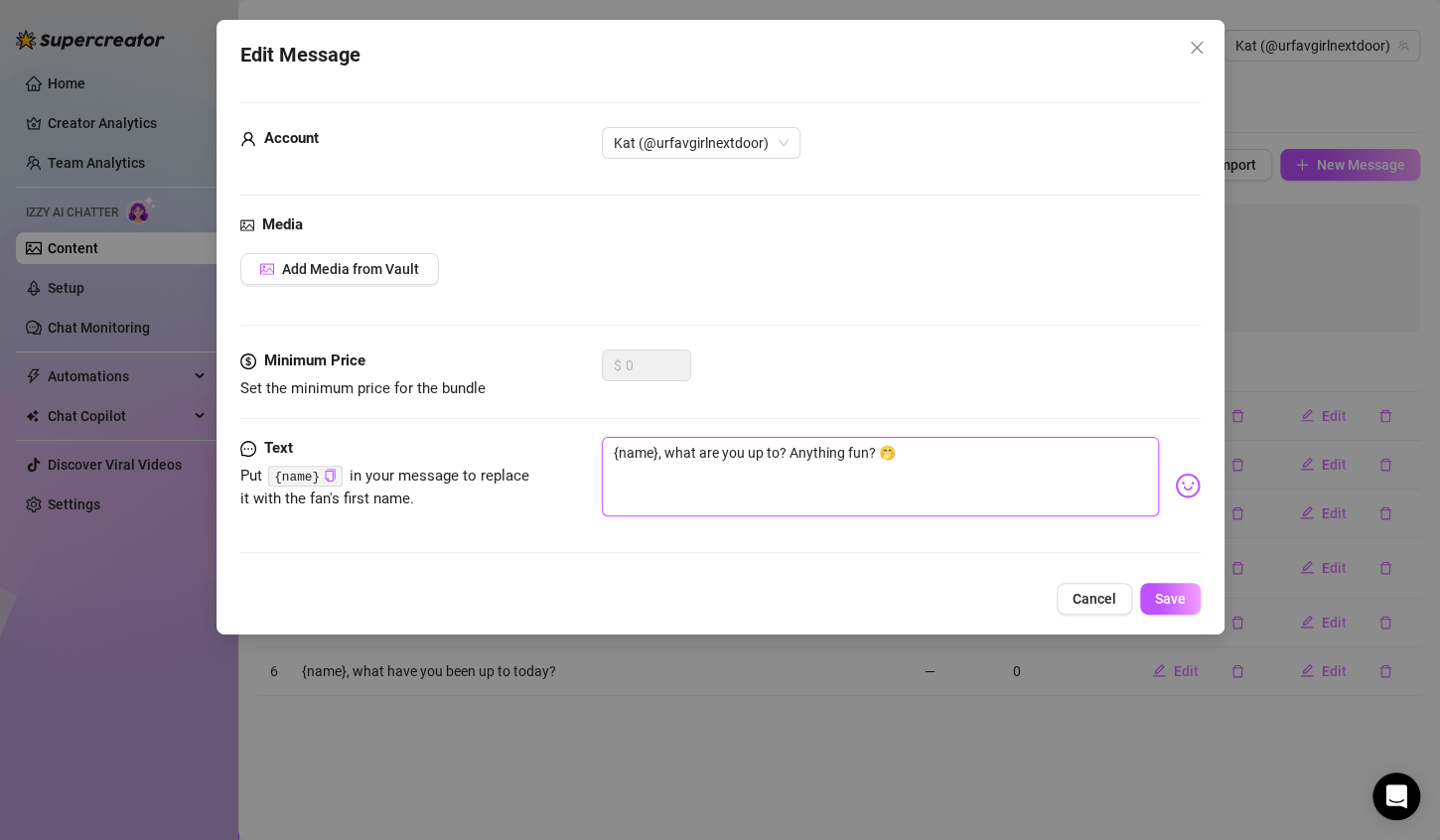 click on "{name}, what are you up to? Anything fun? 🤭" at bounding box center [880, 477] 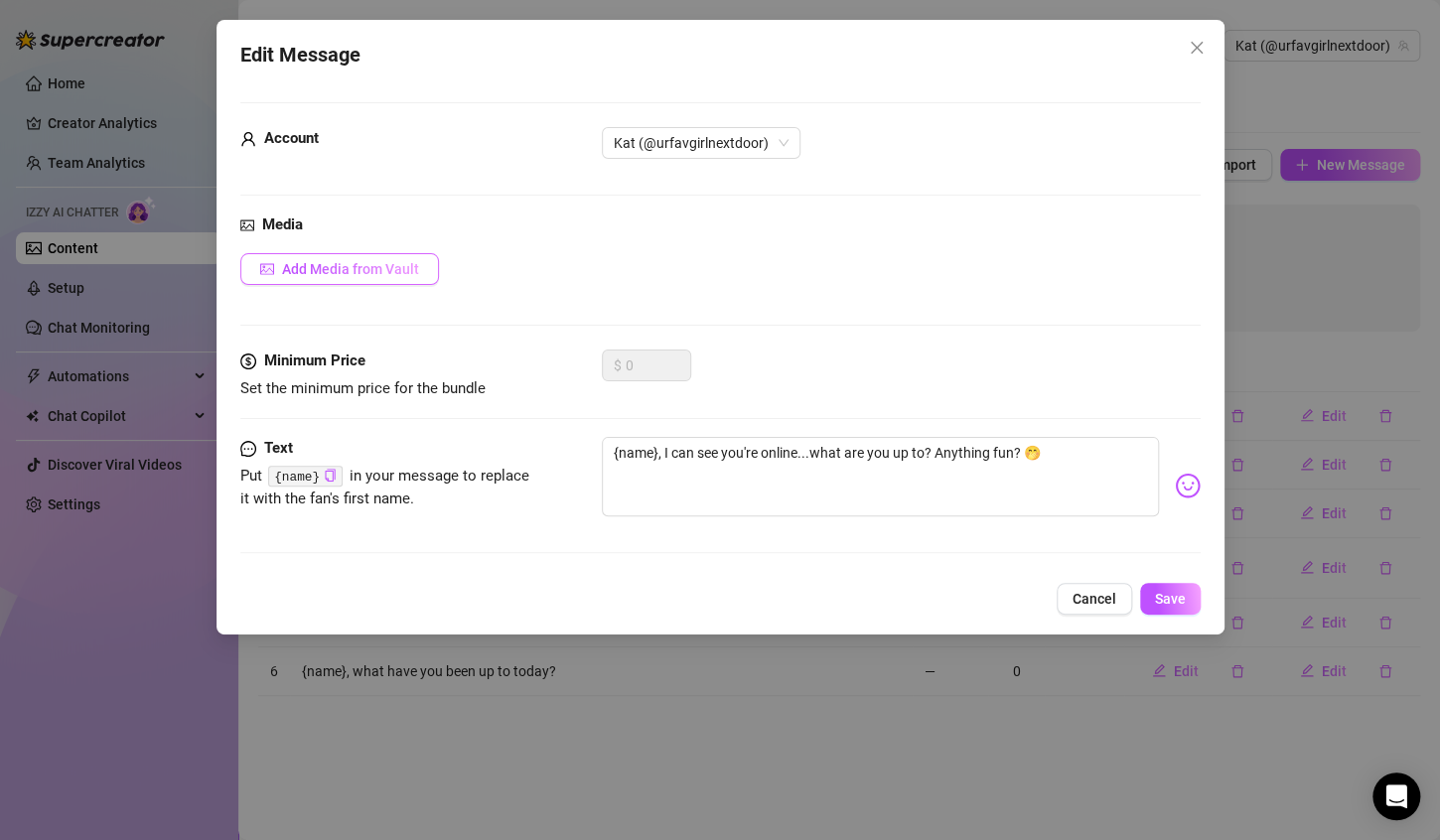 click on "Add Media from Vault" at bounding box center (351, 269) 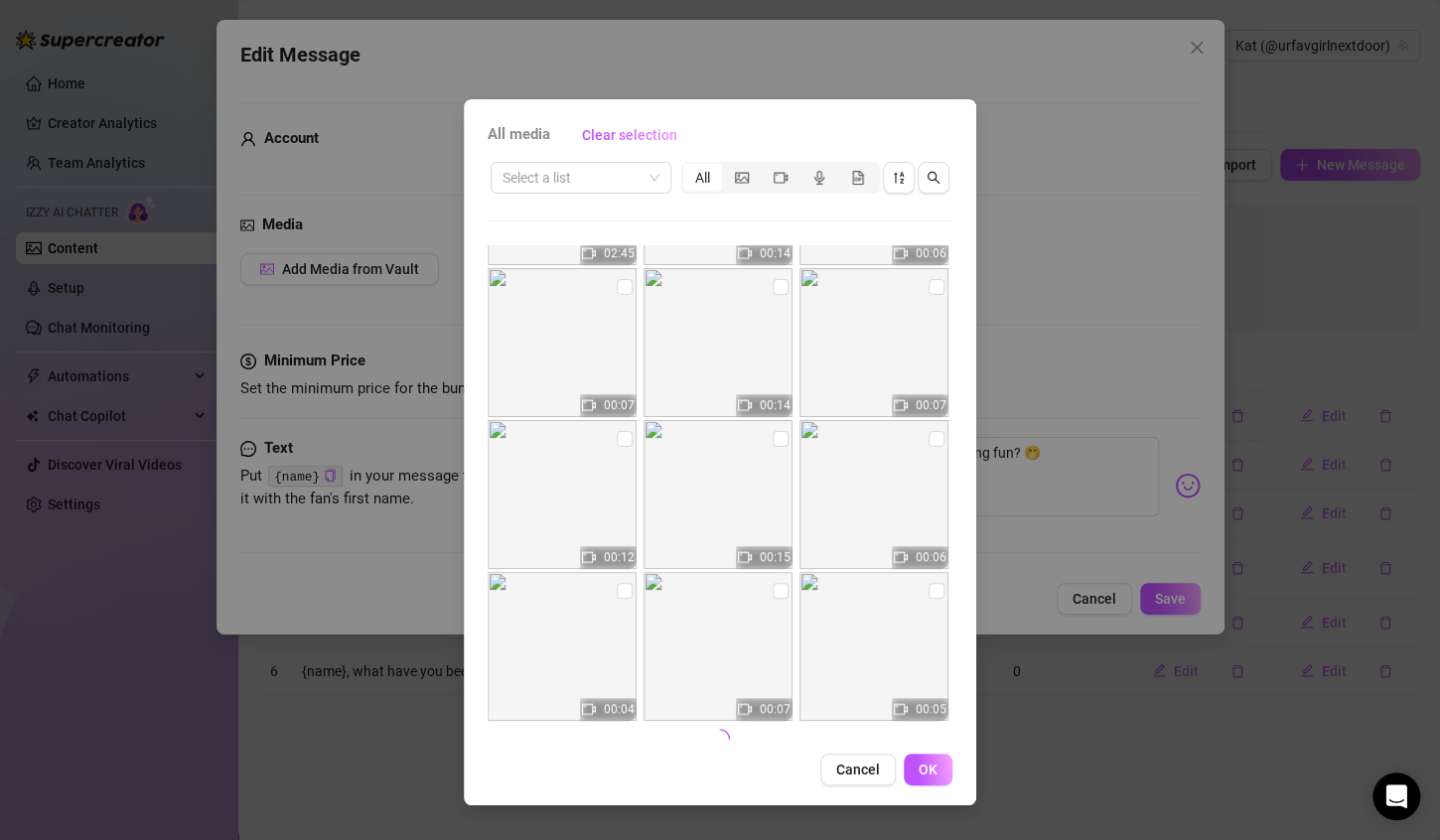 scroll, scrollTop: 748, scrollLeft: 0, axis: vertical 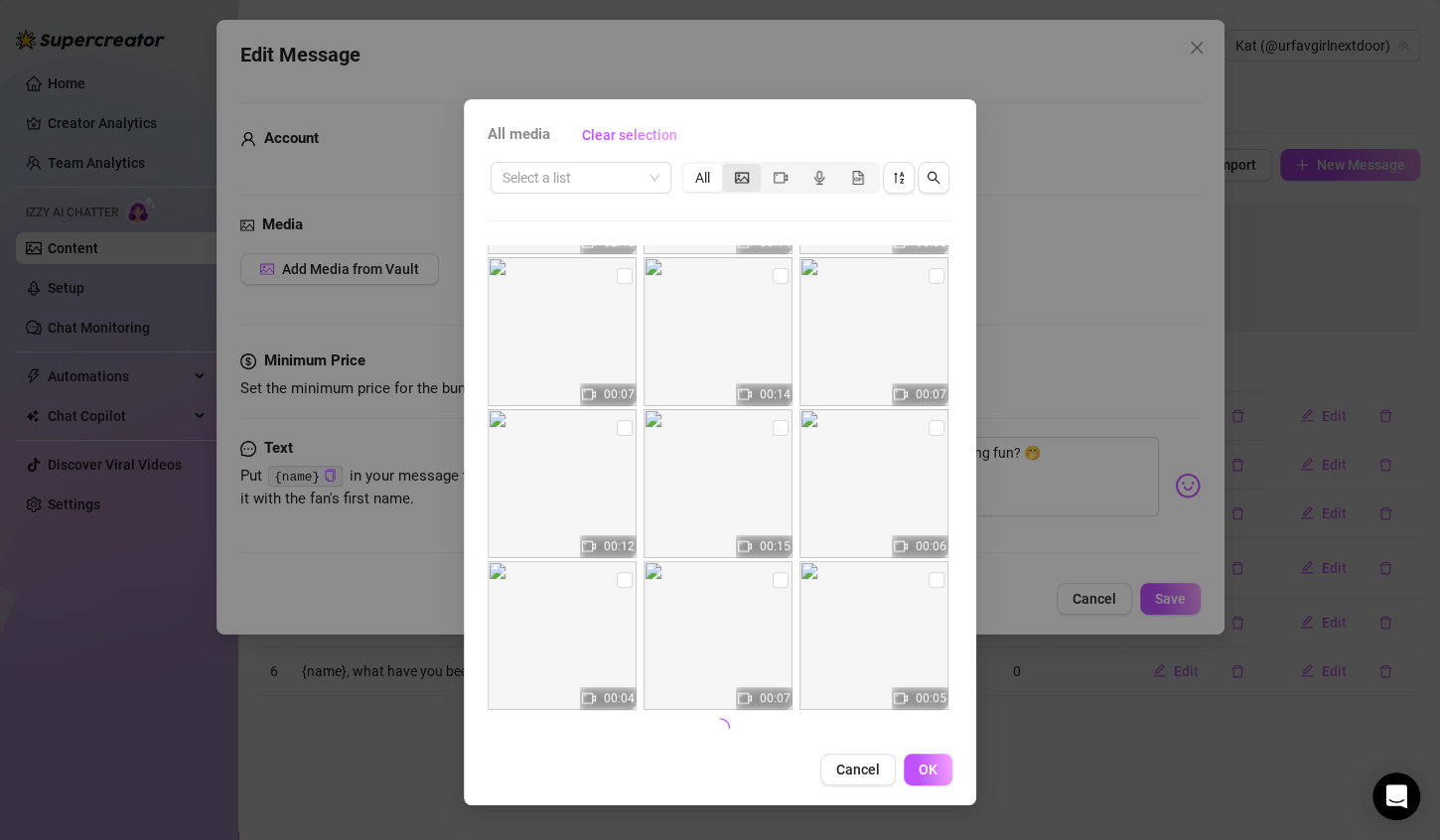 click 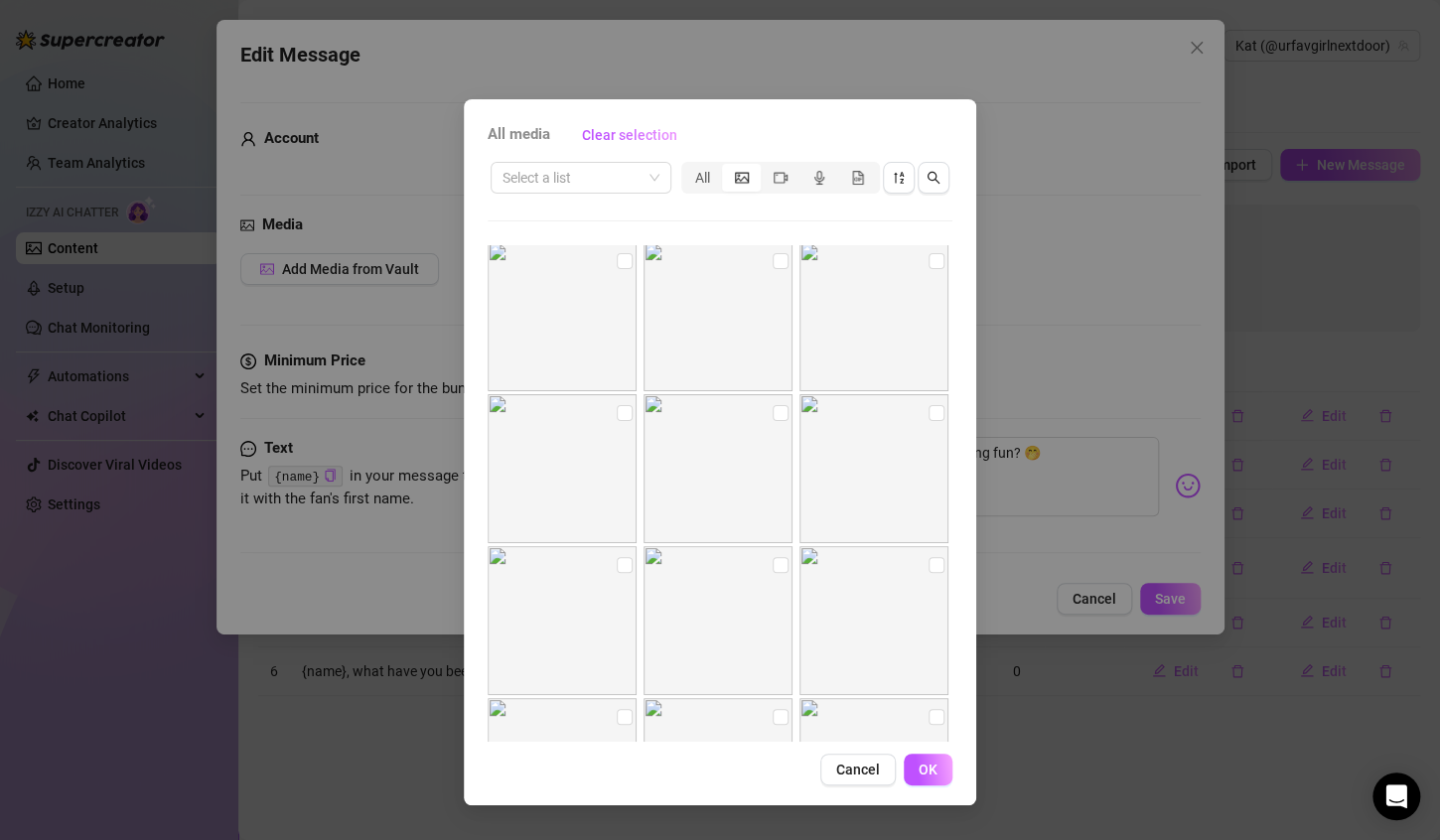 scroll, scrollTop: 8790, scrollLeft: 0, axis: vertical 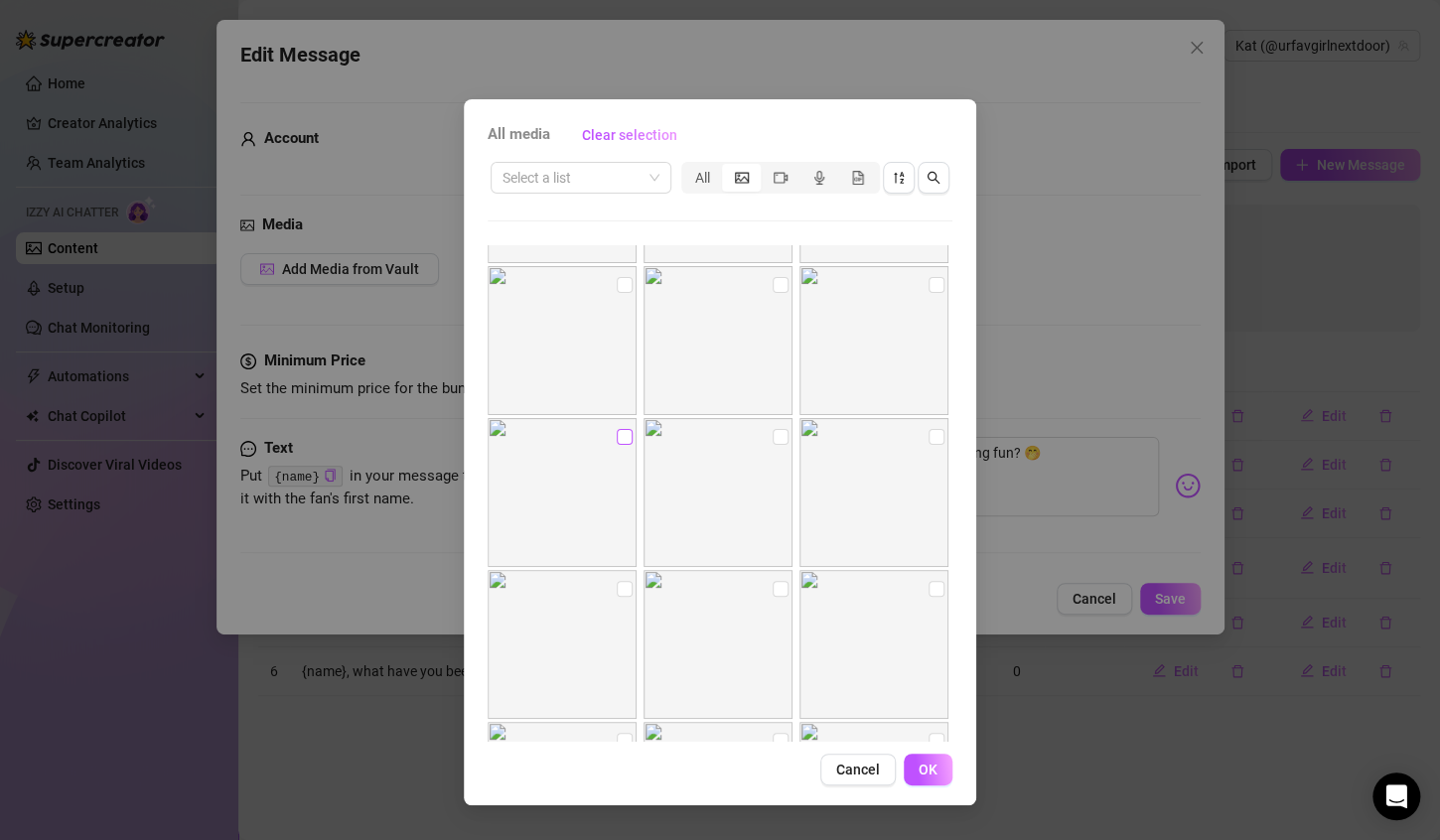 click at bounding box center (625, 437) 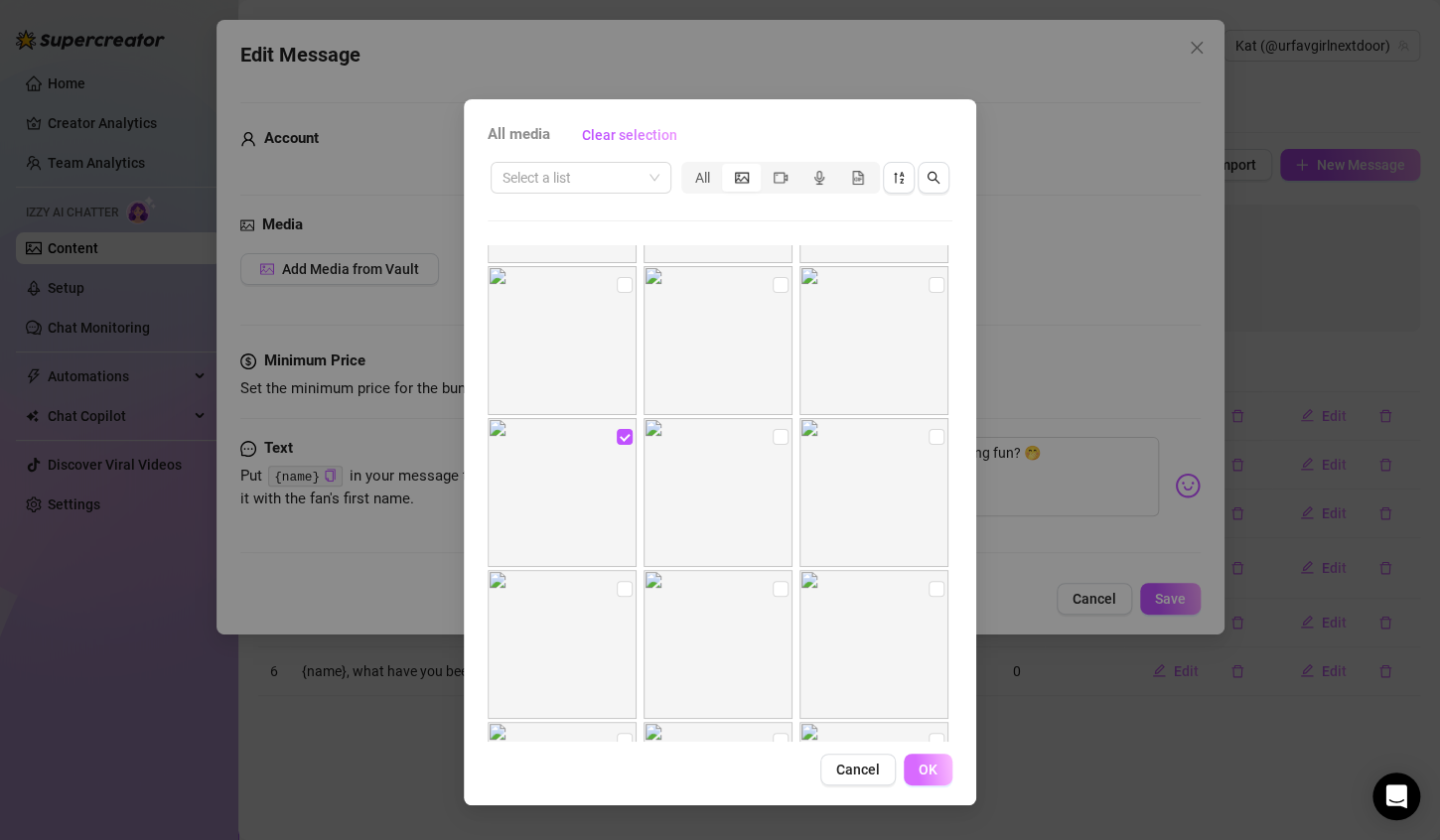 click on "OK" at bounding box center (928, 770) 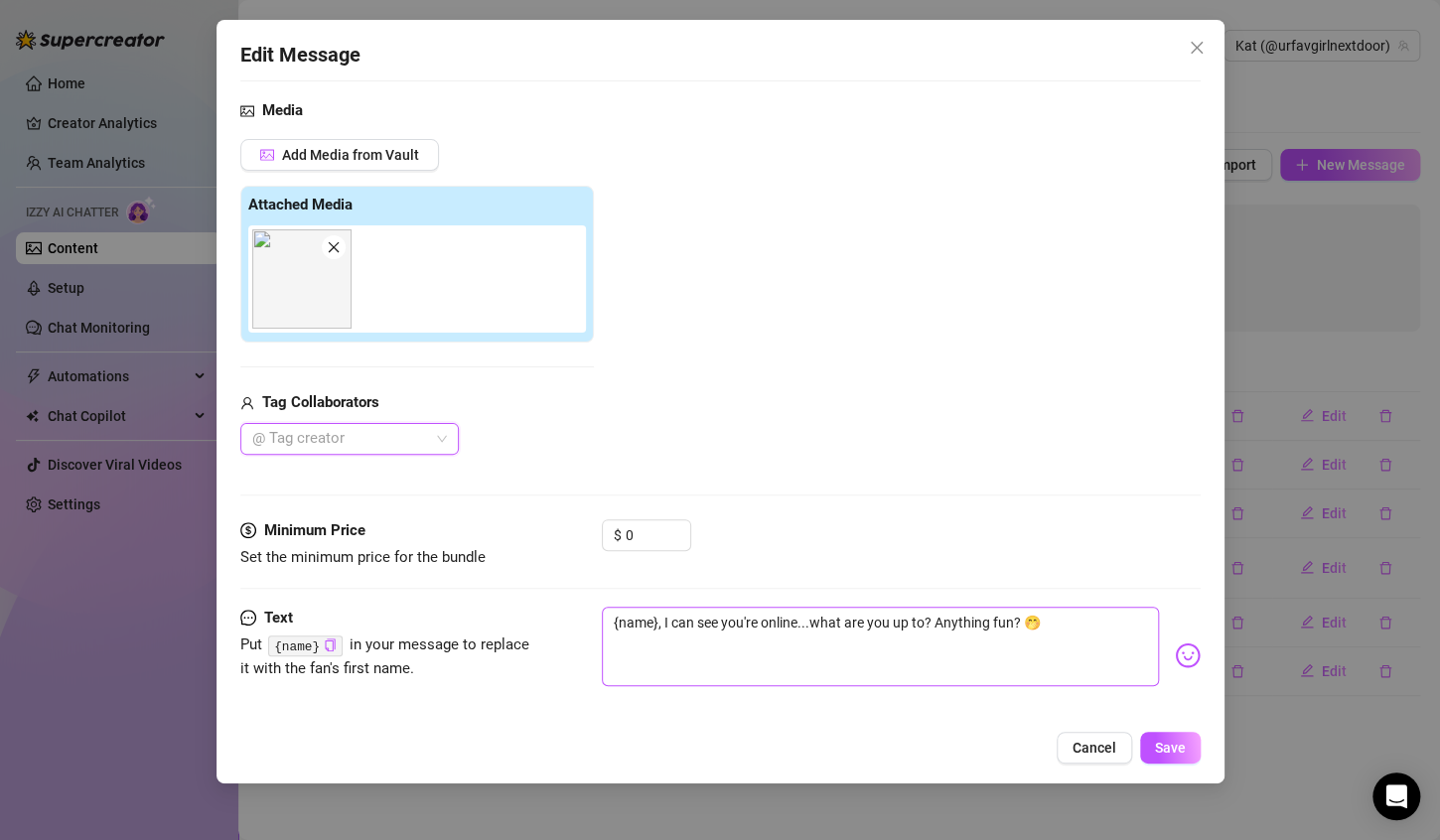 scroll, scrollTop: 132, scrollLeft: 0, axis: vertical 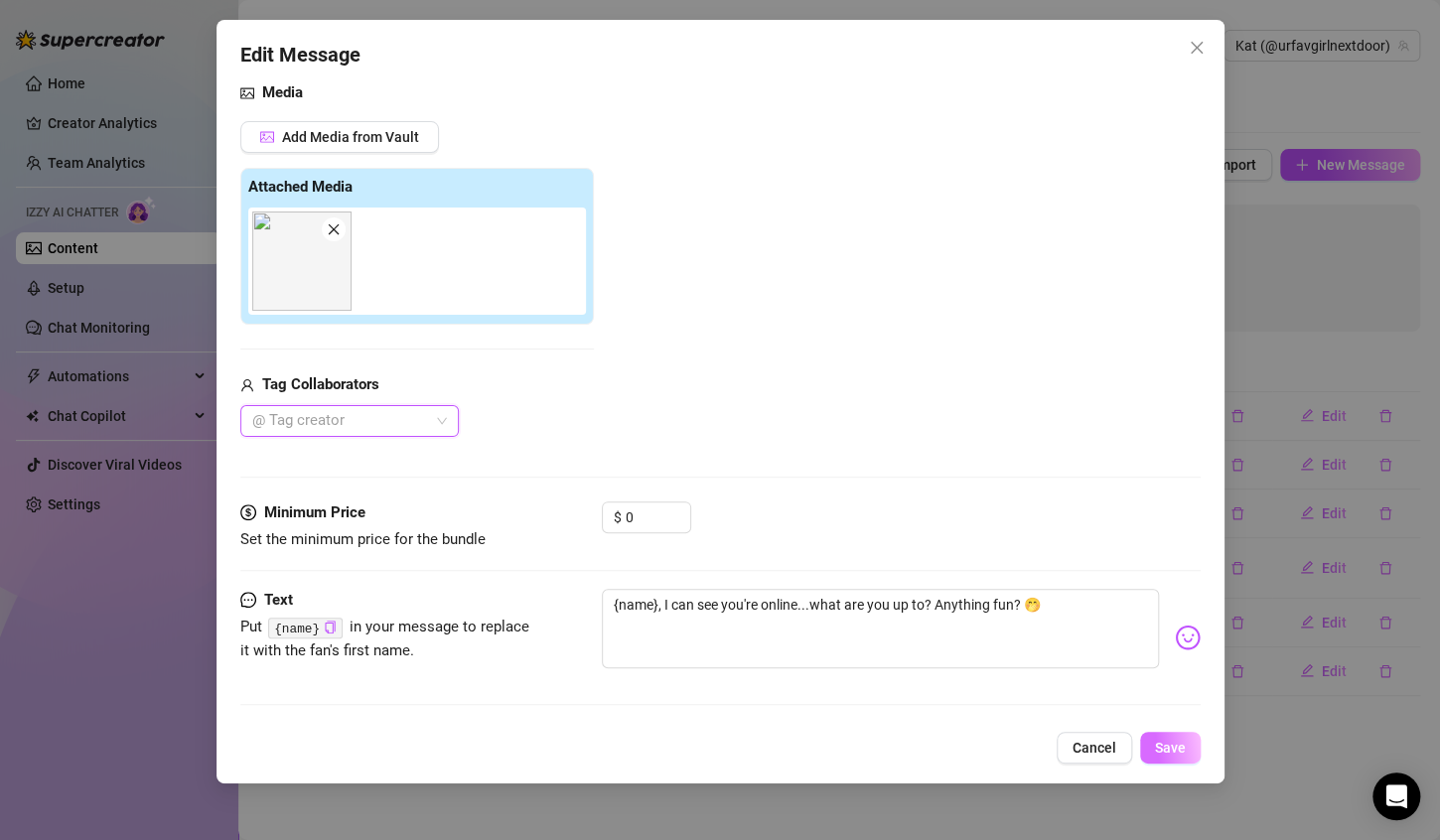 click on "Save" at bounding box center (1170, 748) 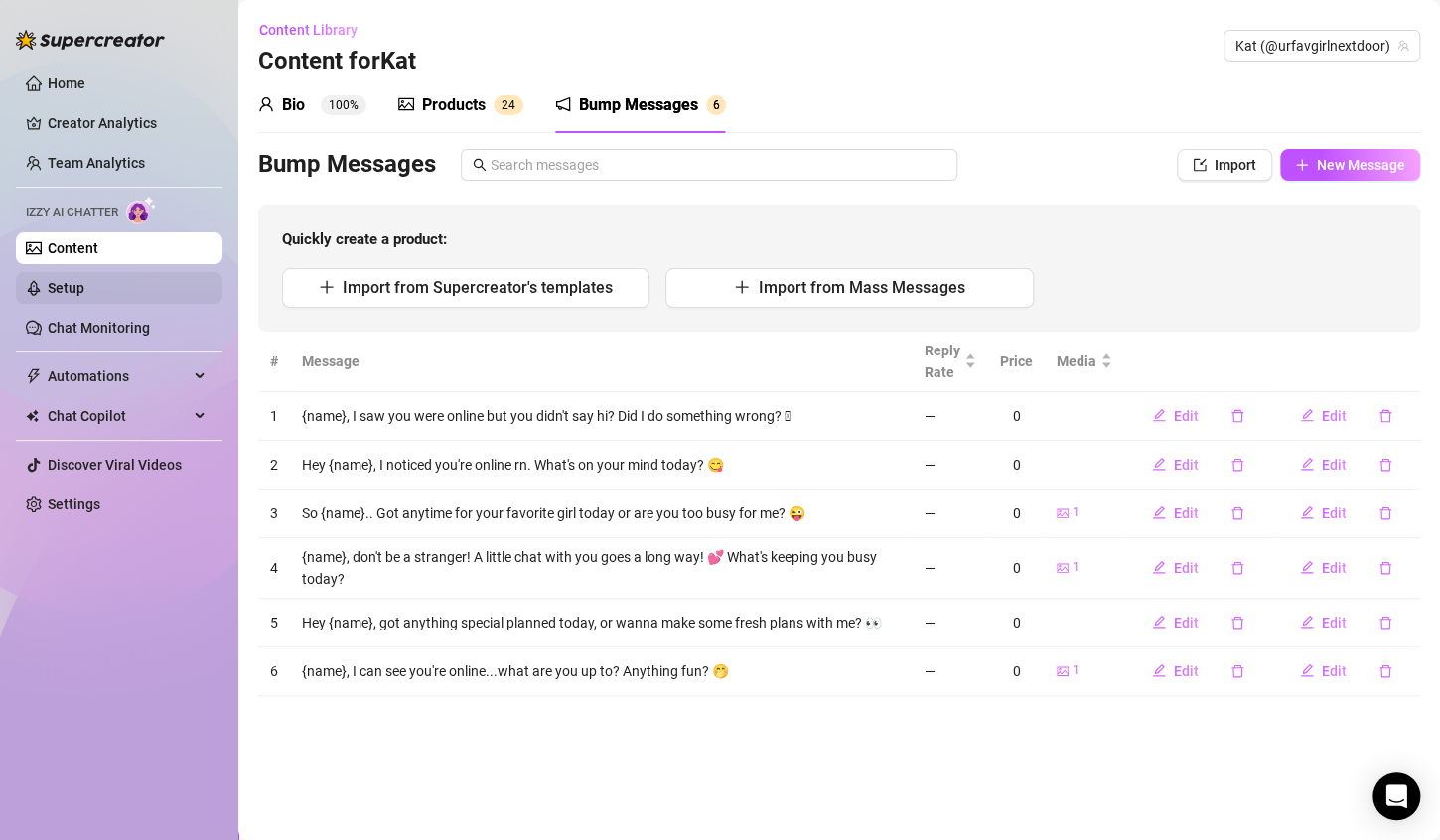 click on "Setup" at bounding box center [66, 288] 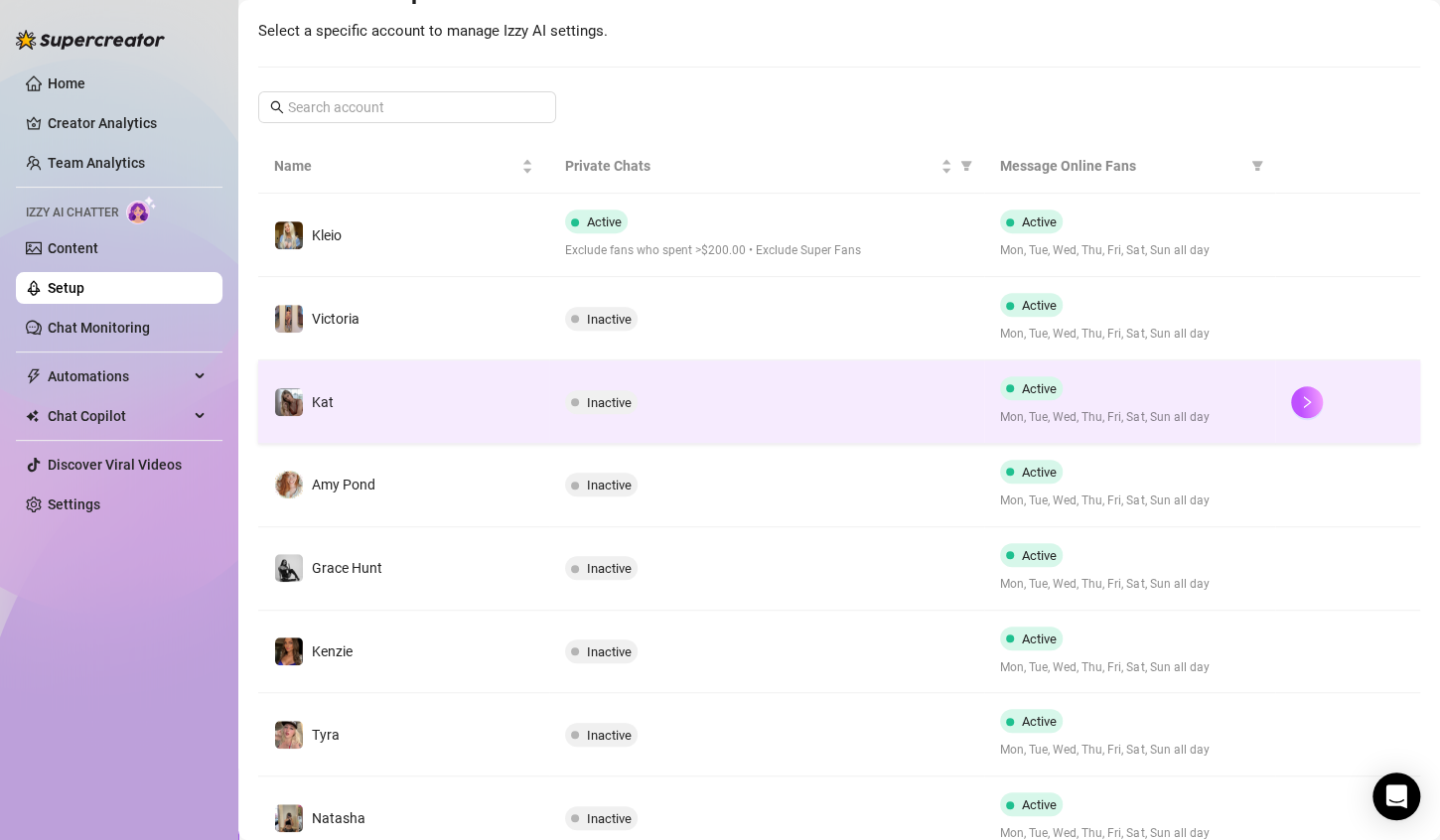 scroll, scrollTop: 539, scrollLeft: 0, axis: vertical 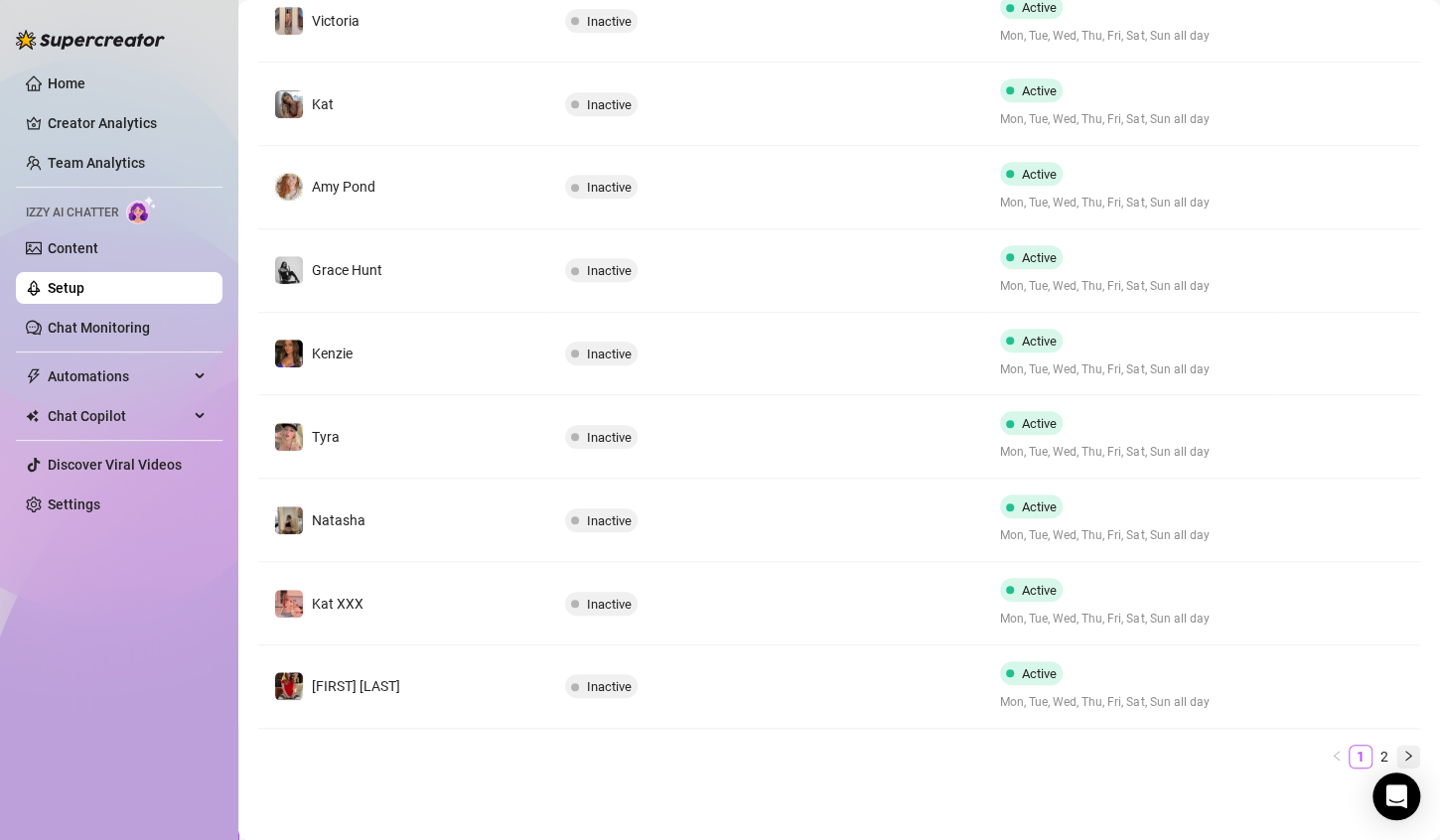 click at bounding box center (1408, 757) 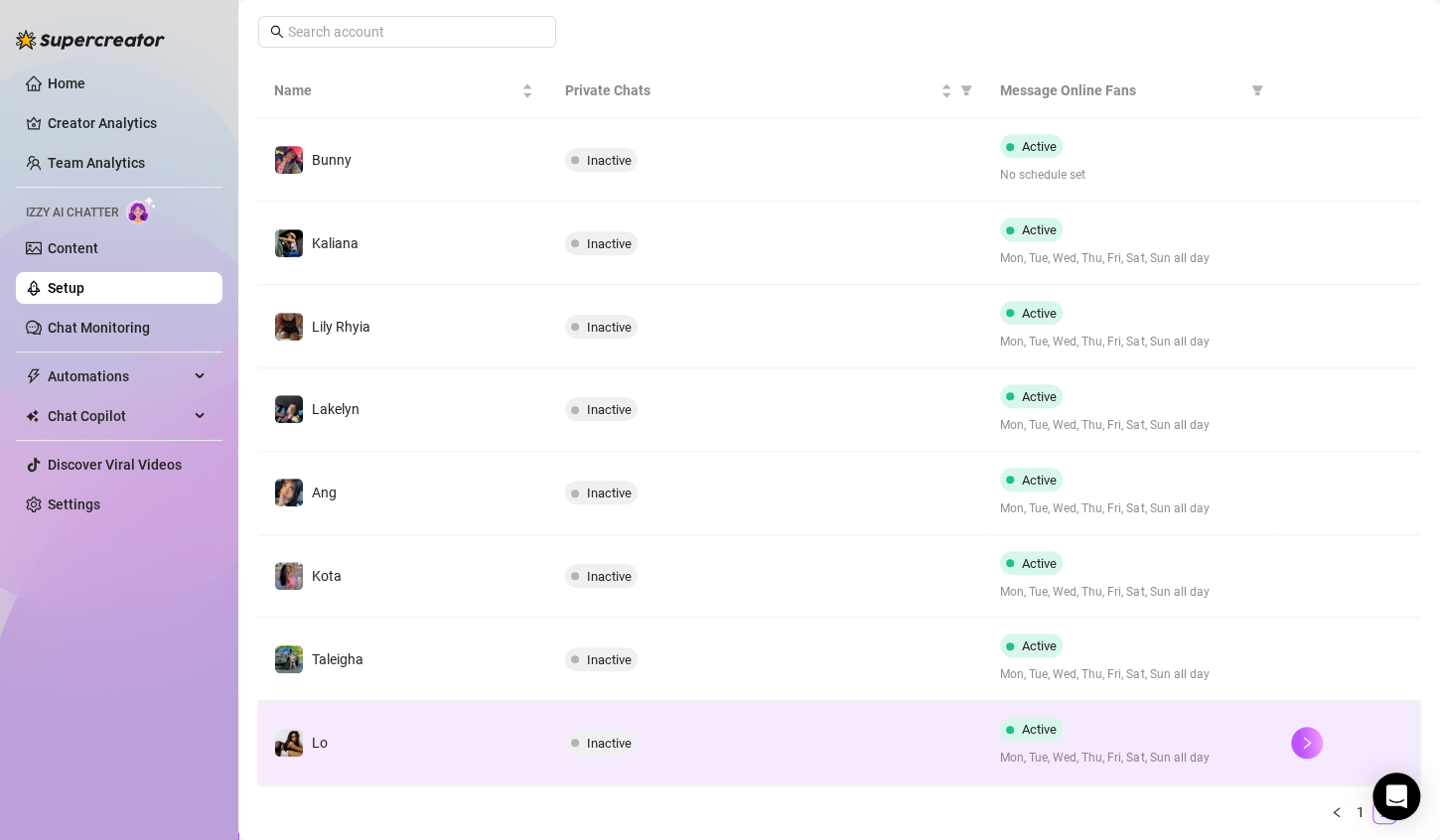scroll, scrollTop: 373, scrollLeft: 0, axis: vertical 